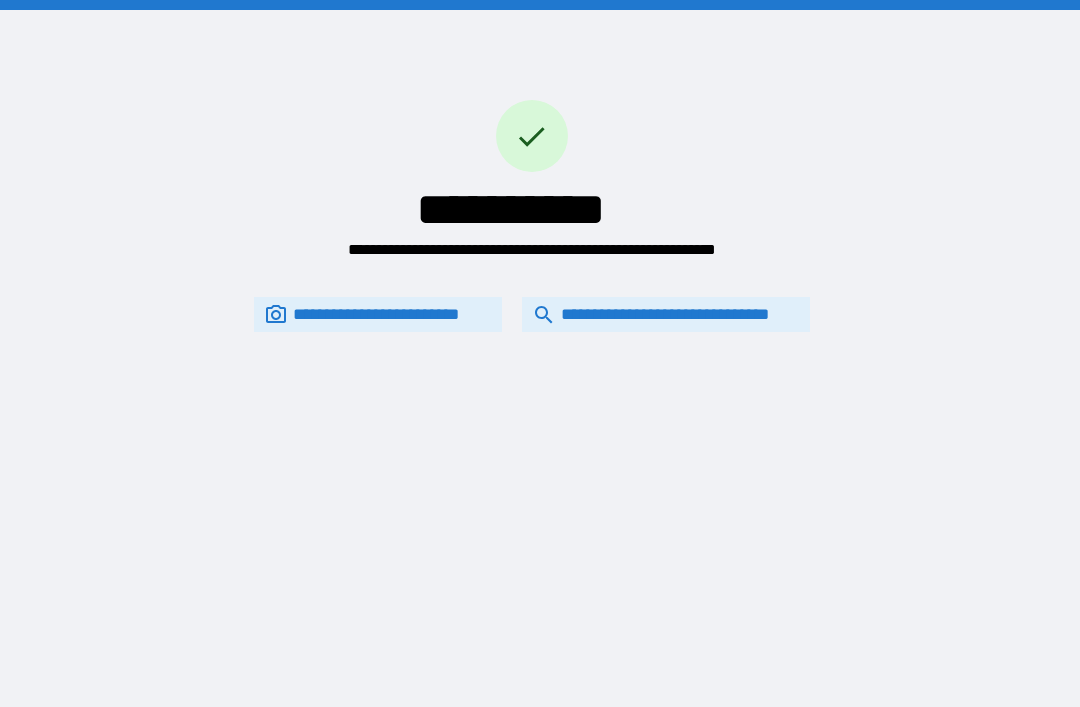 scroll, scrollTop: 64, scrollLeft: 0, axis: vertical 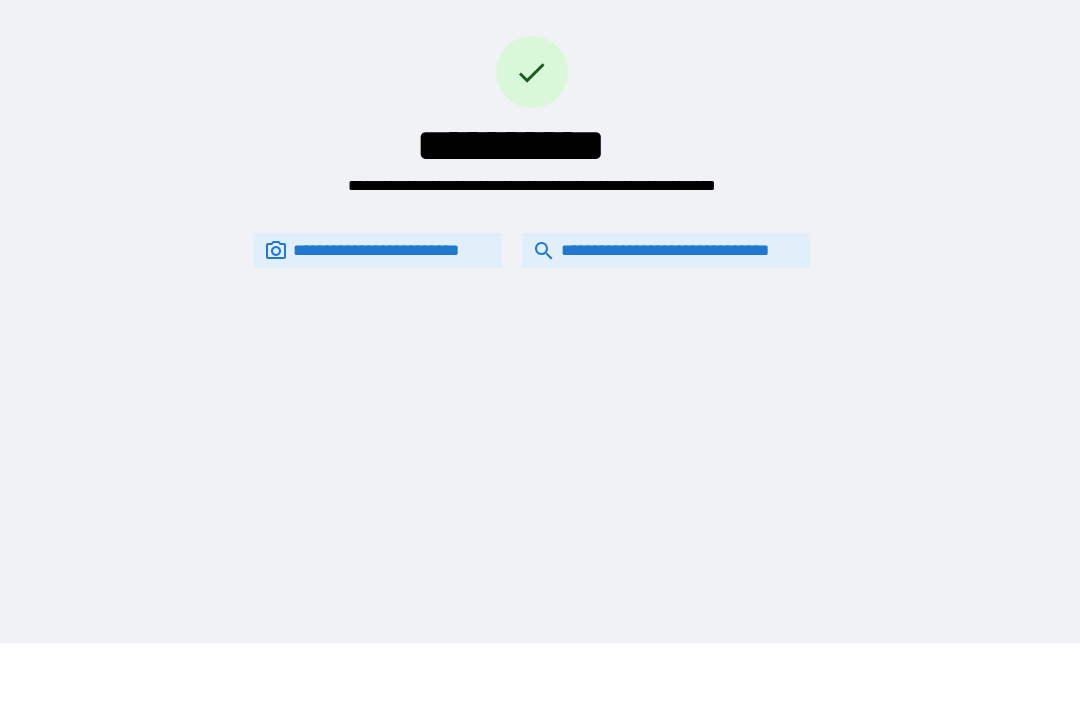 click on "**********" at bounding box center [666, 250] 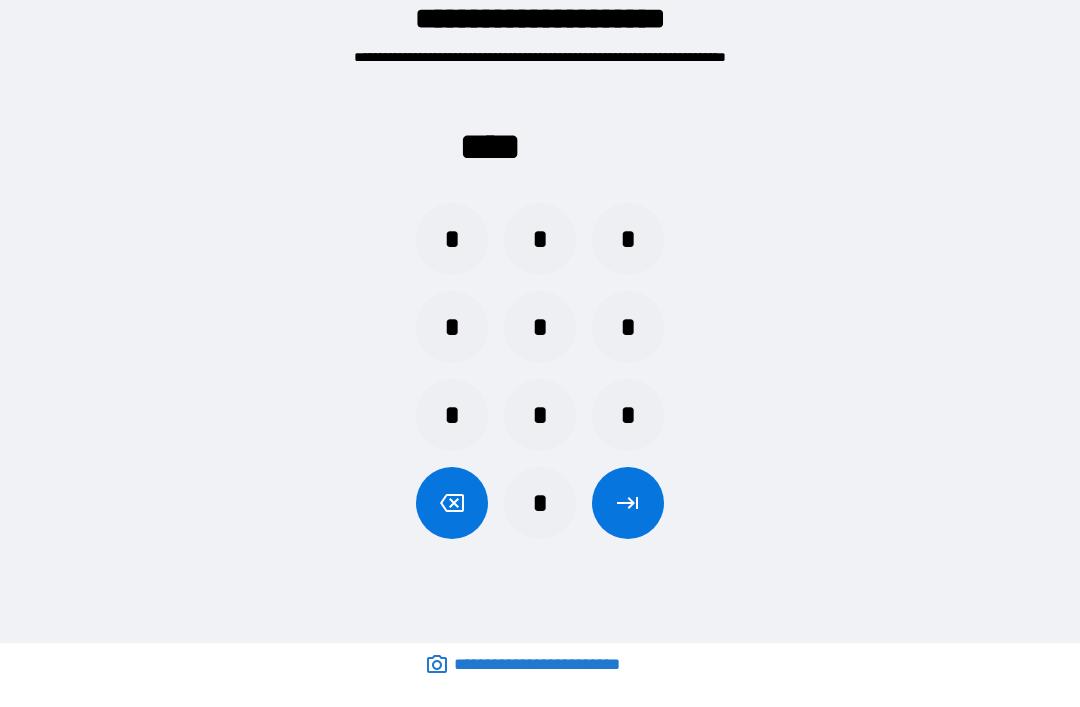 click on "*" at bounding box center (628, 327) 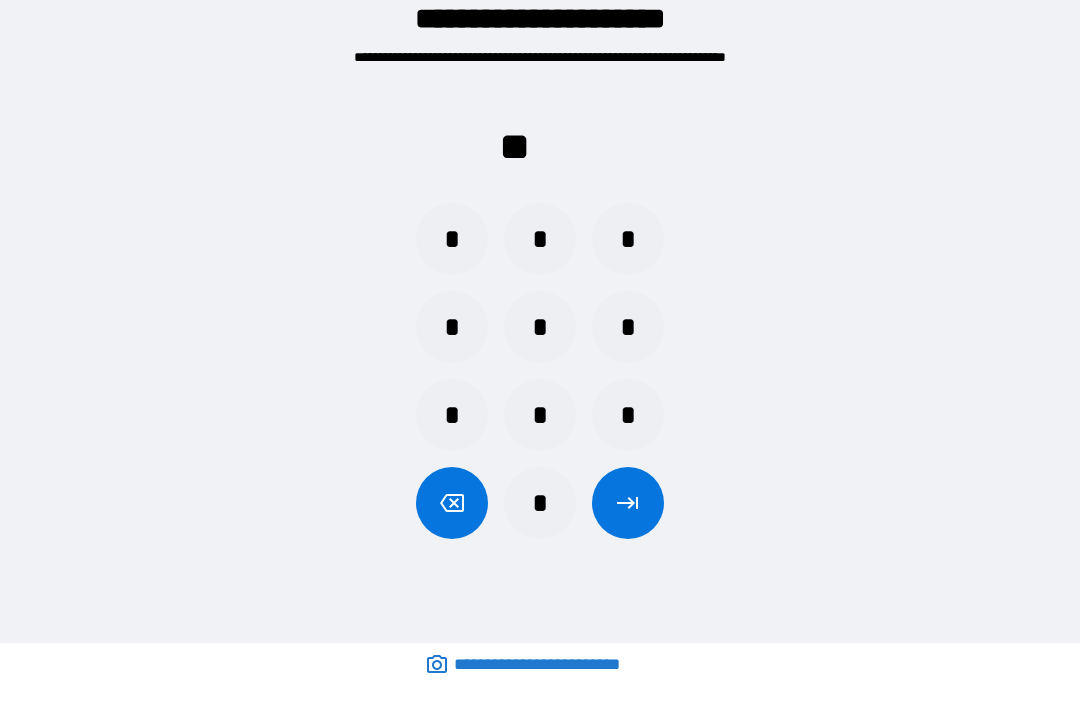 click on "*" at bounding box center [628, 327] 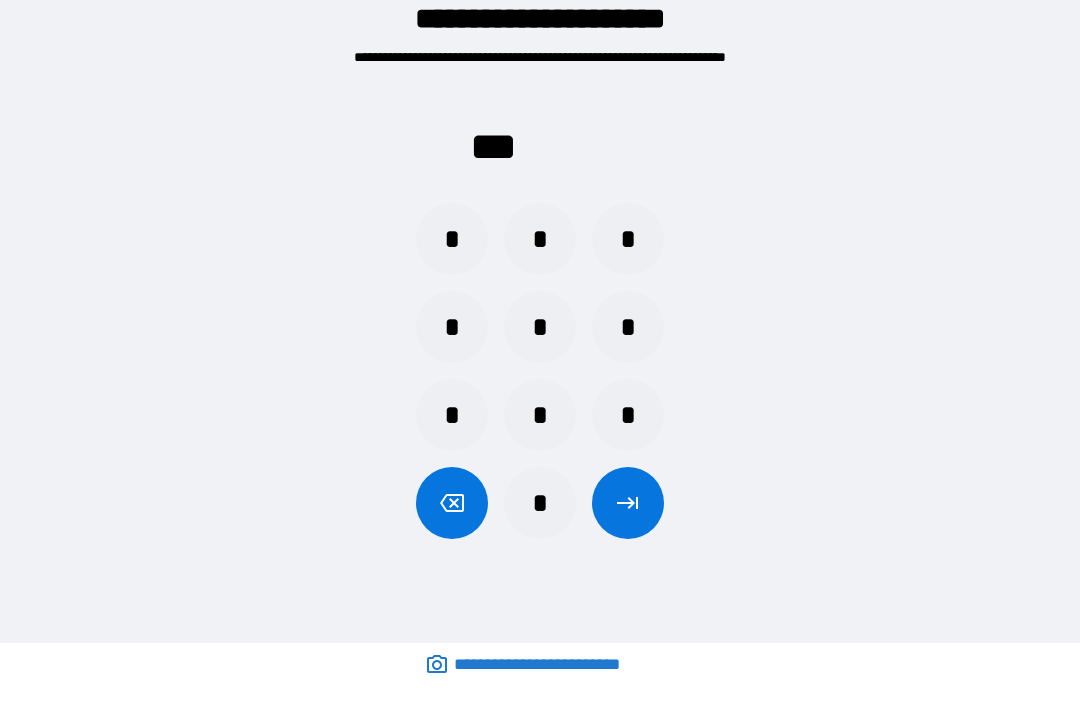 click on "*" at bounding box center (452, 239) 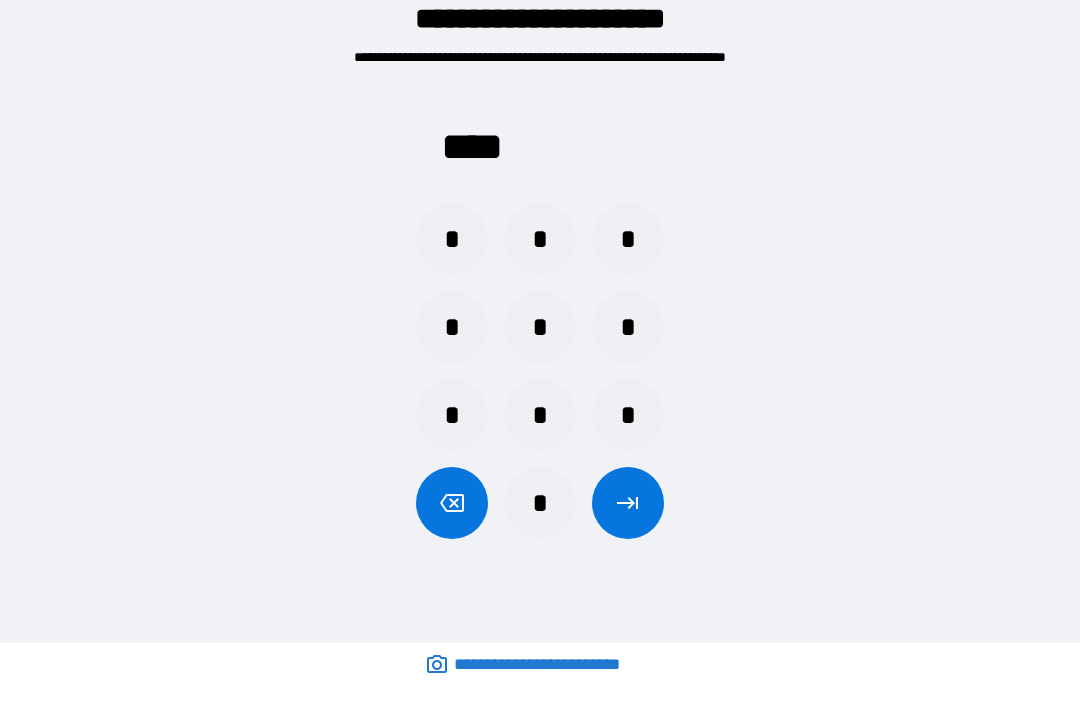 click at bounding box center (628, 503) 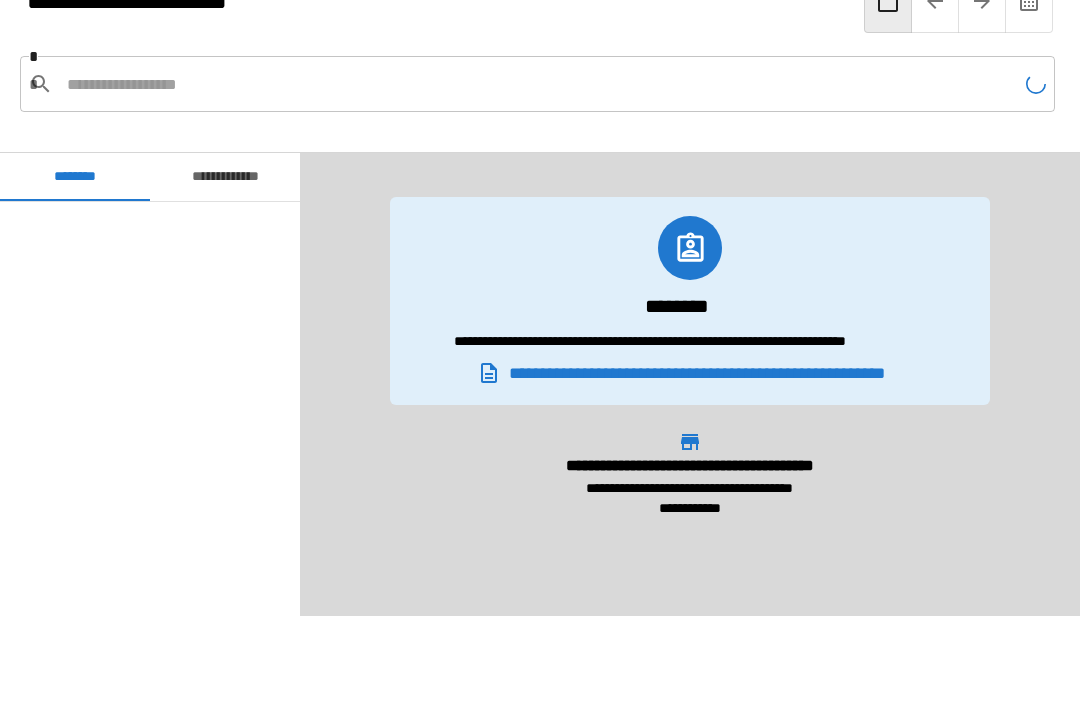 scroll, scrollTop: 900, scrollLeft: 0, axis: vertical 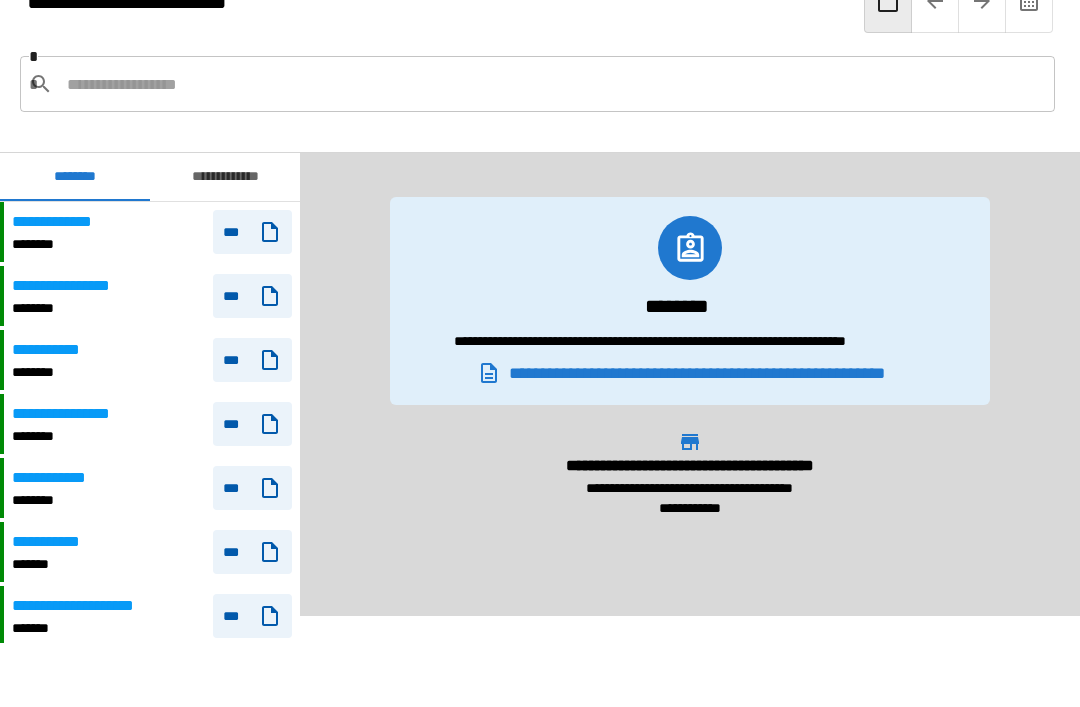click on "**********" at bounding box center [152, 232] 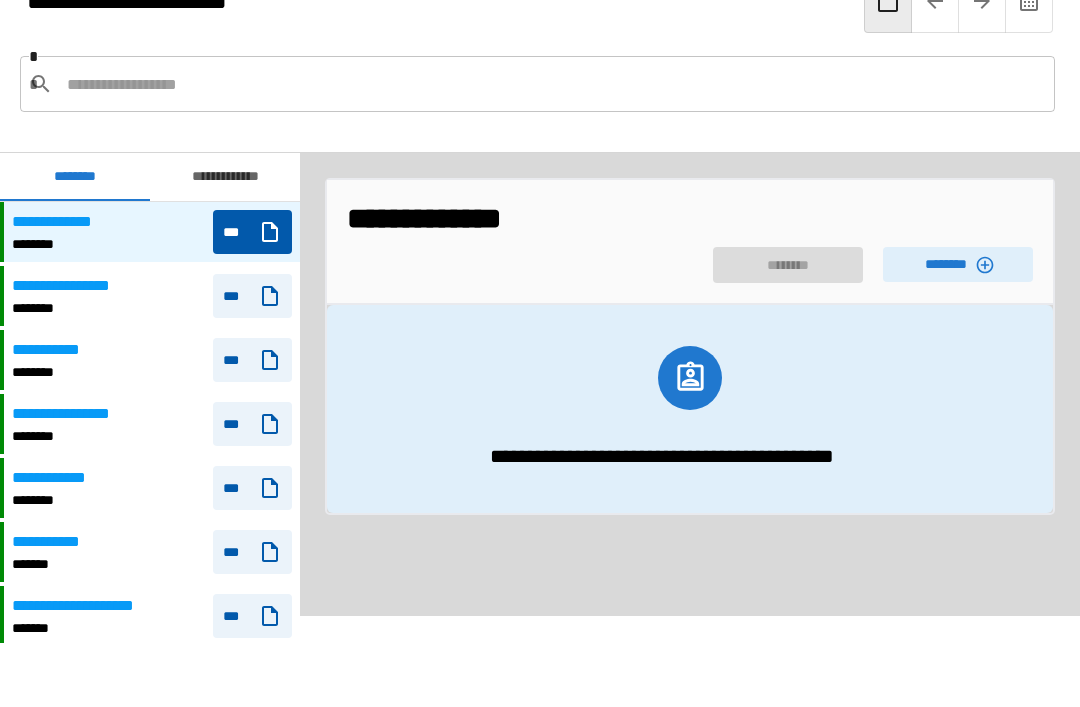 click on "********" at bounding box center [958, 264] 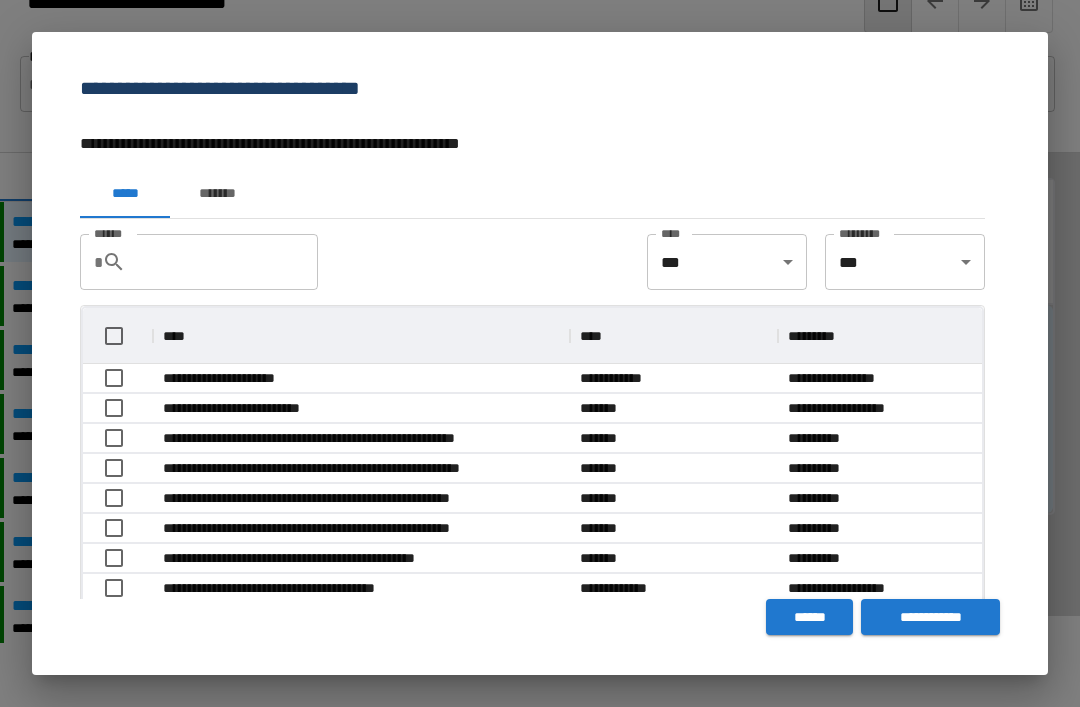scroll, scrollTop: 356, scrollLeft: 899, axis: both 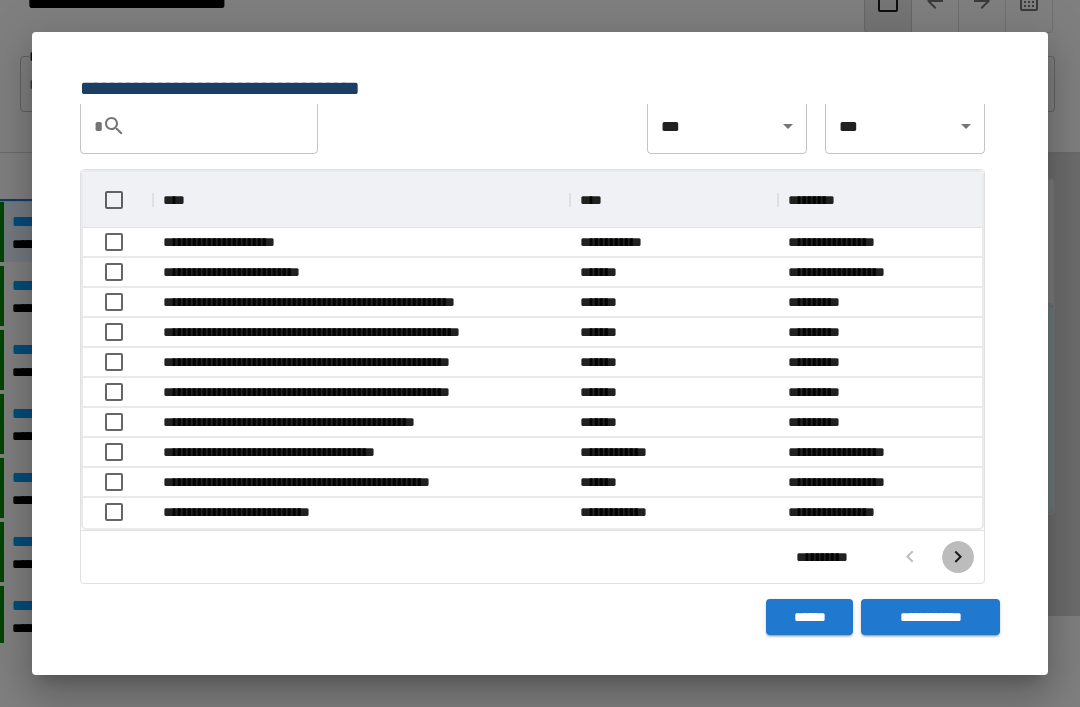 click 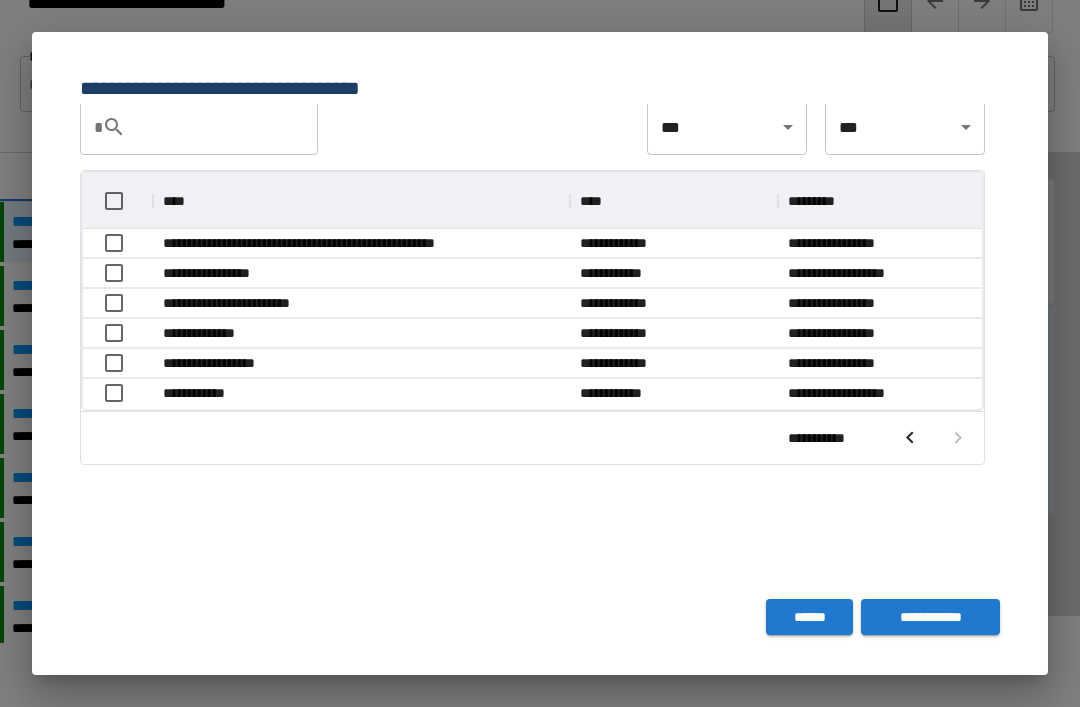 scroll, scrollTop: 236, scrollLeft: 899, axis: both 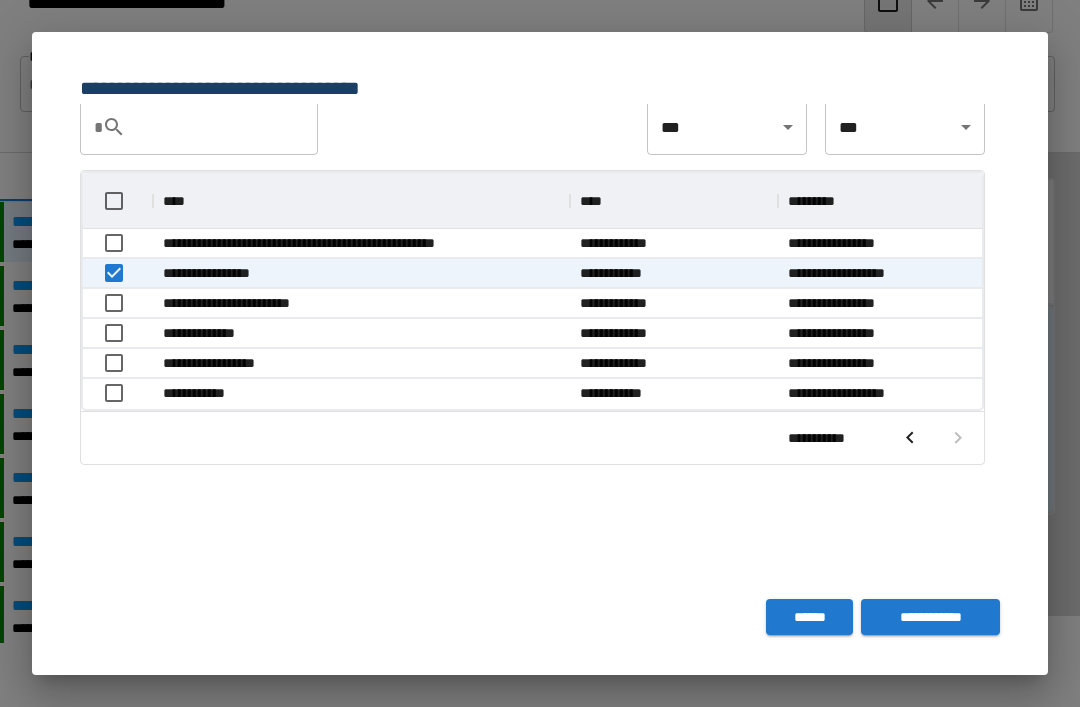 click on "**********" at bounding box center (930, 617) 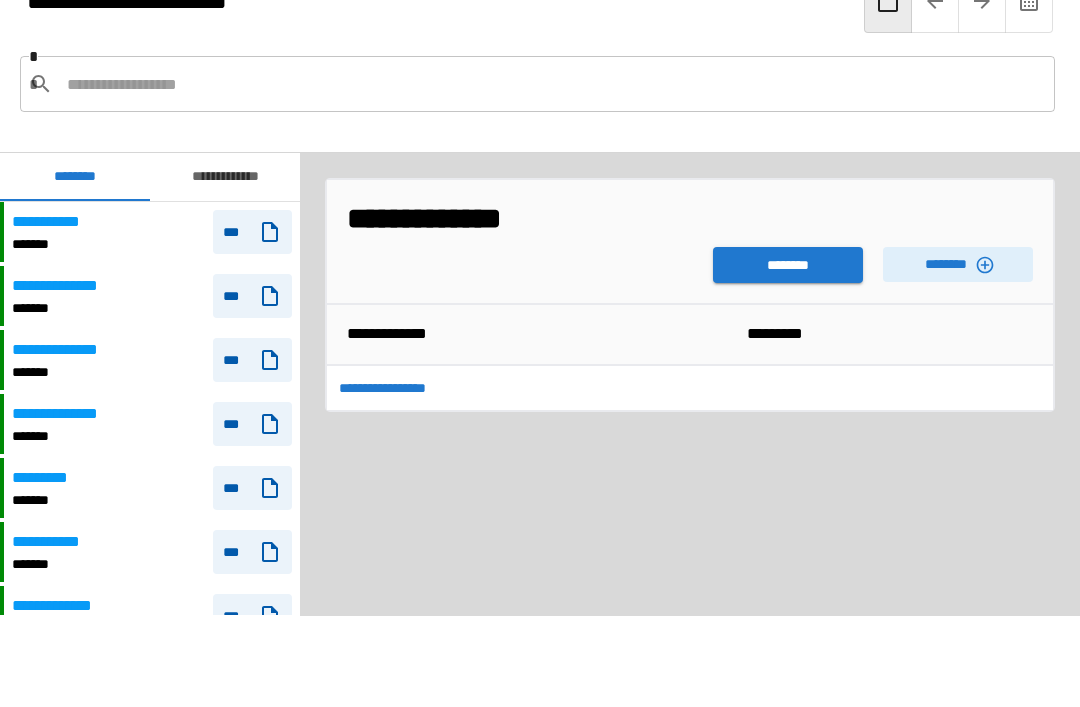 scroll, scrollTop: 900, scrollLeft: 0, axis: vertical 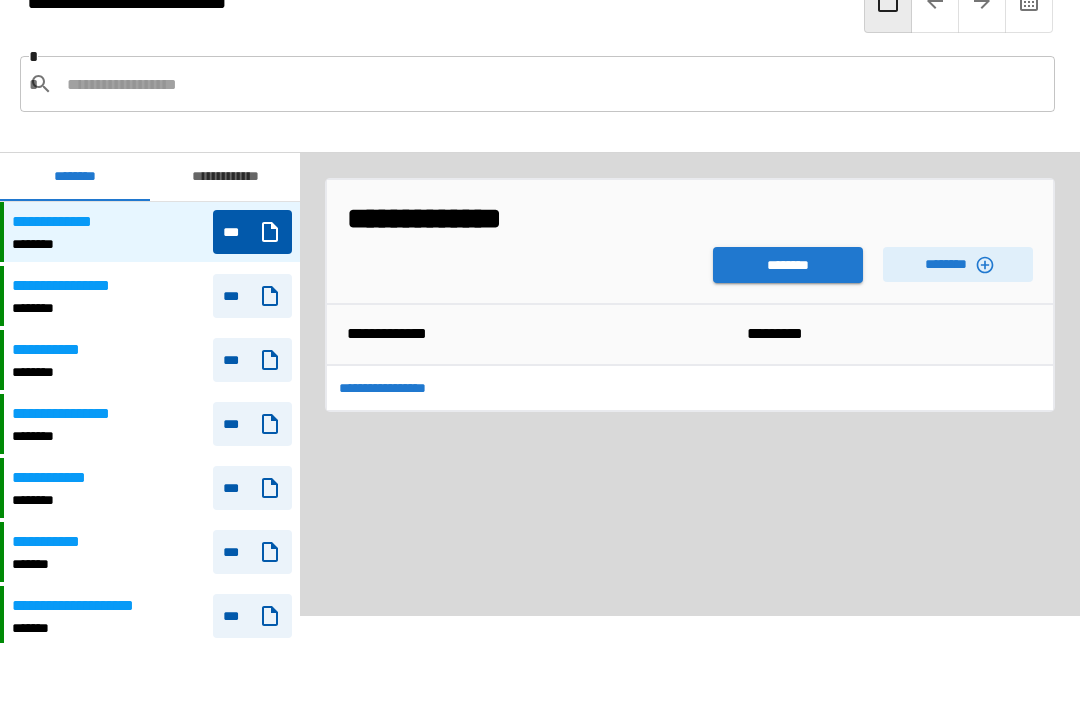 click on "********" at bounding box center [788, 265] 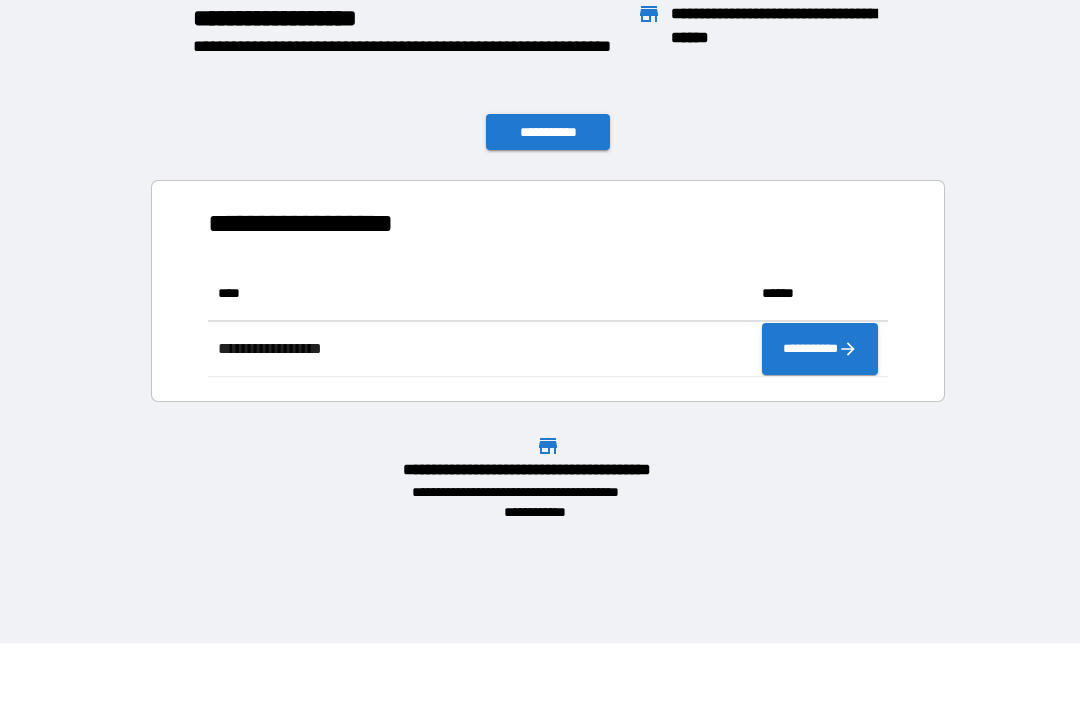 scroll, scrollTop: 1, scrollLeft: 1, axis: both 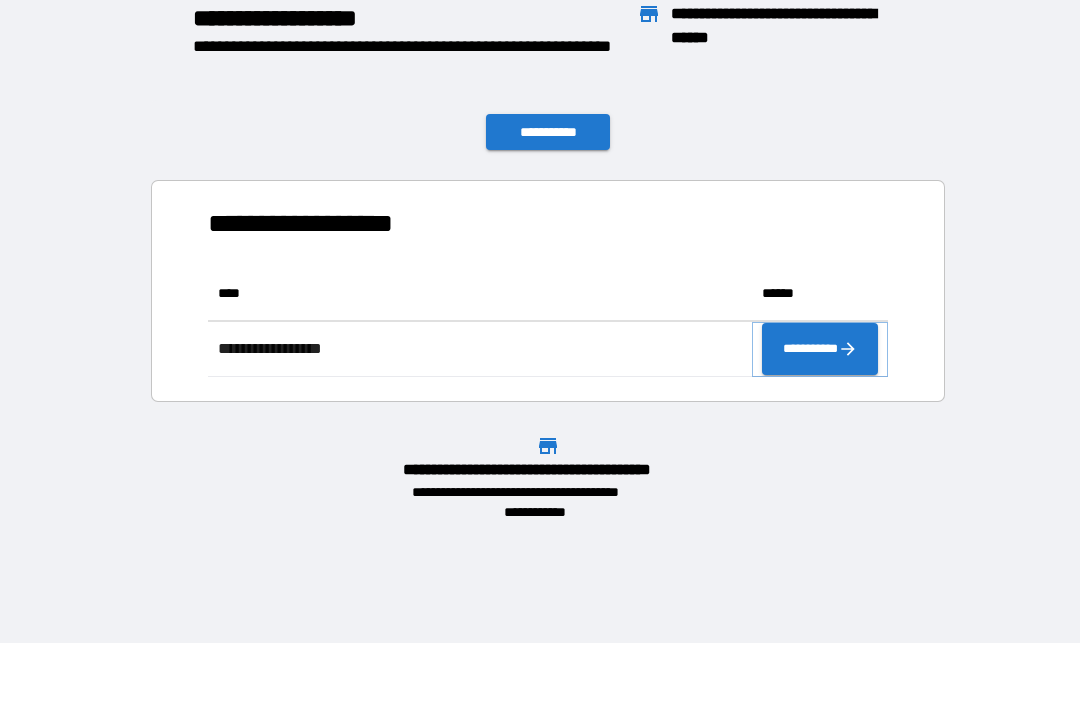 click on "**********" at bounding box center (820, 349) 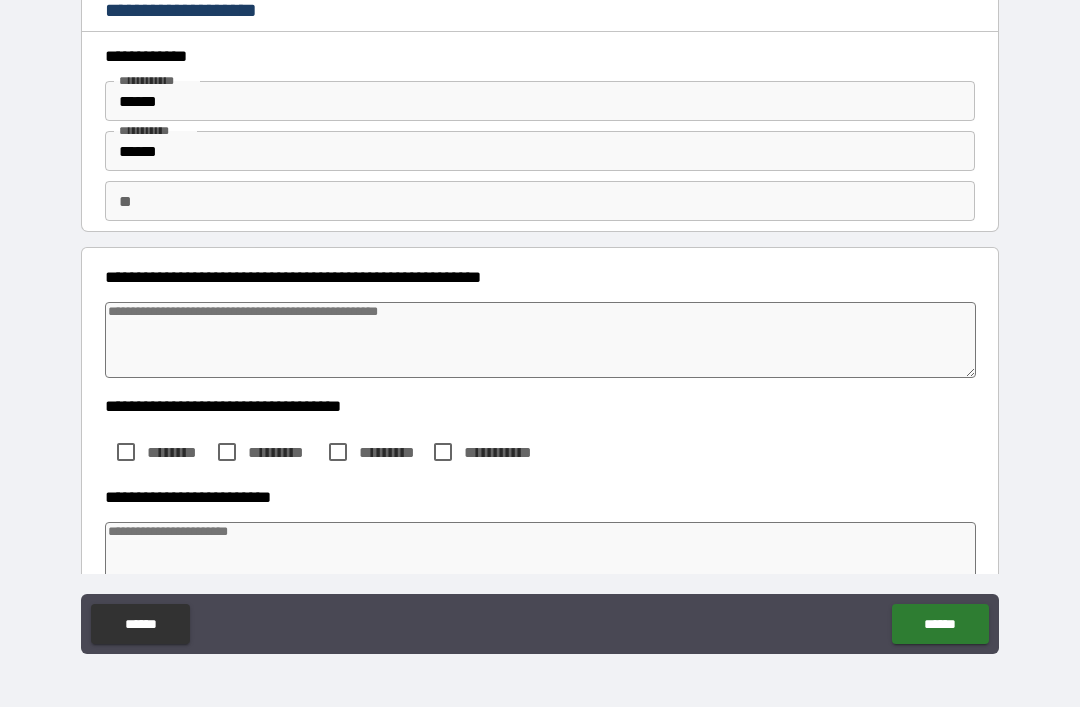 type on "*" 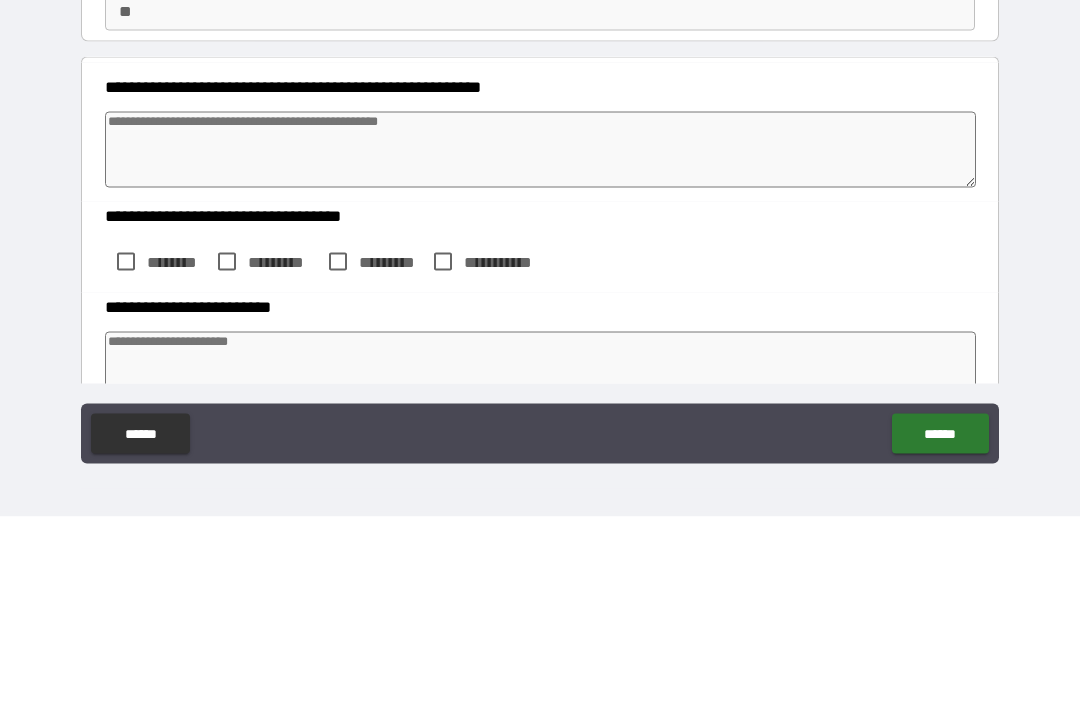 type on "*" 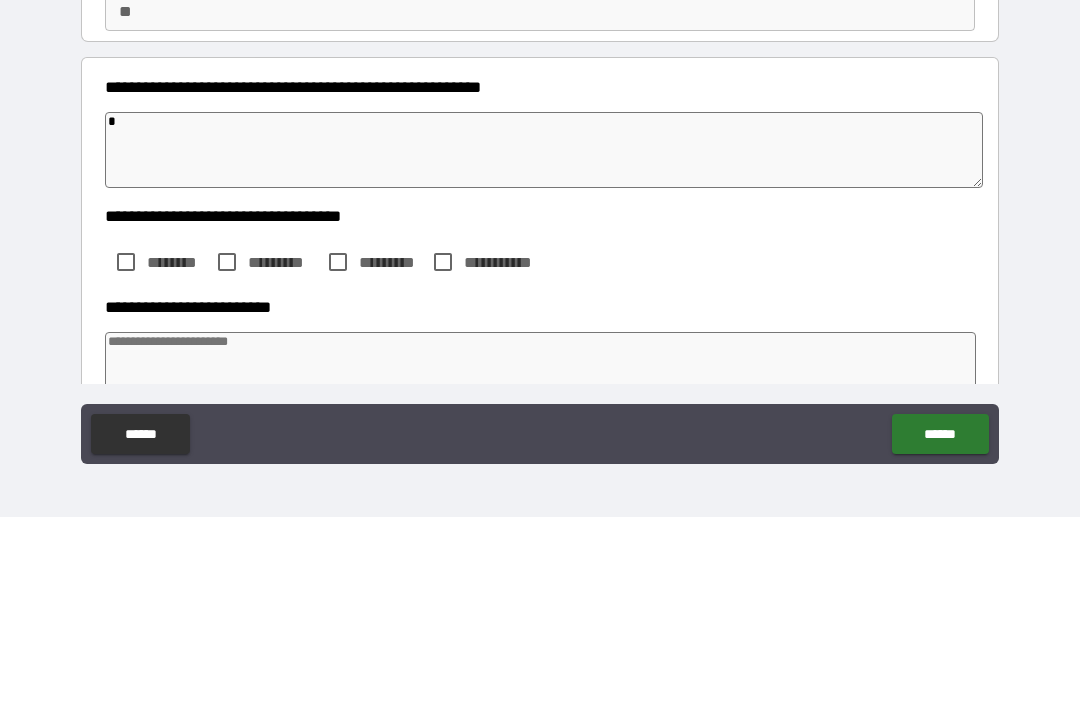 type on "*" 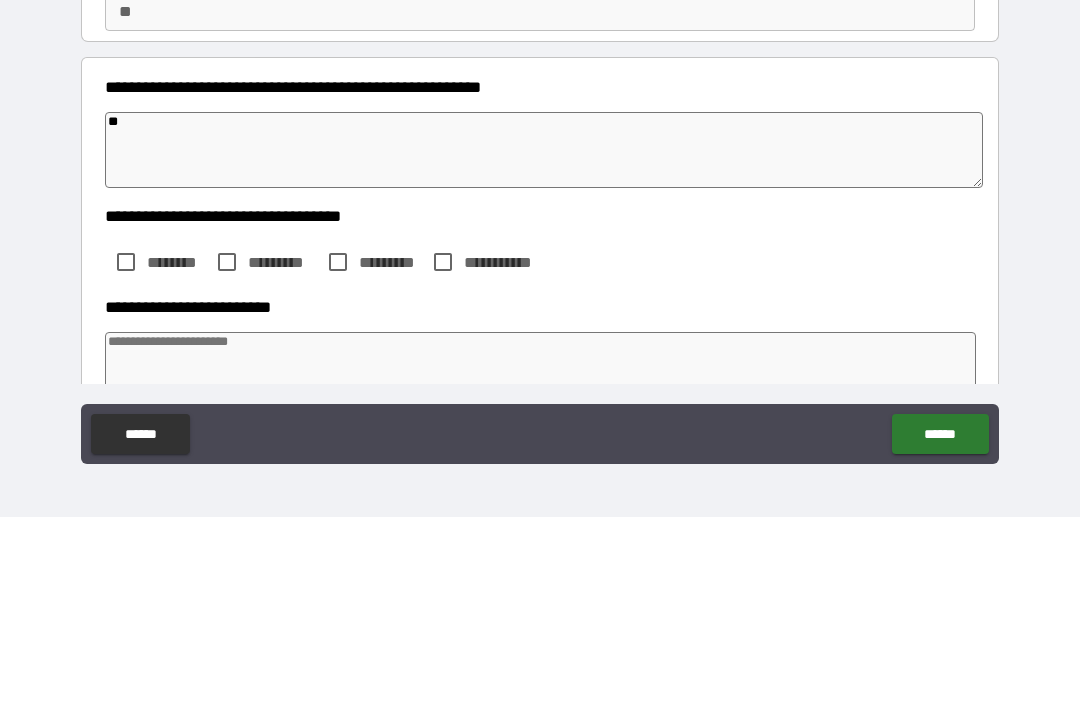 type on "*" 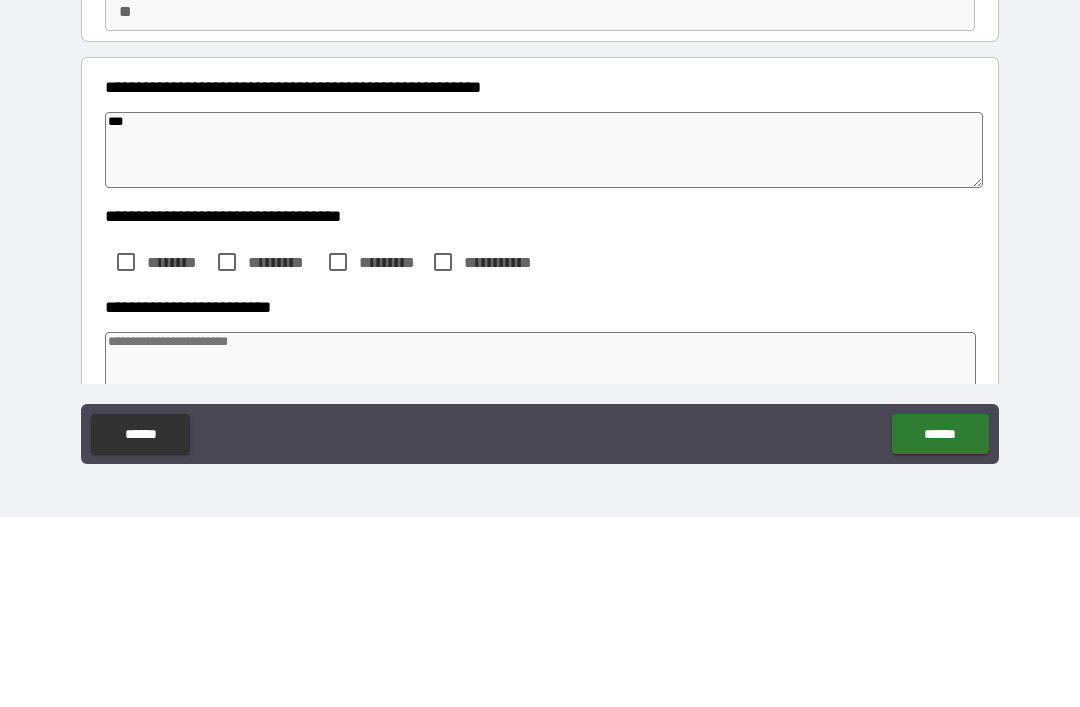 type on "*" 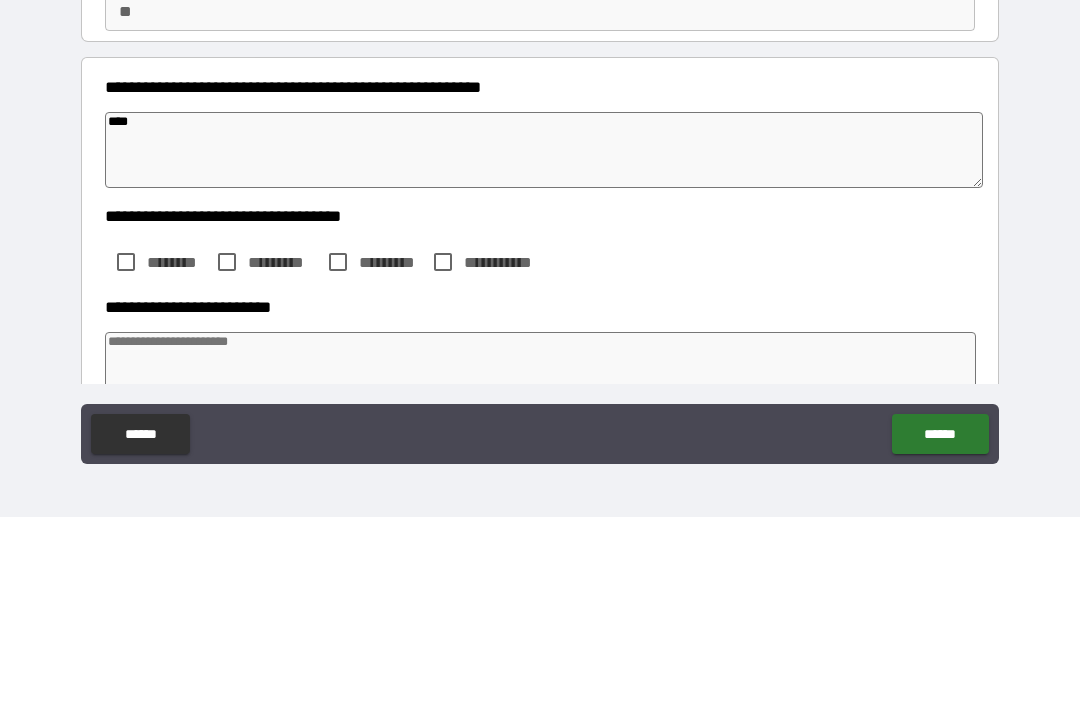 type on "*" 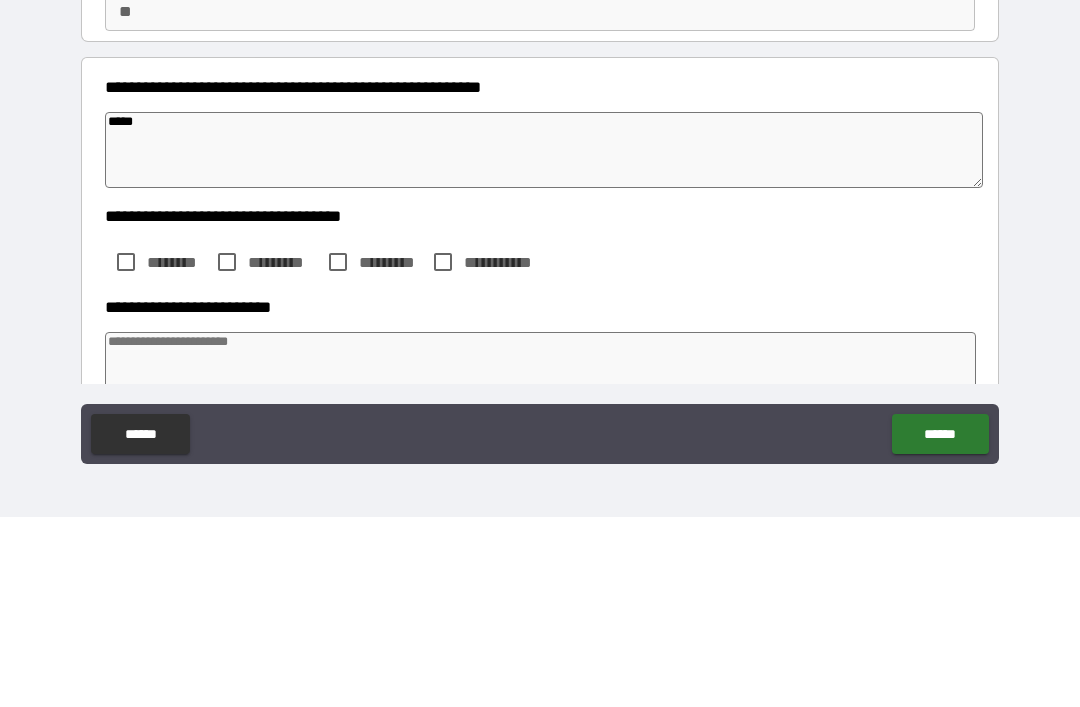 type on "*" 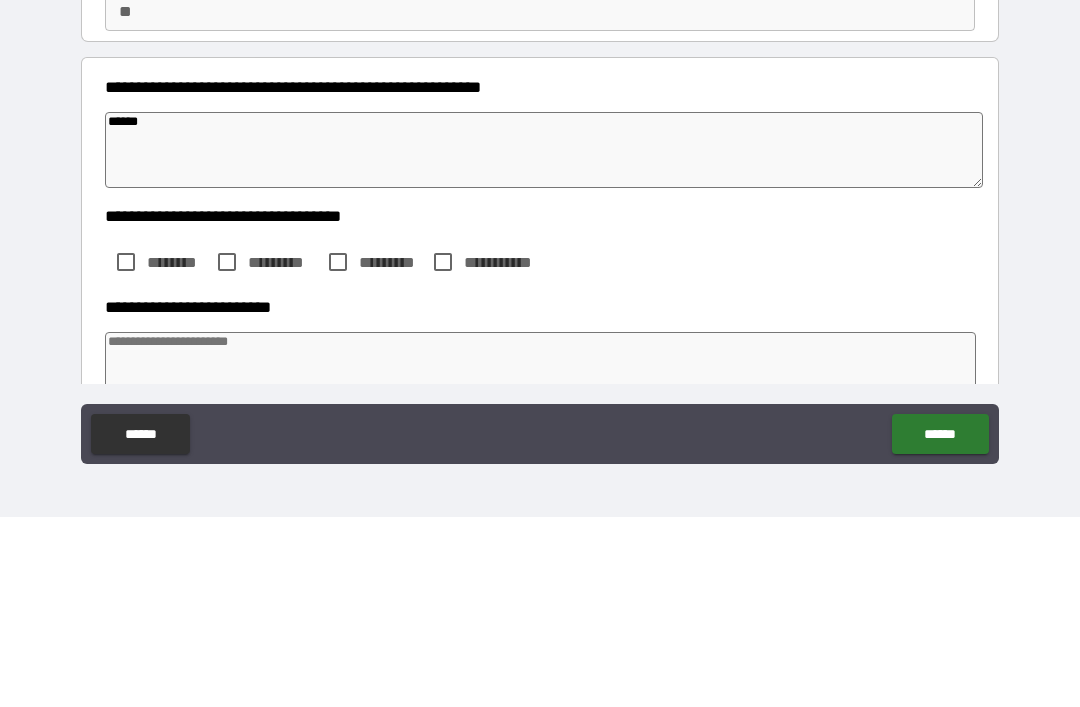 type on "*" 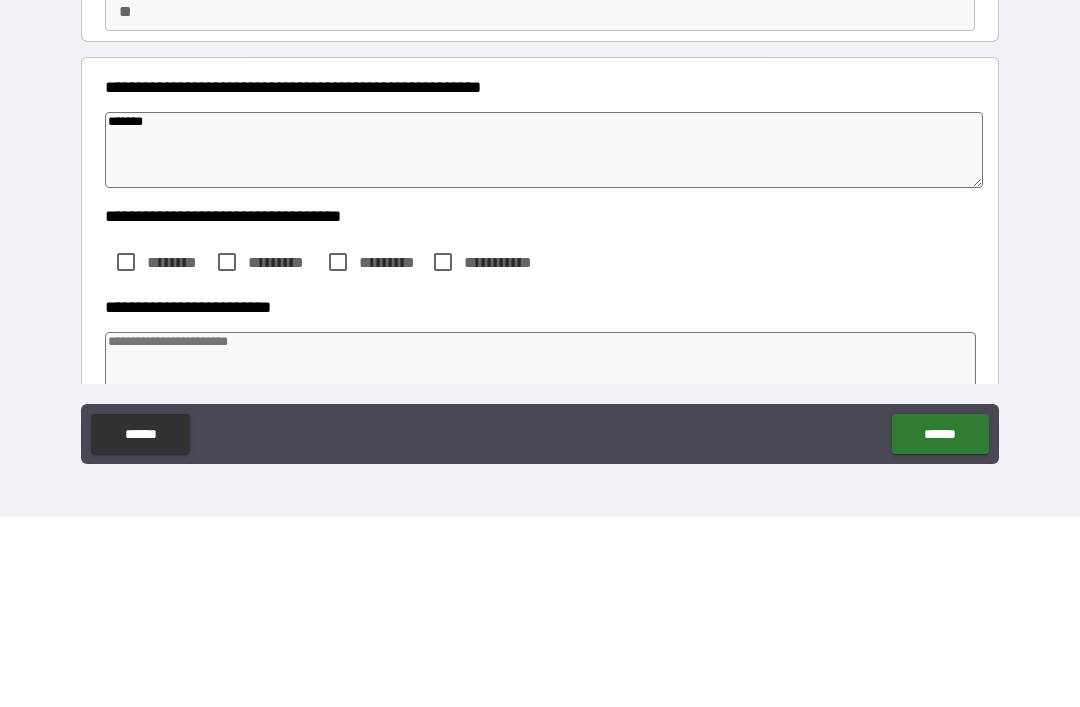 type on "*" 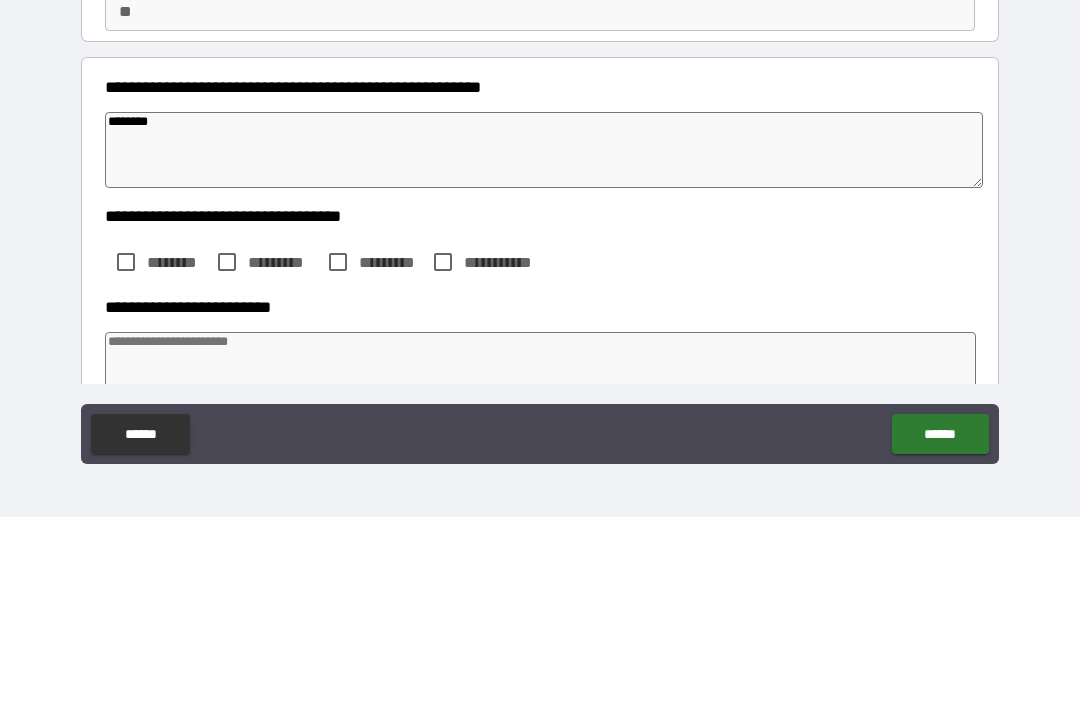 type on "*" 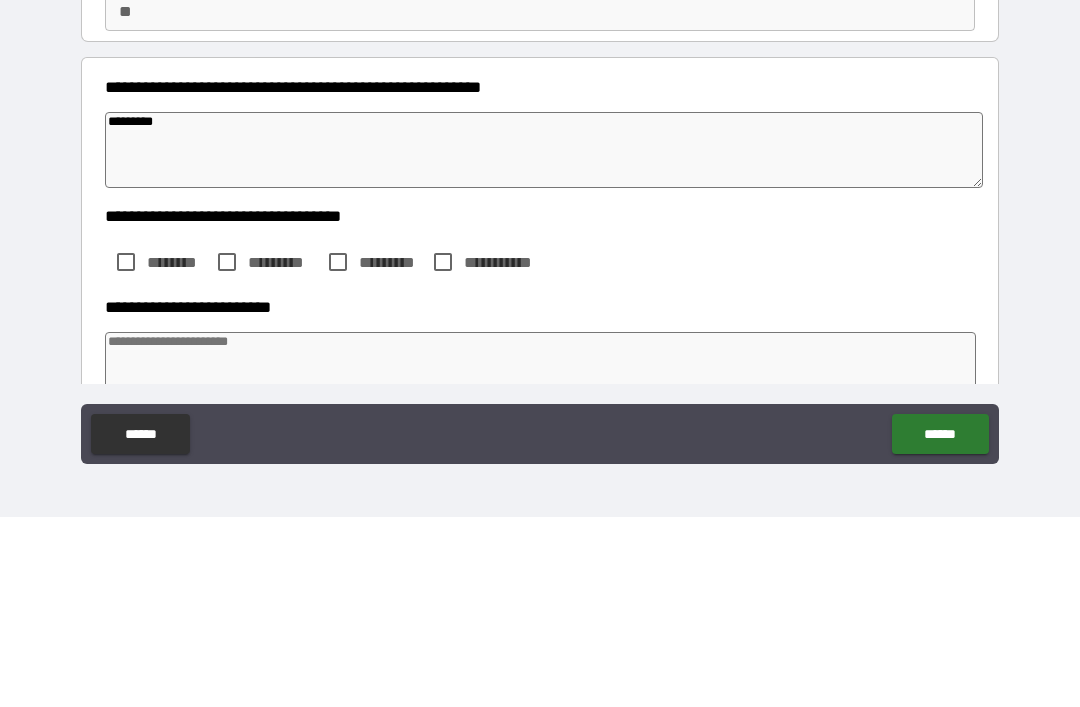 type on "*" 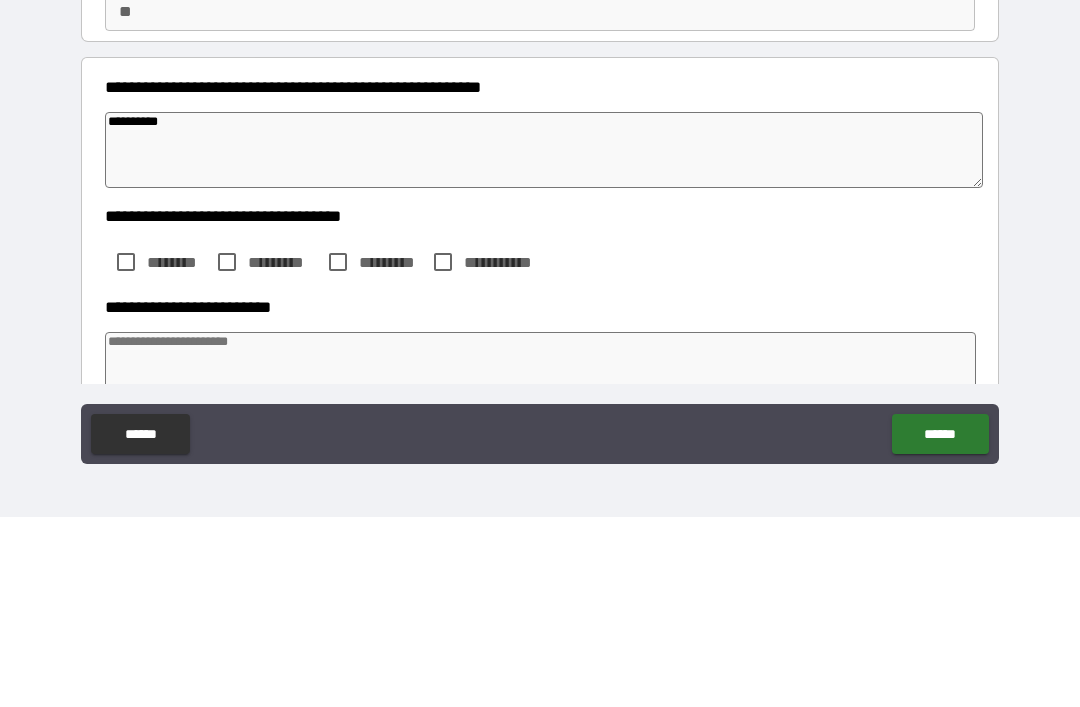 type on "*" 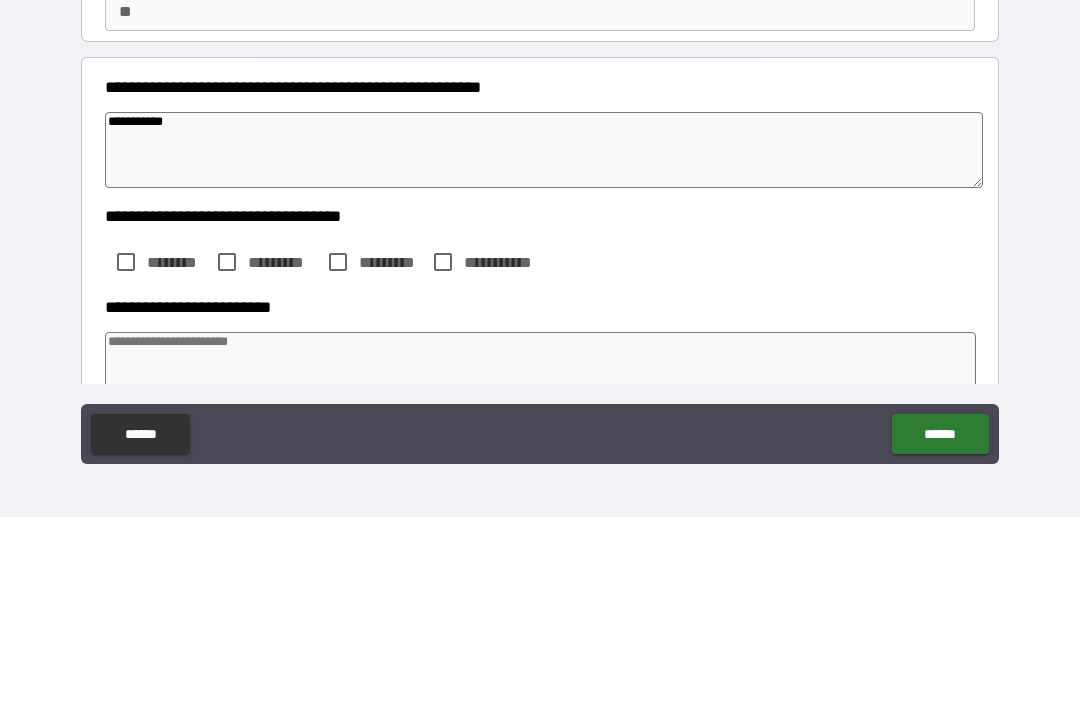 type on "*" 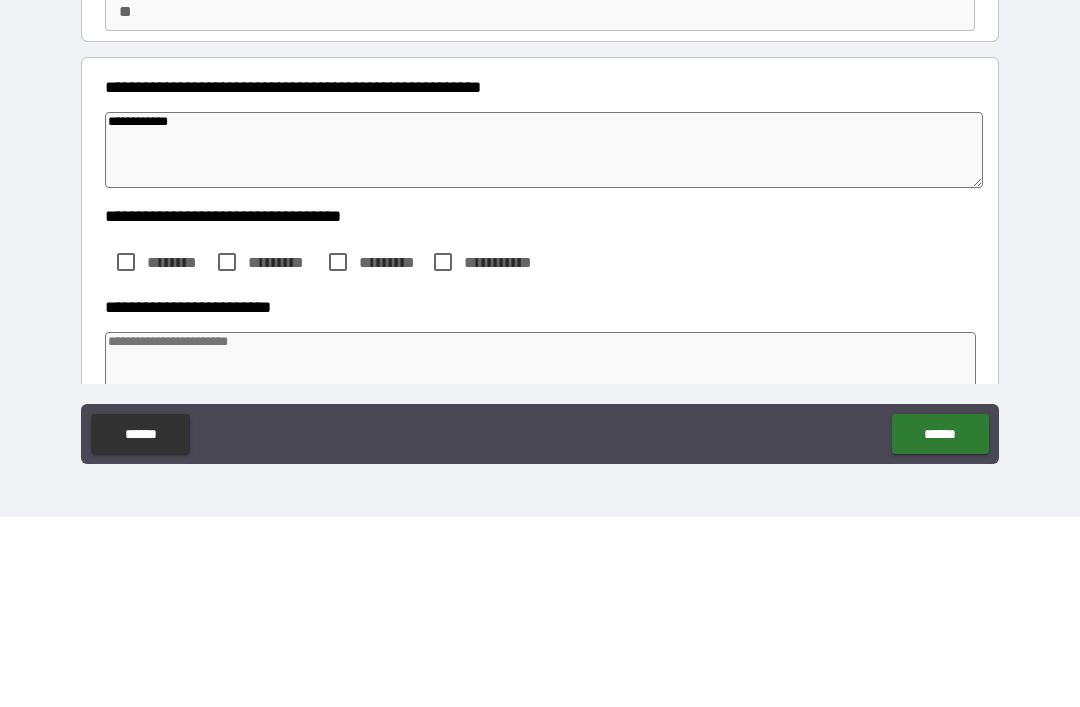 type on "*" 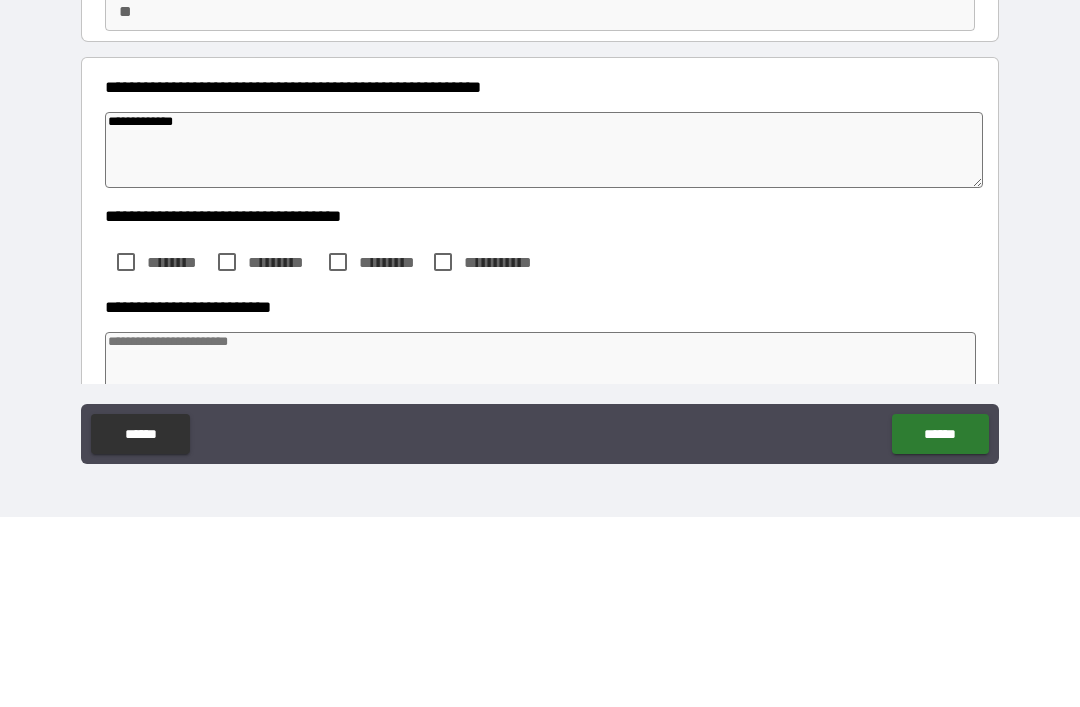 type on "*" 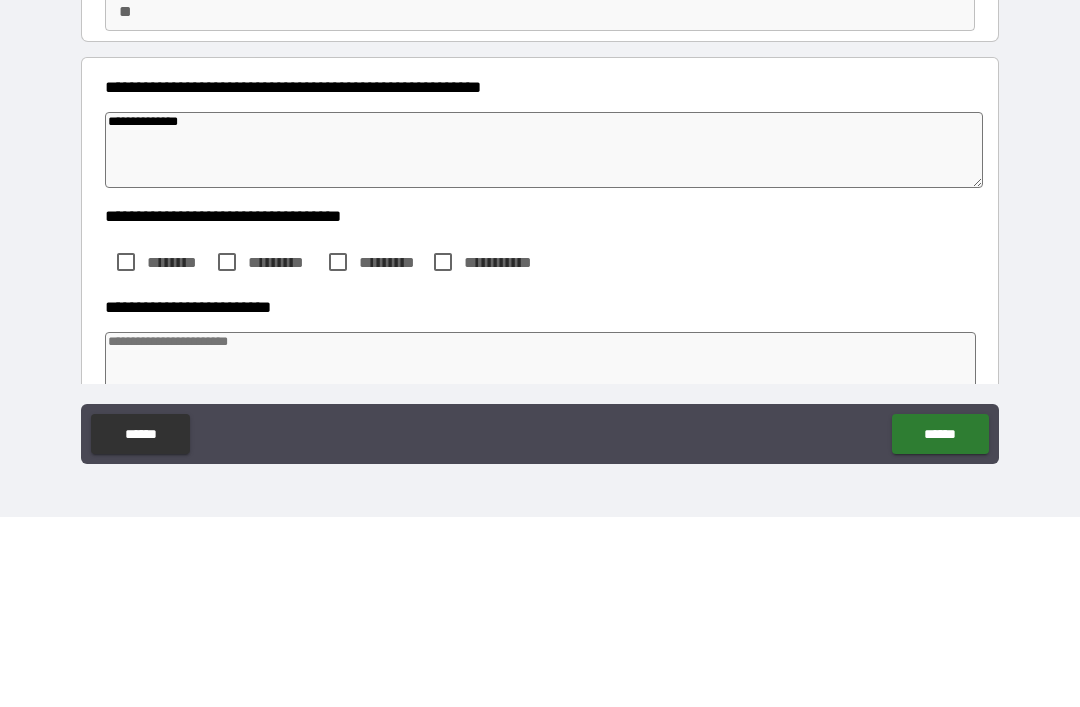 type on "*" 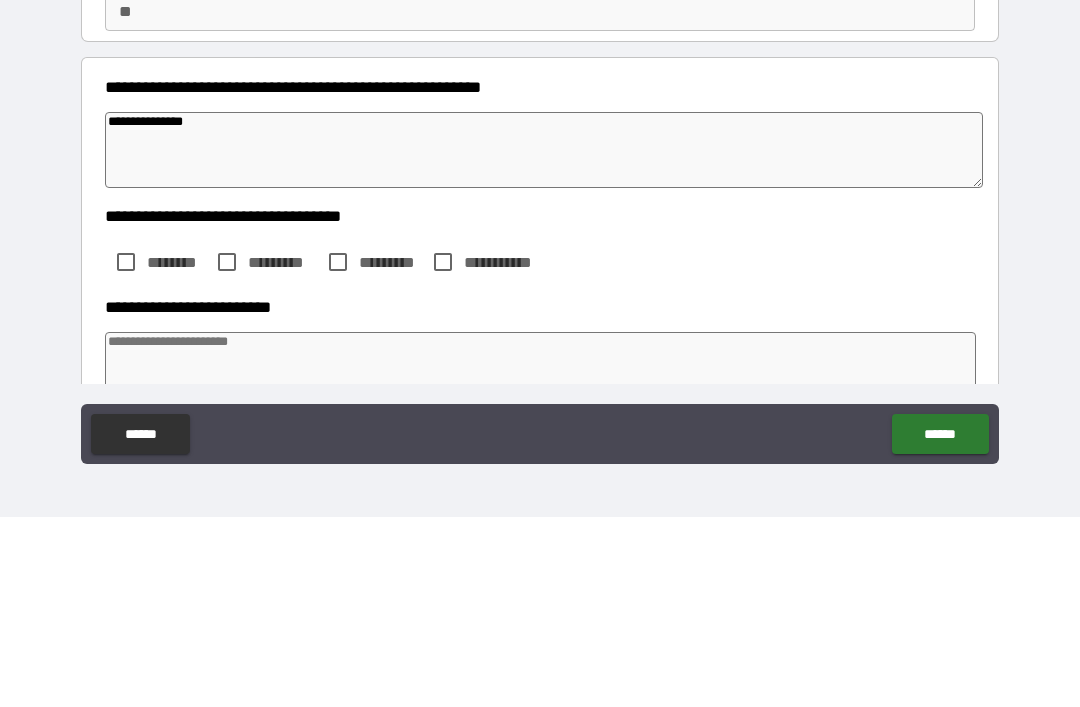 type on "*" 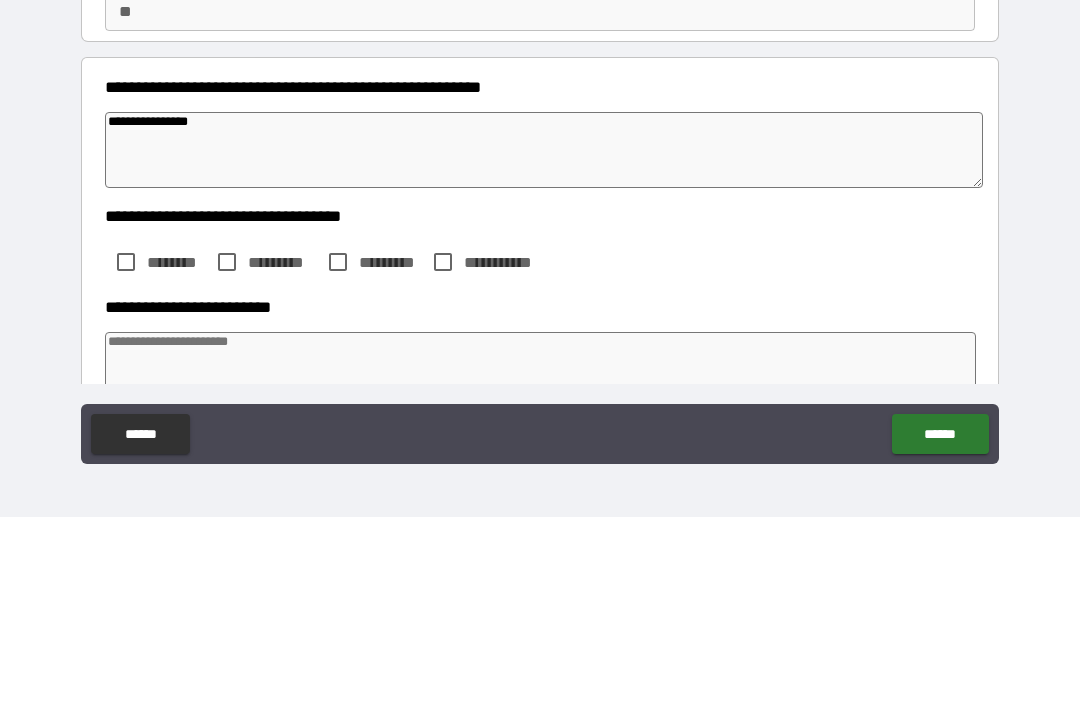 type on "*" 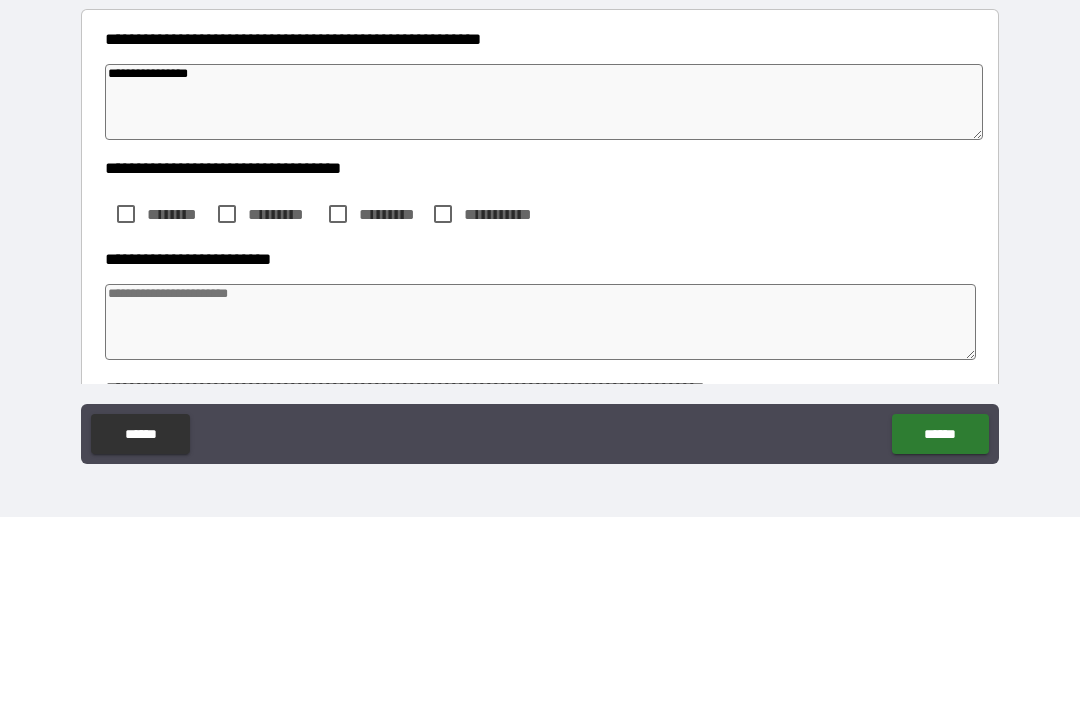 scroll, scrollTop: 47, scrollLeft: 0, axis: vertical 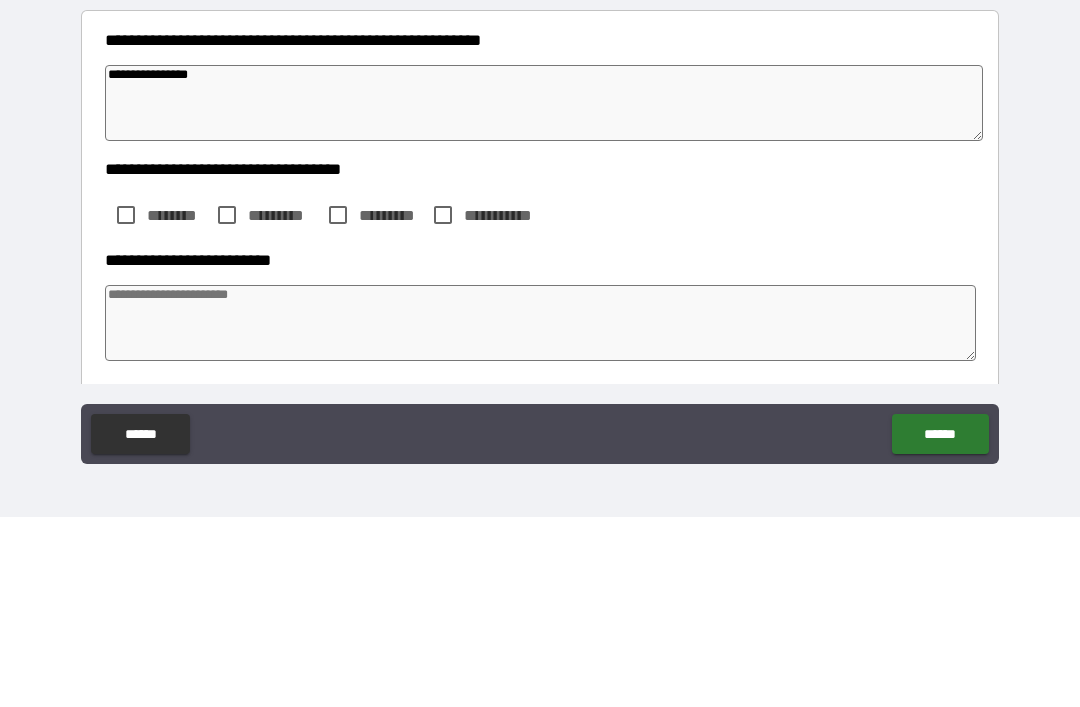 type on "**********" 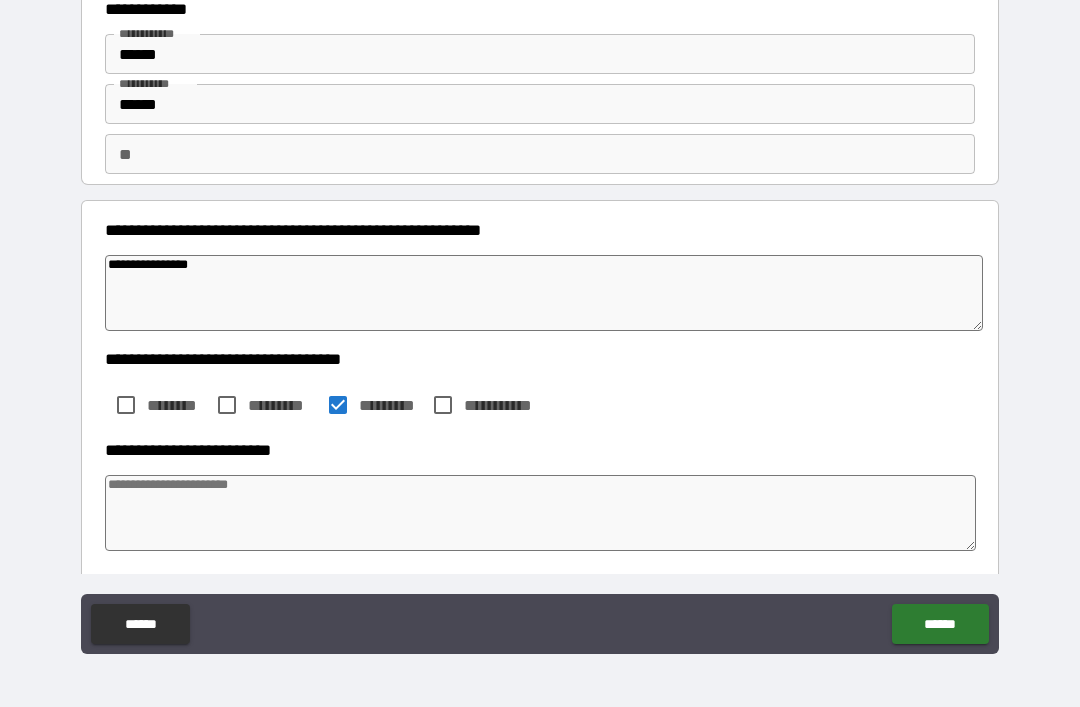 type on "*" 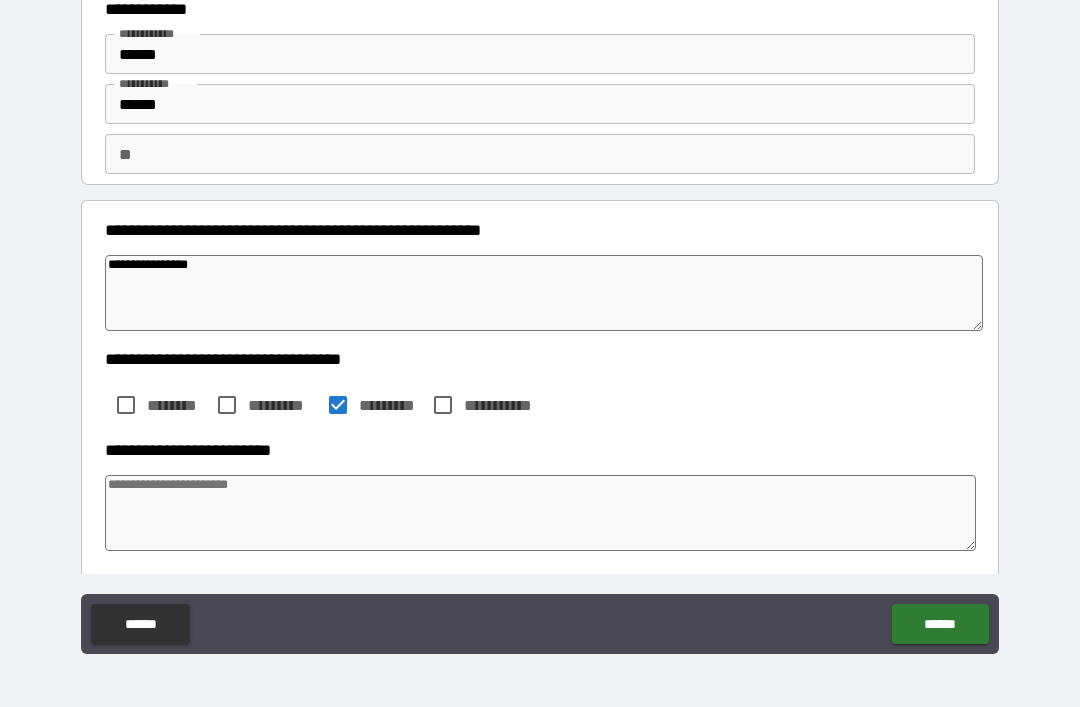 type on "*" 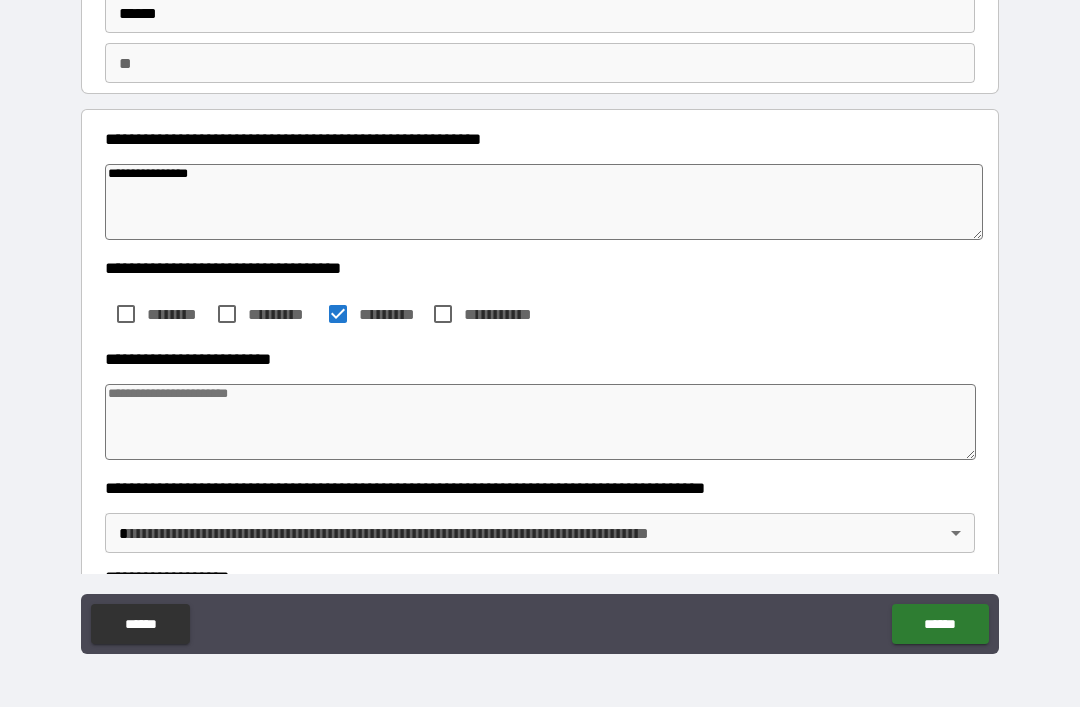 scroll, scrollTop: 164, scrollLeft: 0, axis: vertical 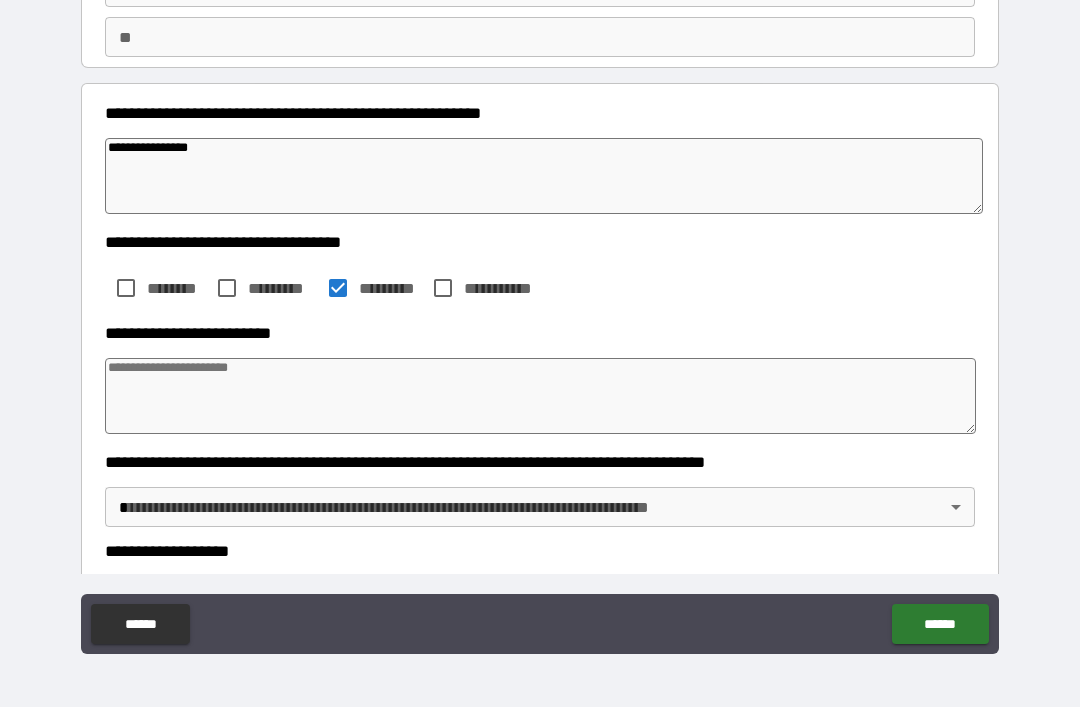click at bounding box center [540, 396] 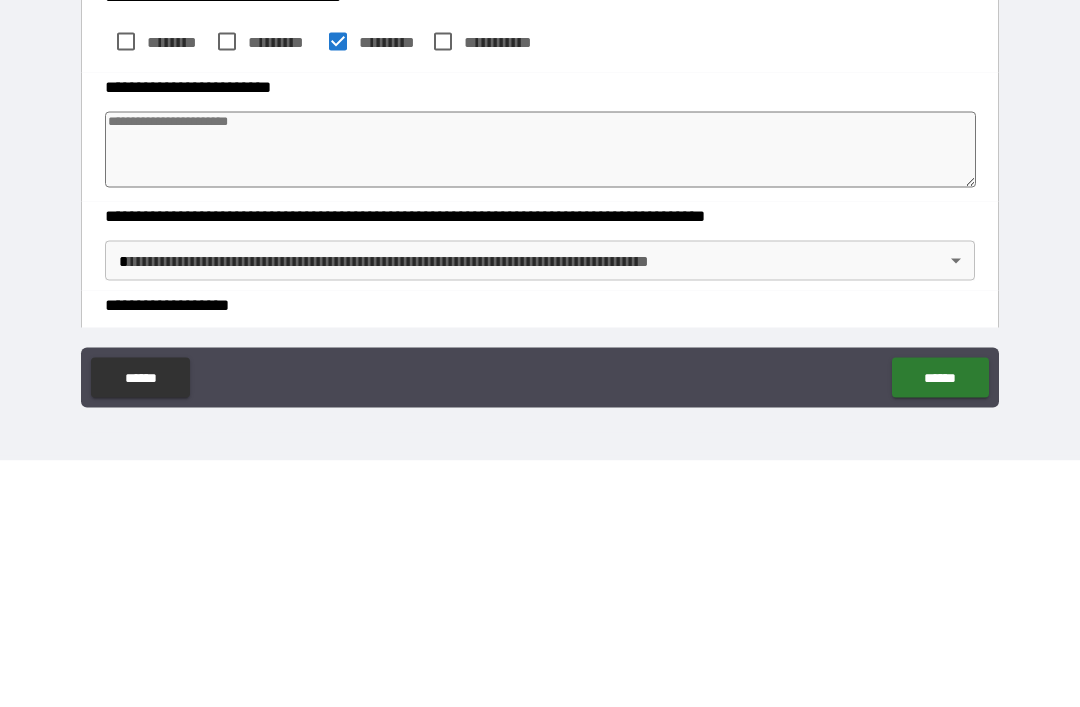 type on "*" 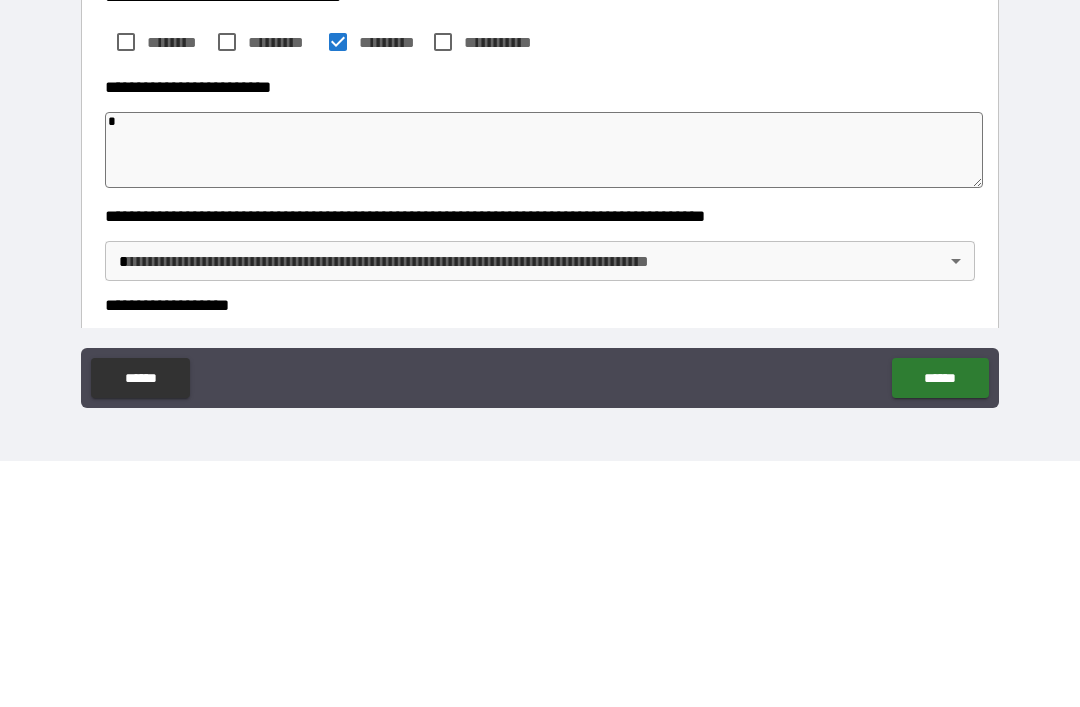 type on "*" 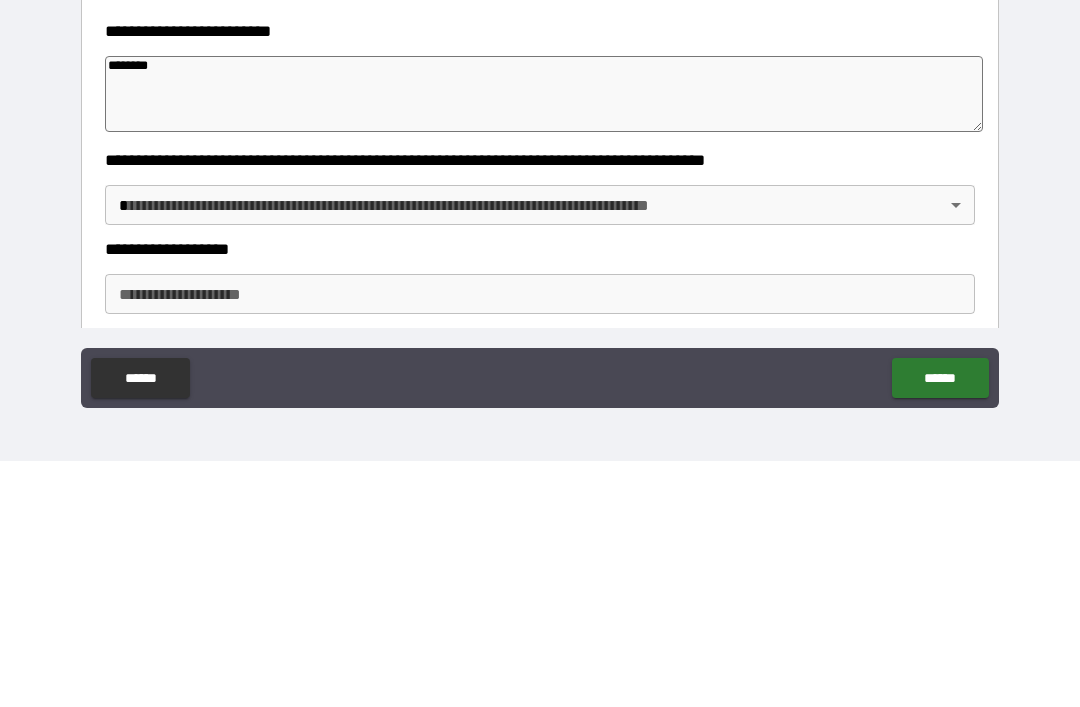 scroll, scrollTop: 236, scrollLeft: 0, axis: vertical 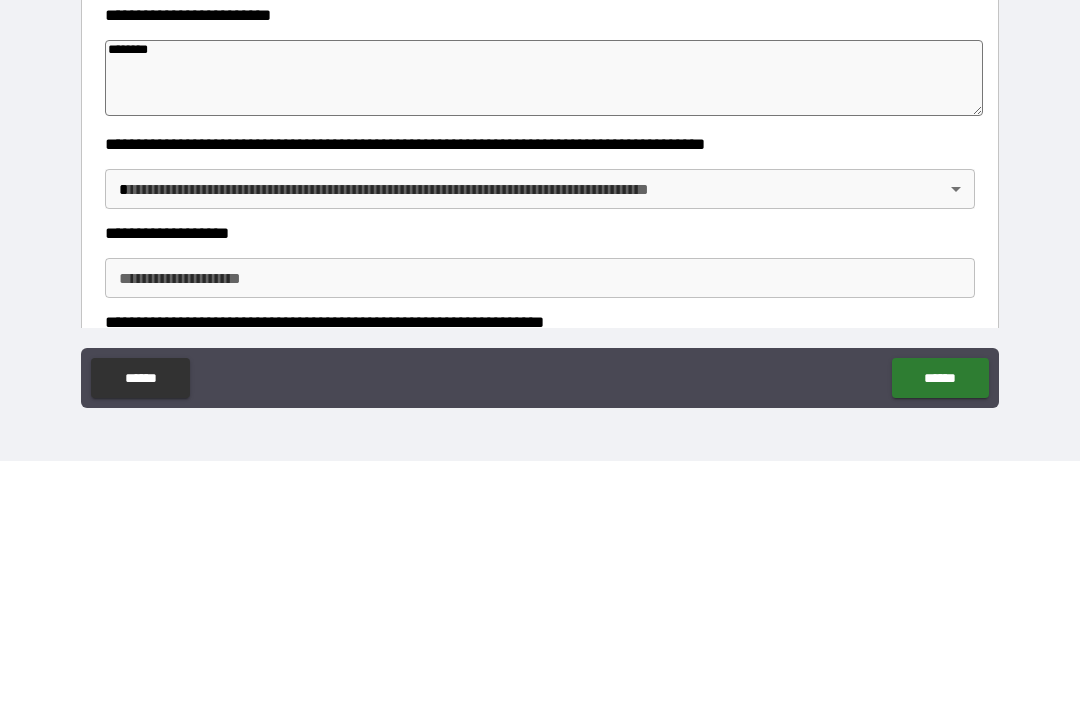 click on "**********" at bounding box center [540, 321] 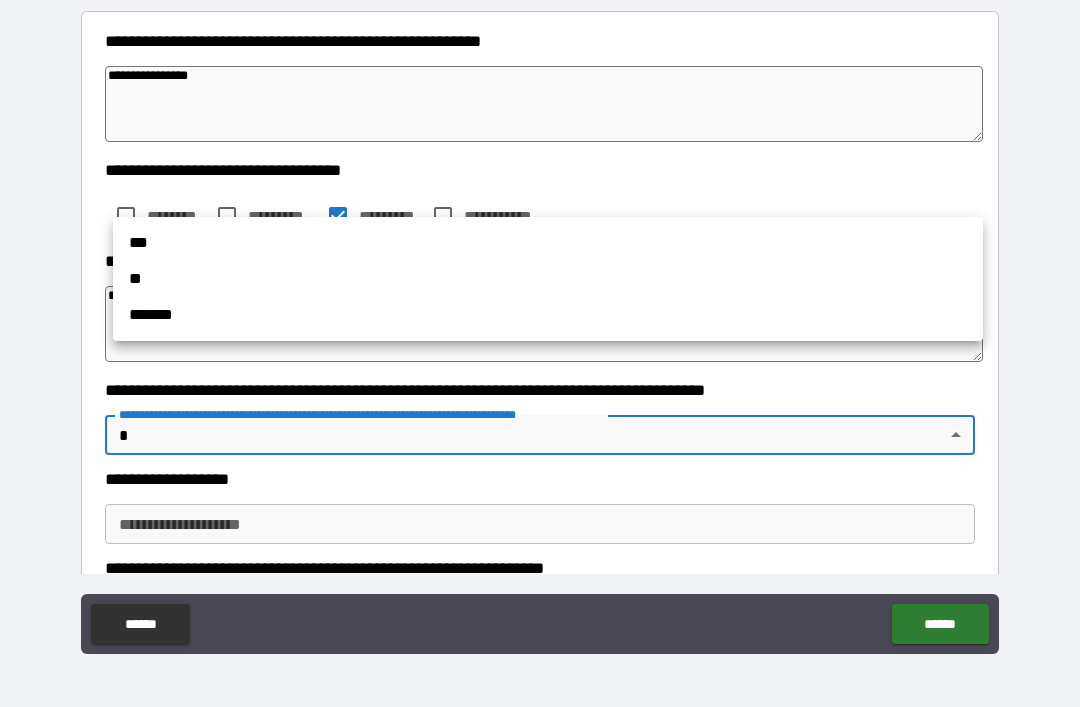 click on "**" at bounding box center (548, 279) 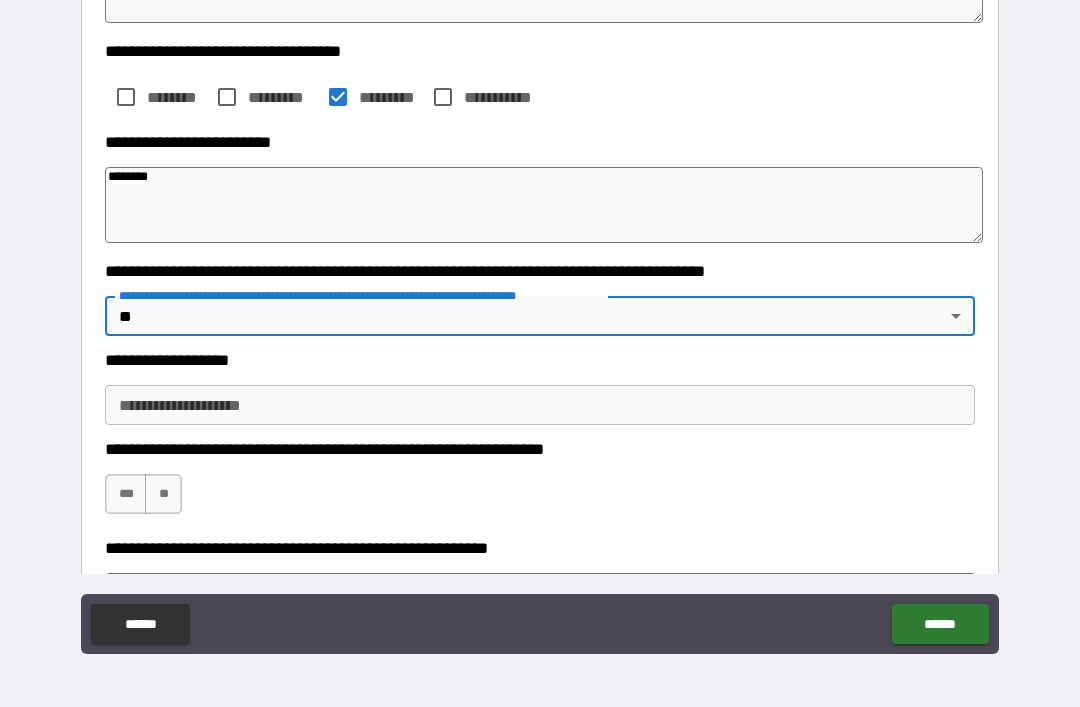 scroll, scrollTop: 384, scrollLeft: 0, axis: vertical 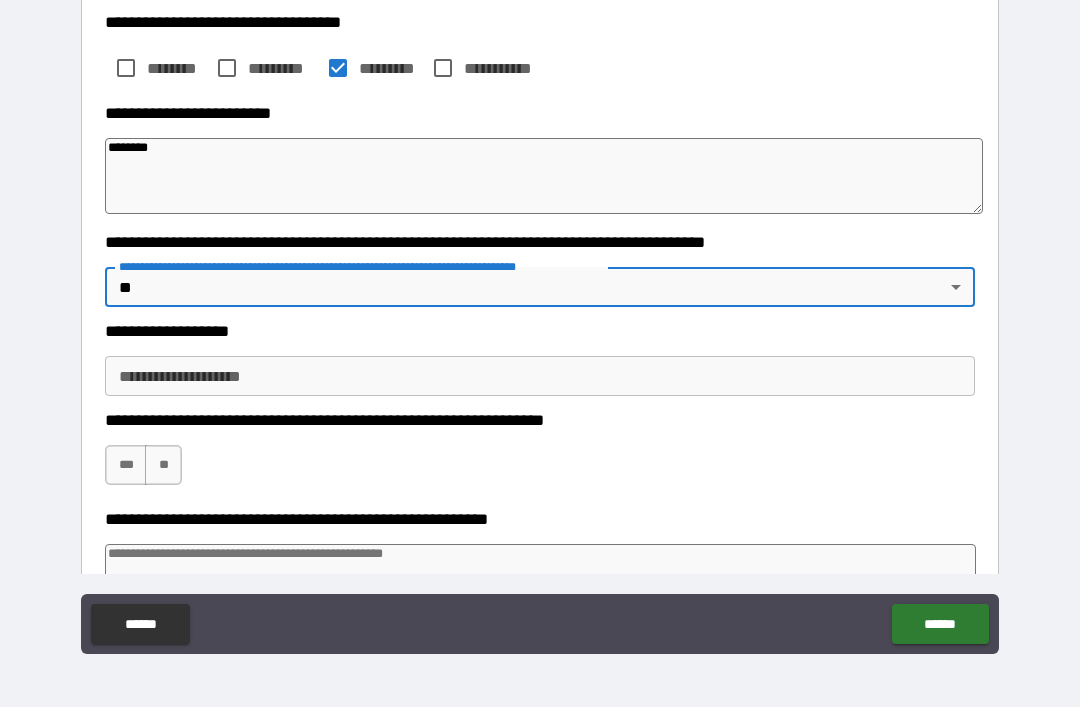 click on "**********" at bounding box center [540, 376] 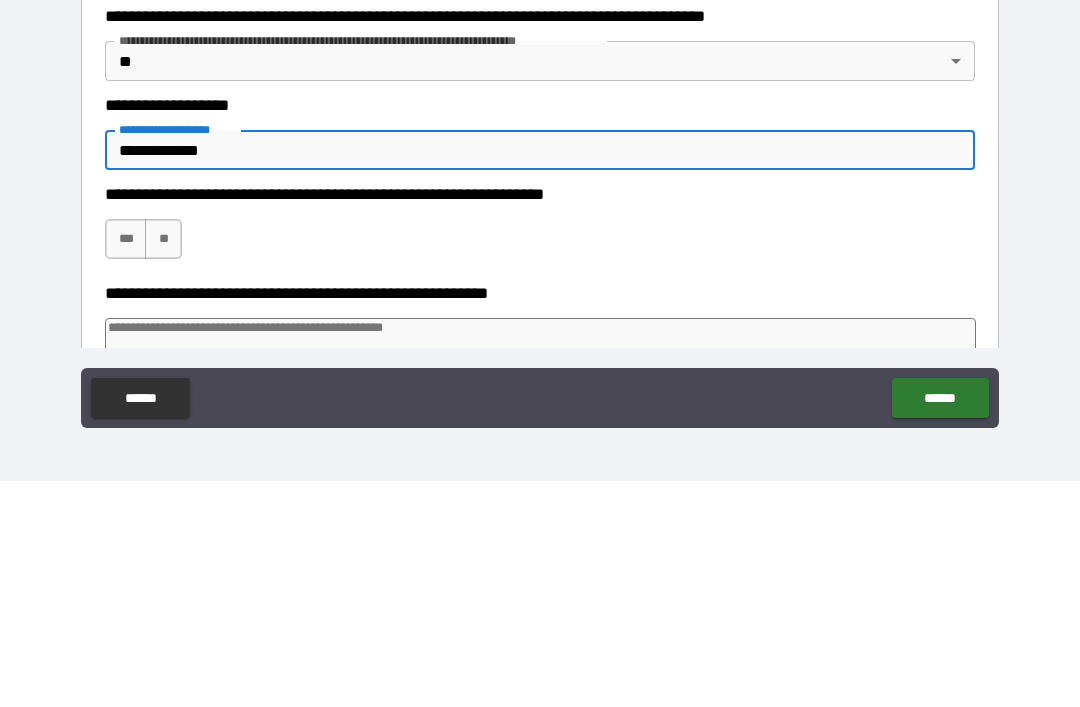 click on "***" at bounding box center (126, 465) 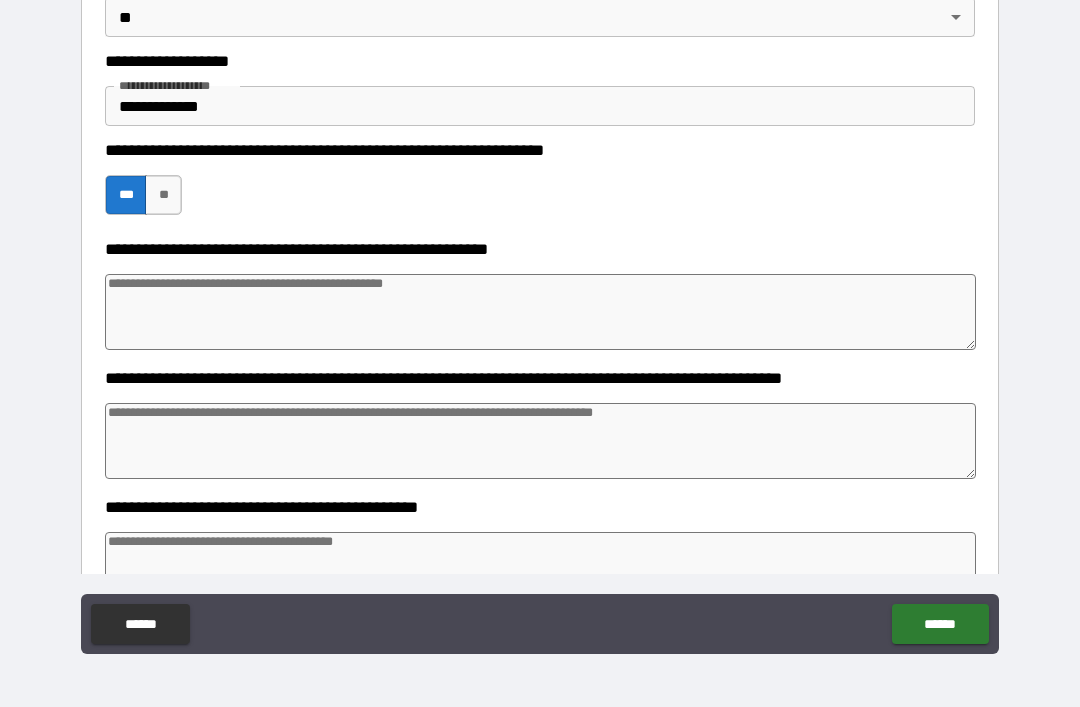 scroll, scrollTop: 676, scrollLeft: 0, axis: vertical 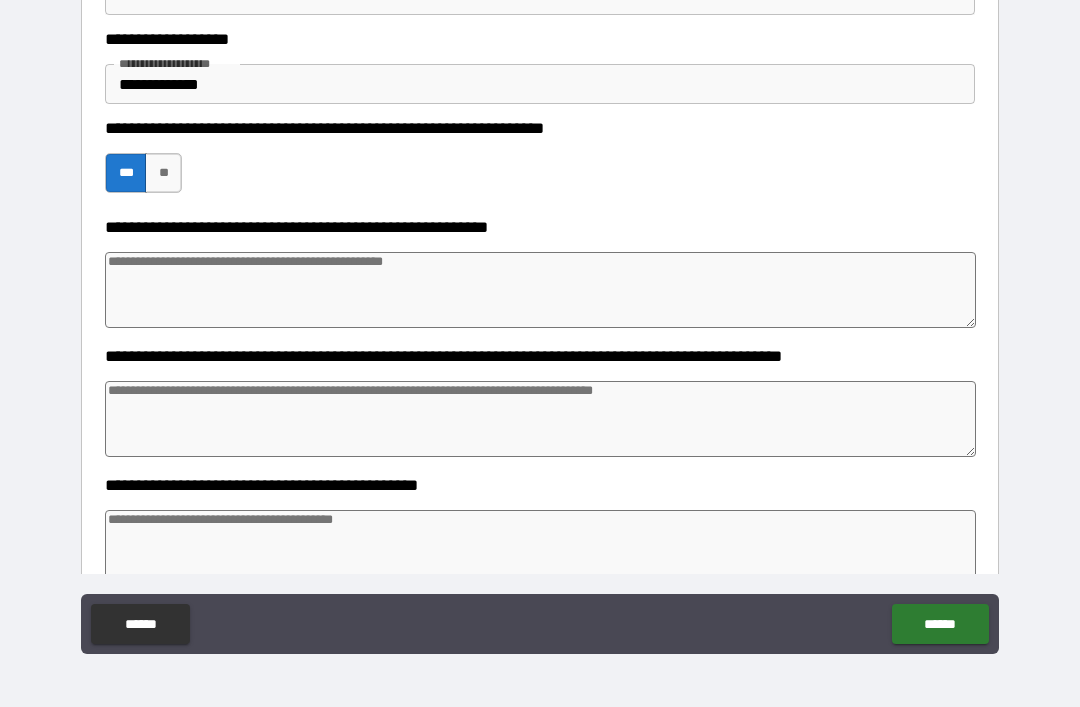 click at bounding box center (540, 419) 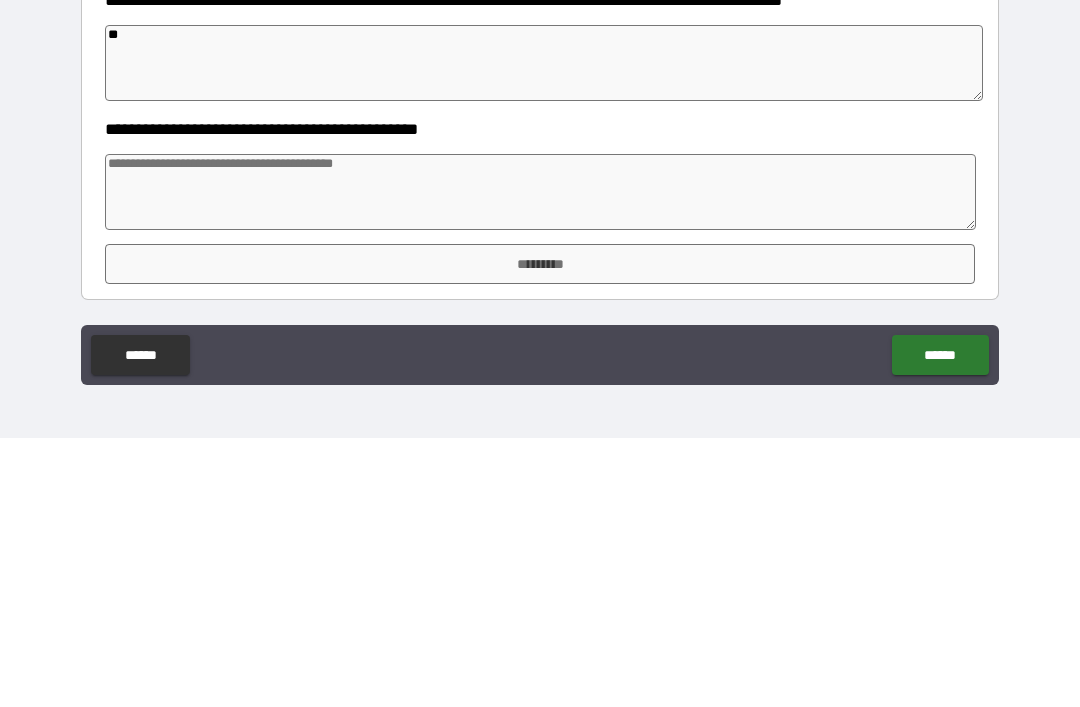 scroll, scrollTop: 763, scrollLeft: 0, axis: vertical 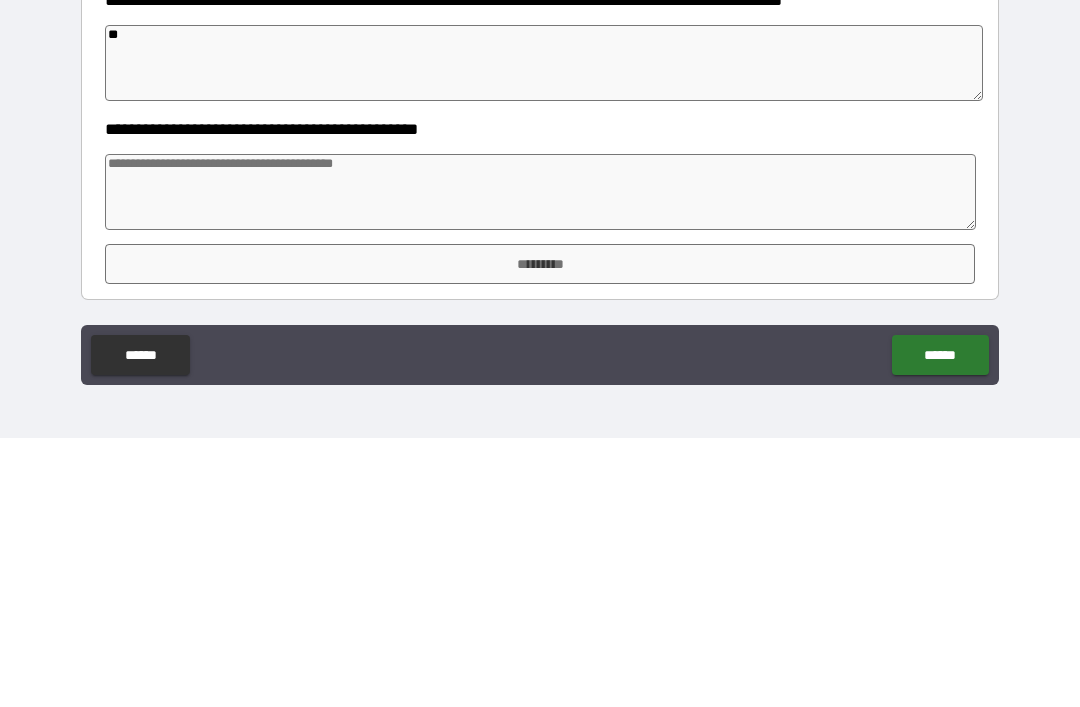 click at bounding box center [540, 461] 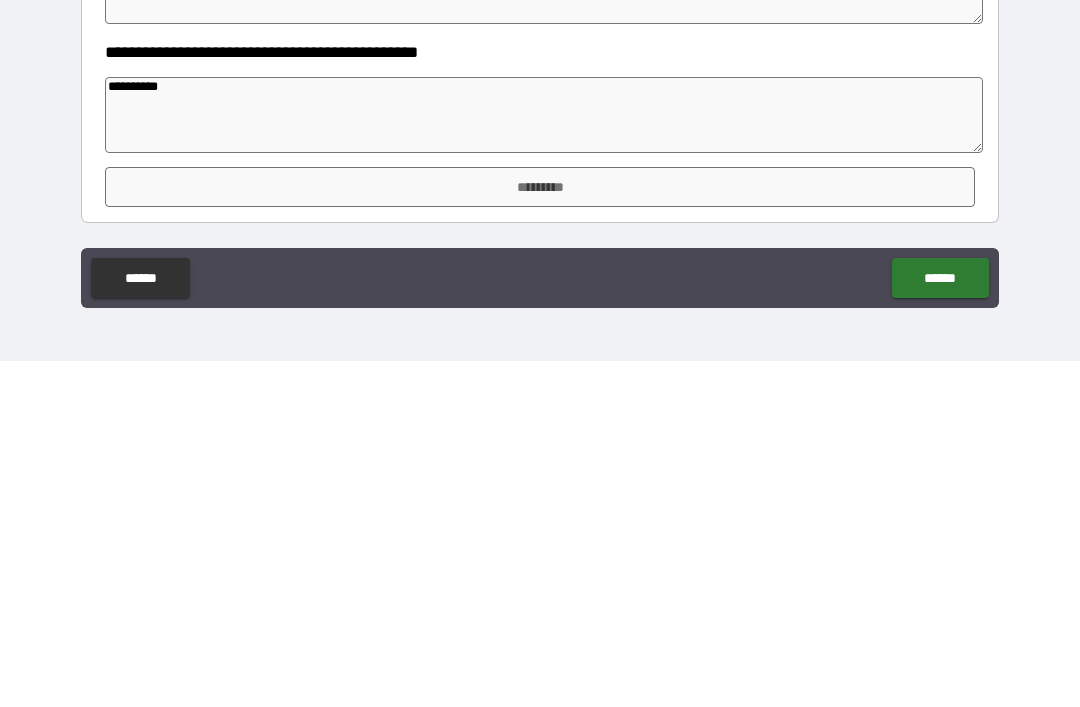click on "*********" at bounding box center [540, 533] 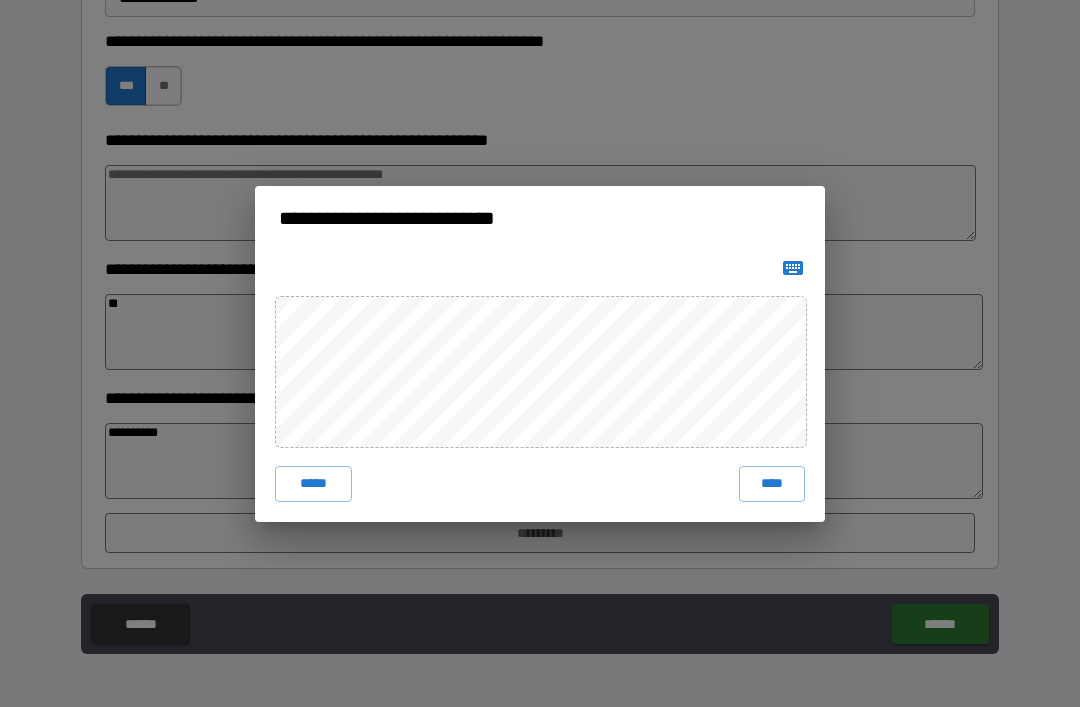 click on "****" at bounding box center (772, 484) 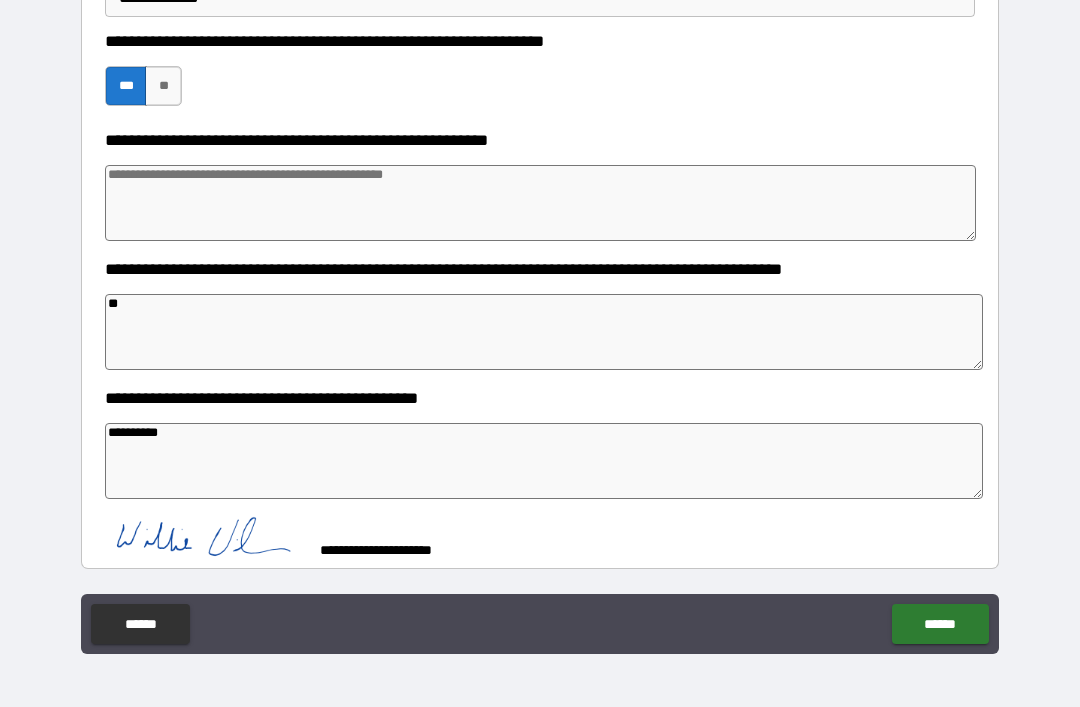 scroll, scrollTop: 753, scrollLeft: 0, axis: vertical 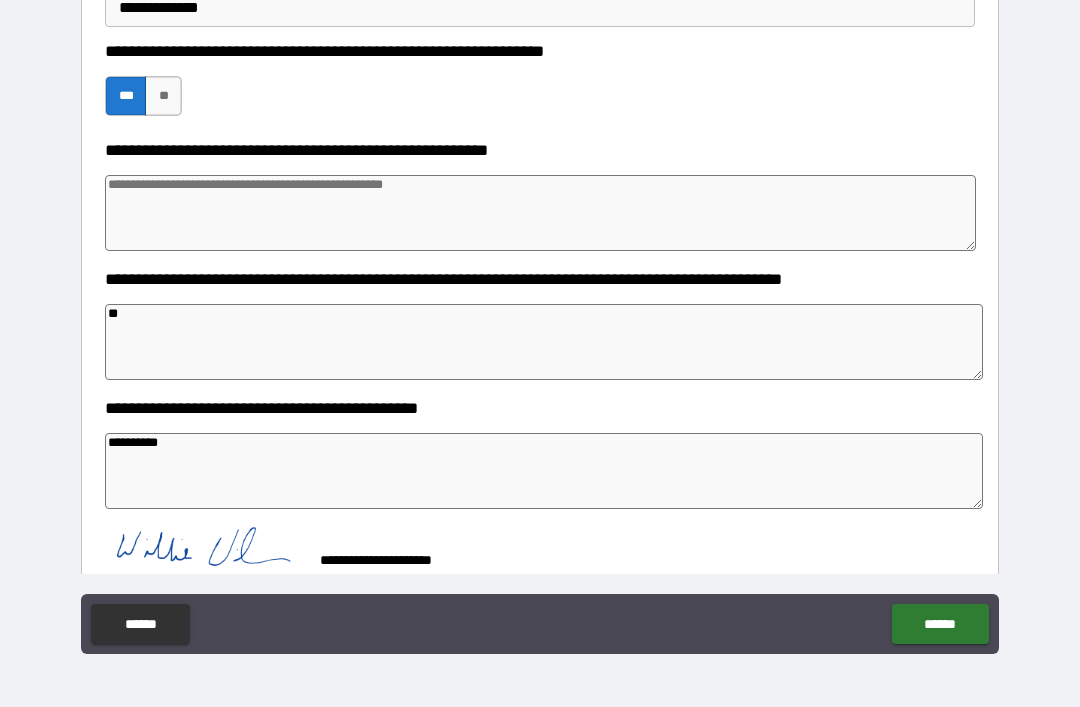click on "******" at bounding box center (940, 624) 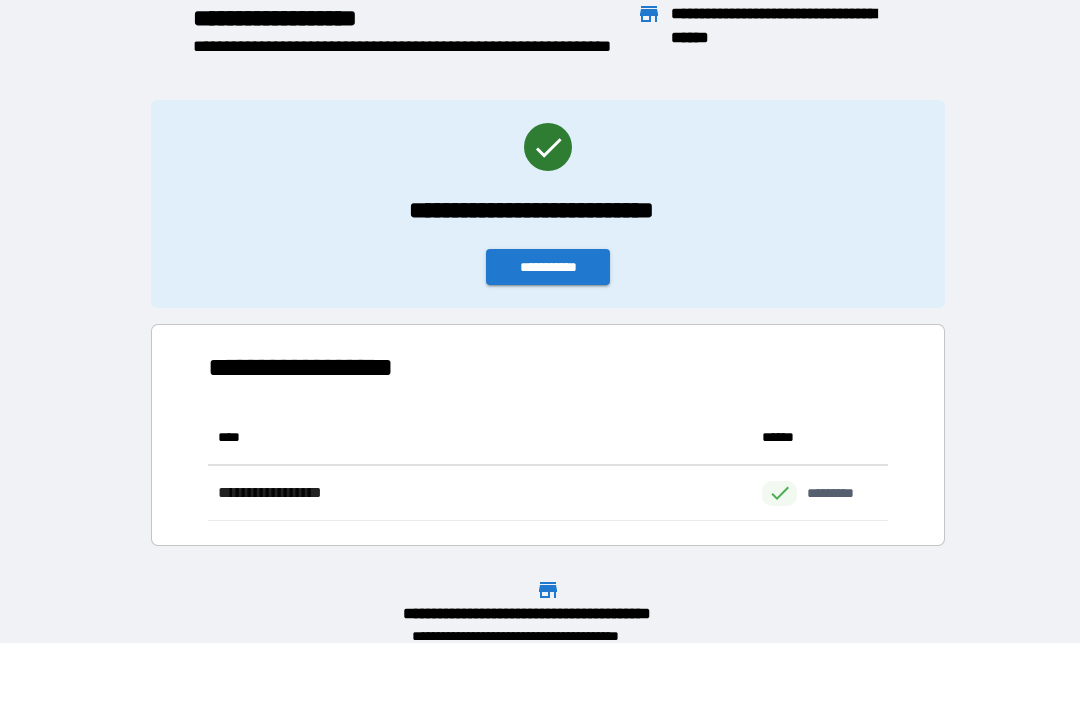 scroll, scrollTop: 1, scrollLeft: 1, axis: both 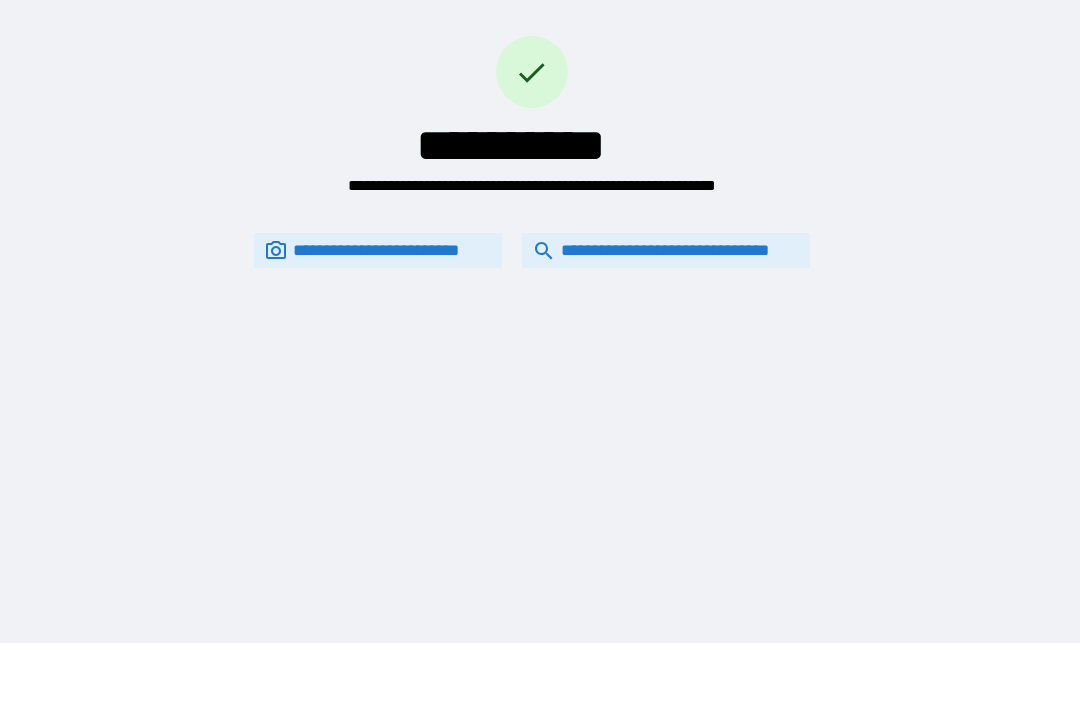 click on "**********" at bounding box center (666, 250) 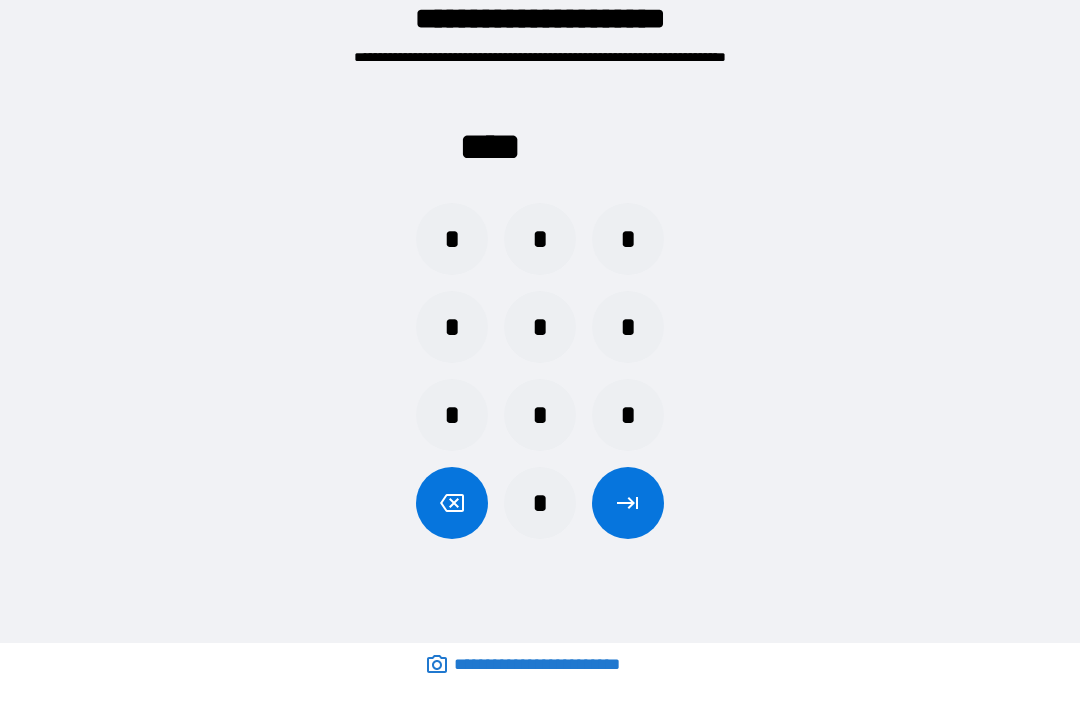 click on "*" at bounding box center (628, 327) 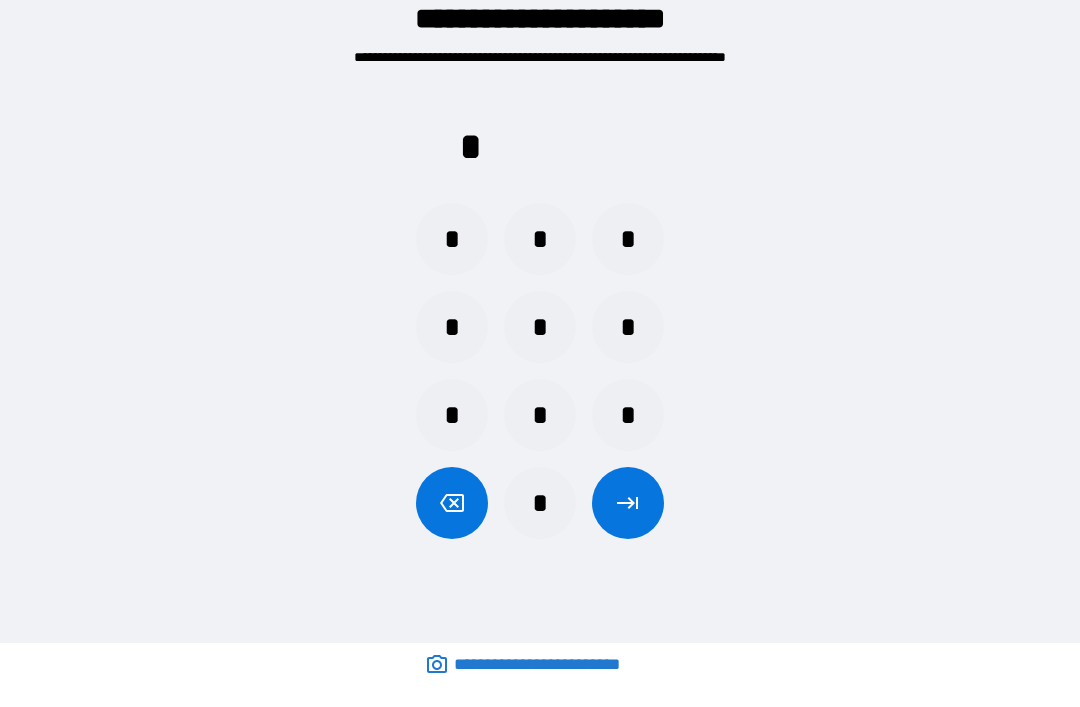 click on "*" at bounding box center (540, 415) 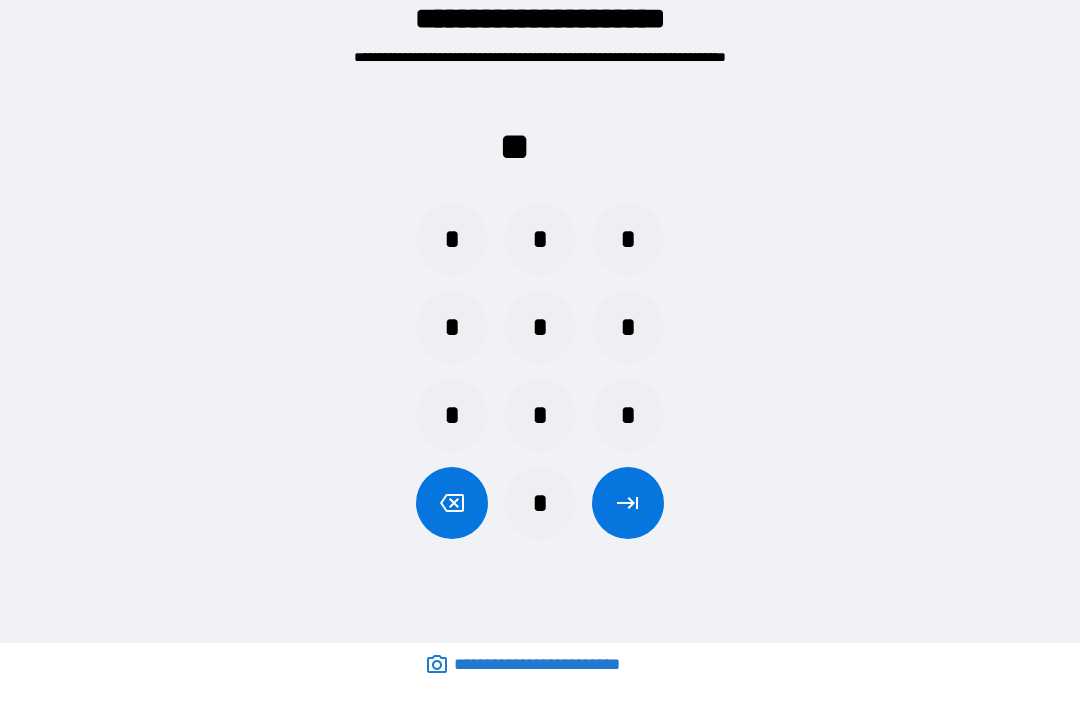 click on "*" at bounding box center (628, 327) 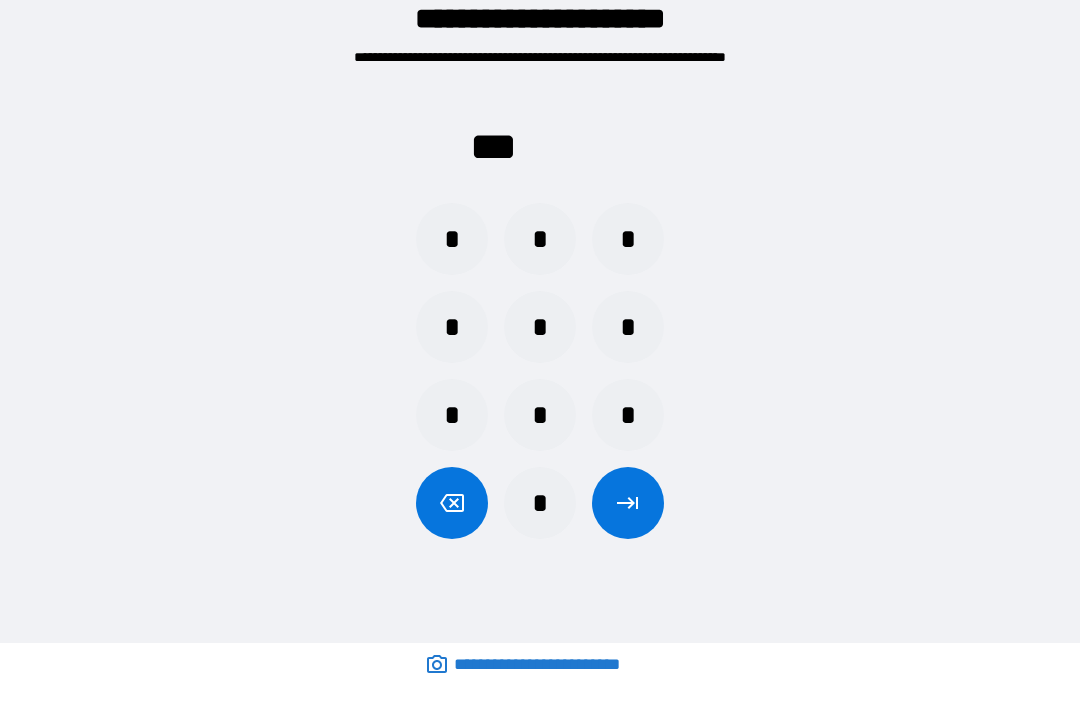click on "*" at bounding box center (452, 239) 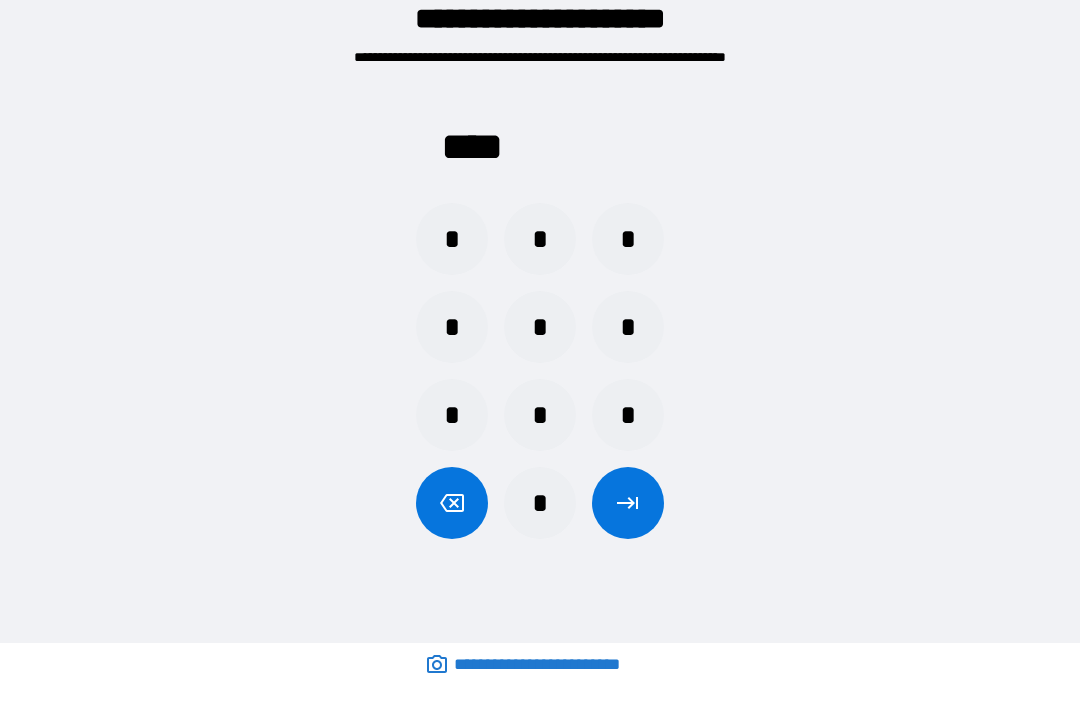 click at bounding box center (628, 503) 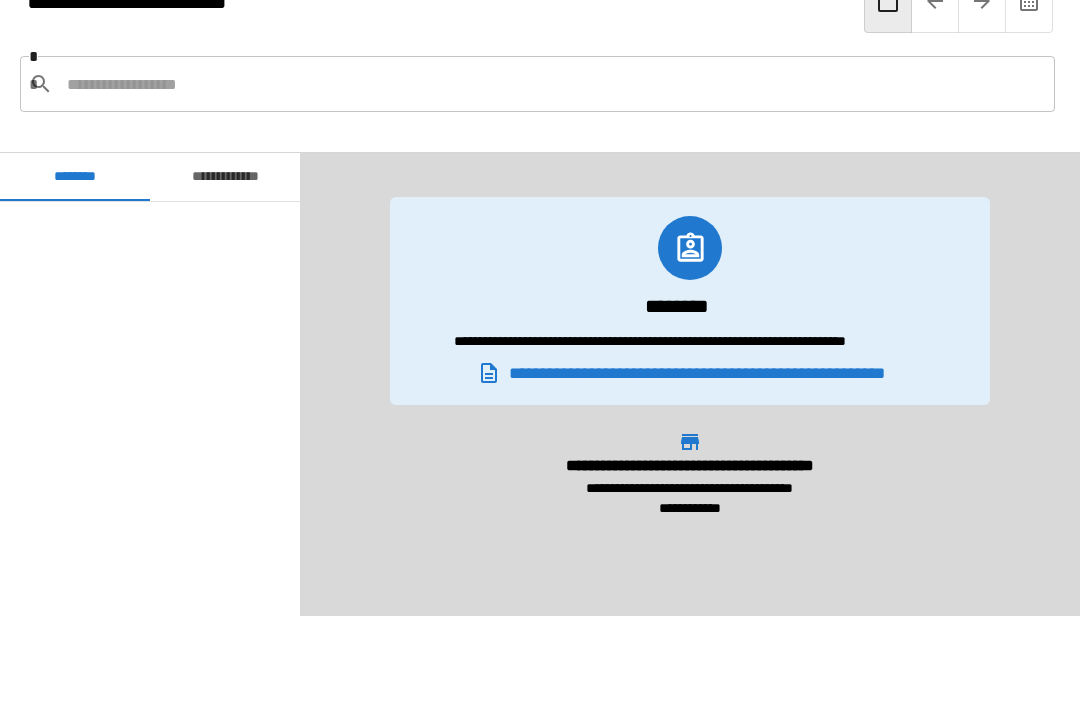 scroll, scrollTop: 900, scrollLeft: 0, axis: vertical 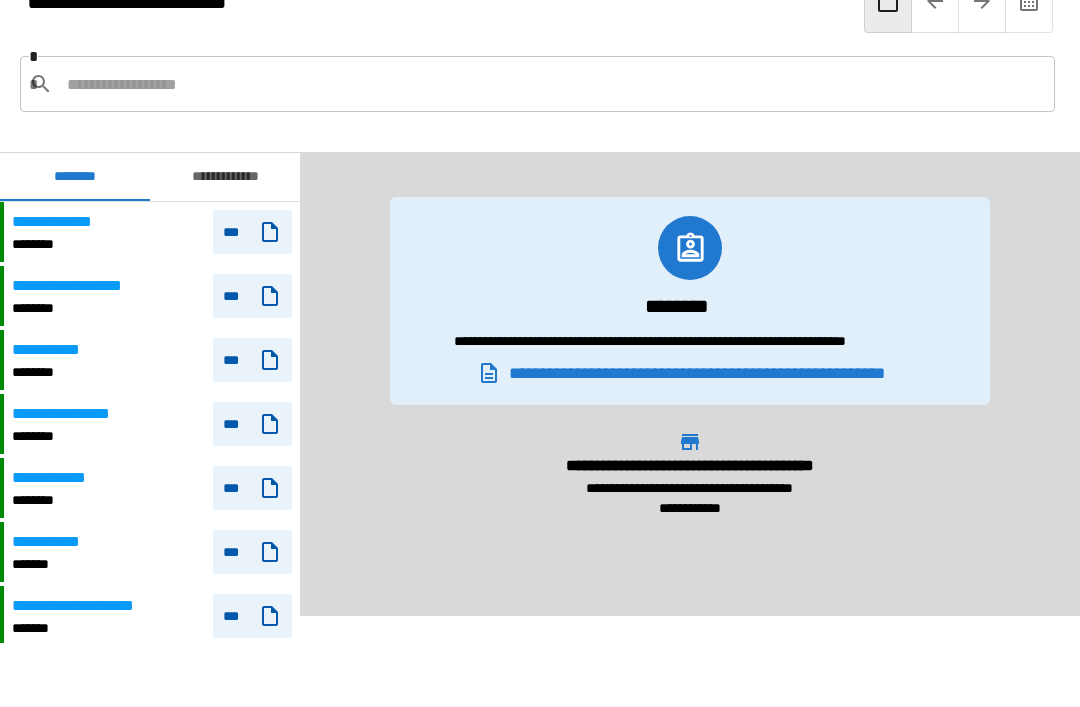 click on "**********" at bounding box center (152, 360) 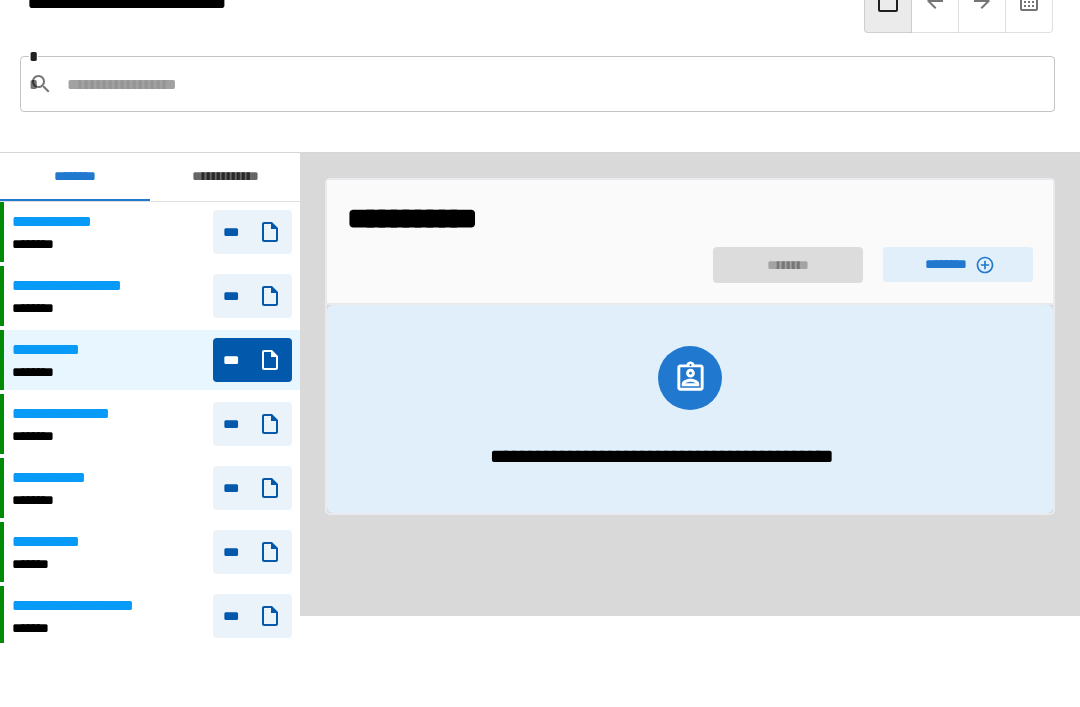 click on "********" at bounding box center [958, 264] 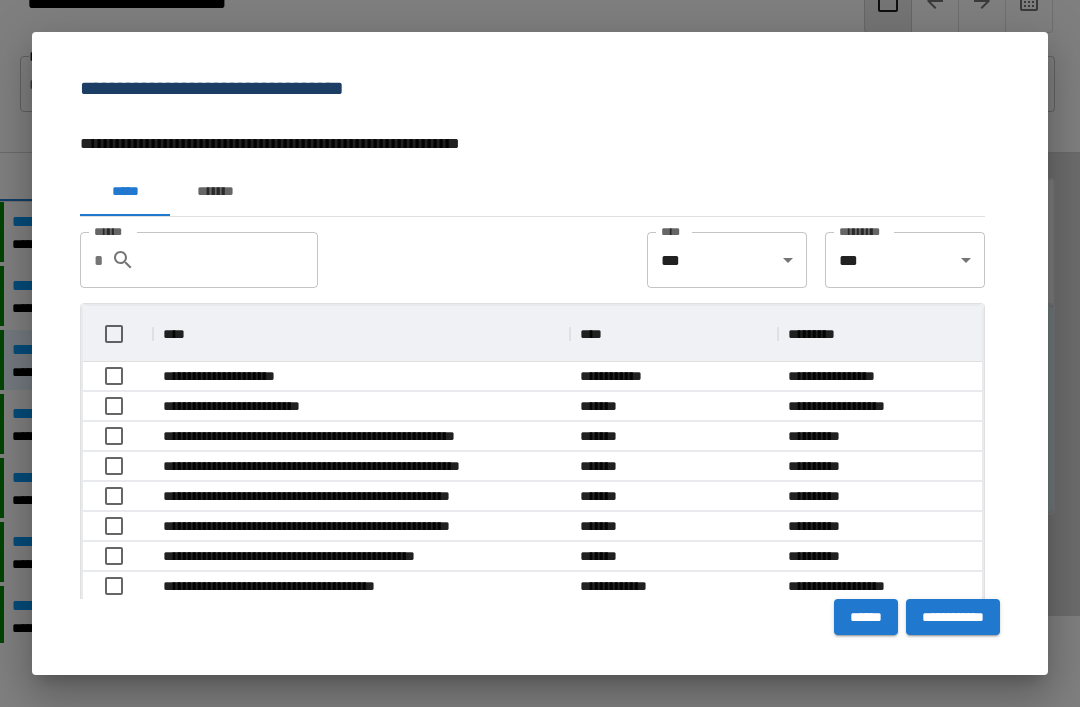 scroll, scrollTop: 356, scrollLeft: 899, axis: both 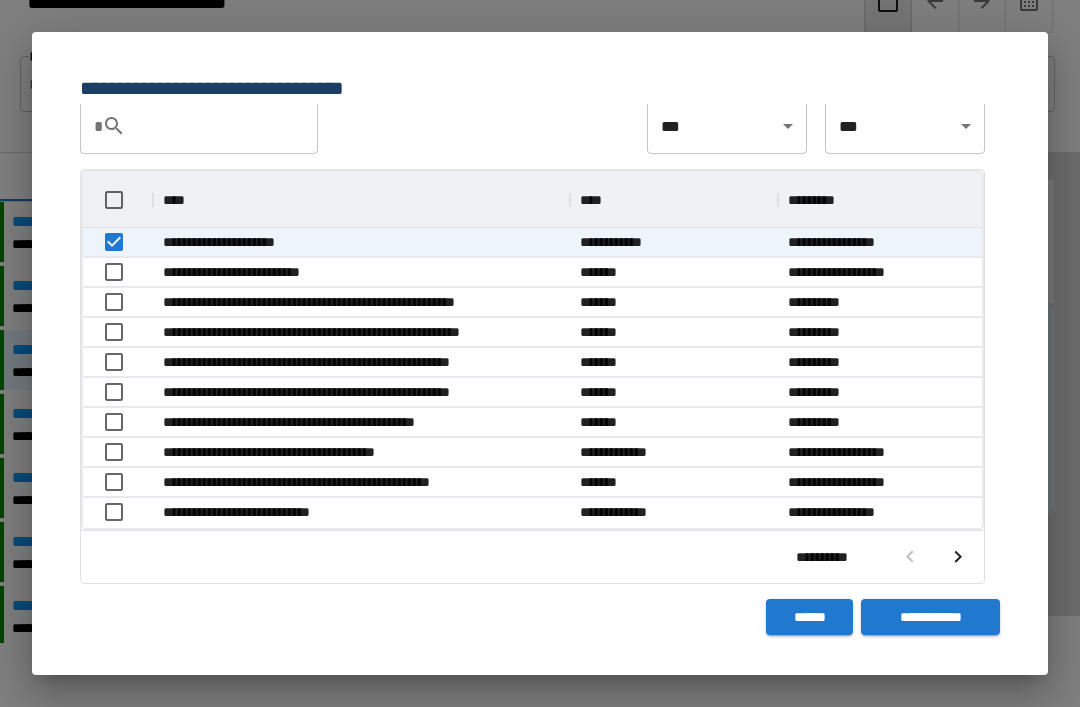 click 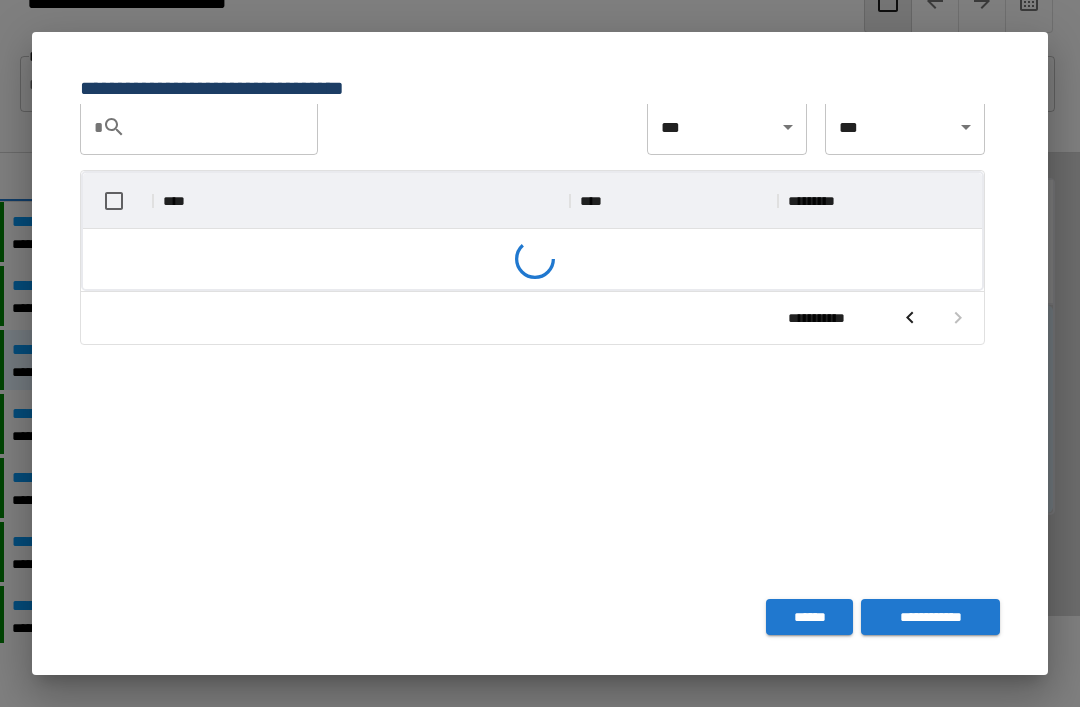 scroll, scrollTop: 236, scrollLeft: 899, axis: both 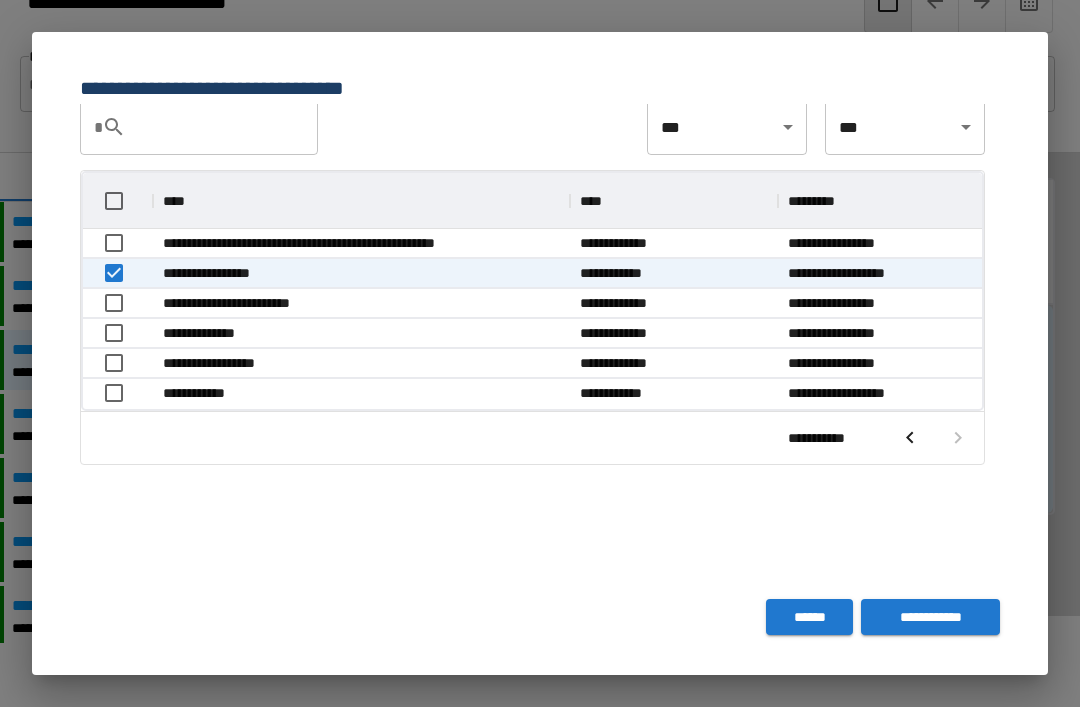 click 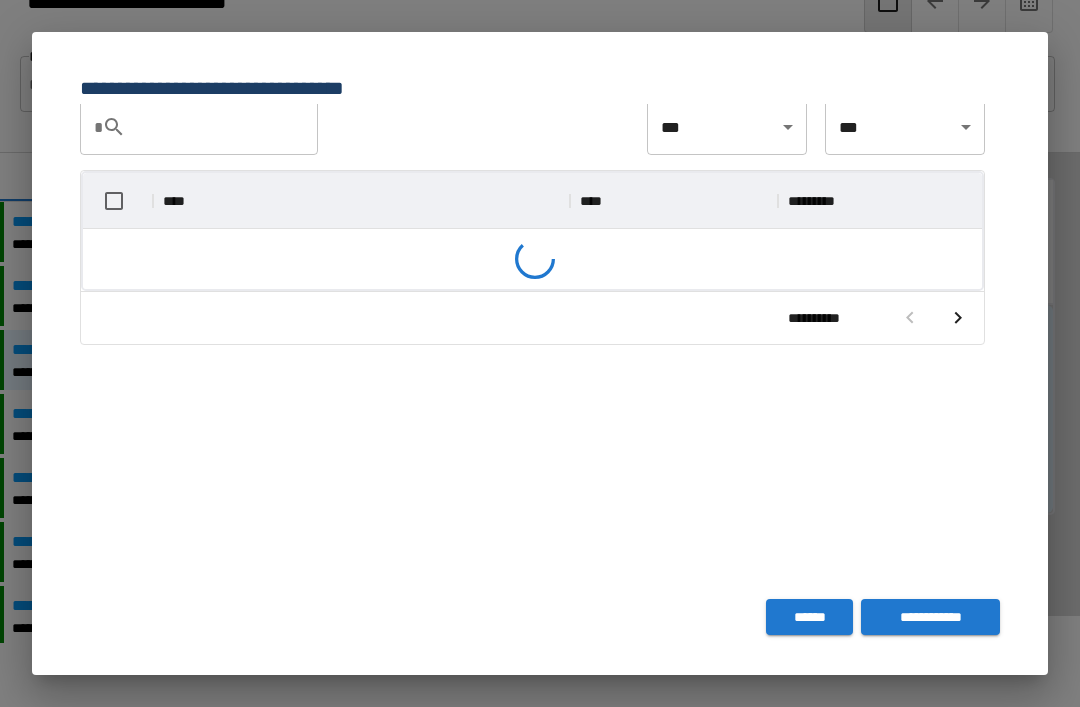 scroll, scrollTop: 1, scrollLeft: 1, axis: both 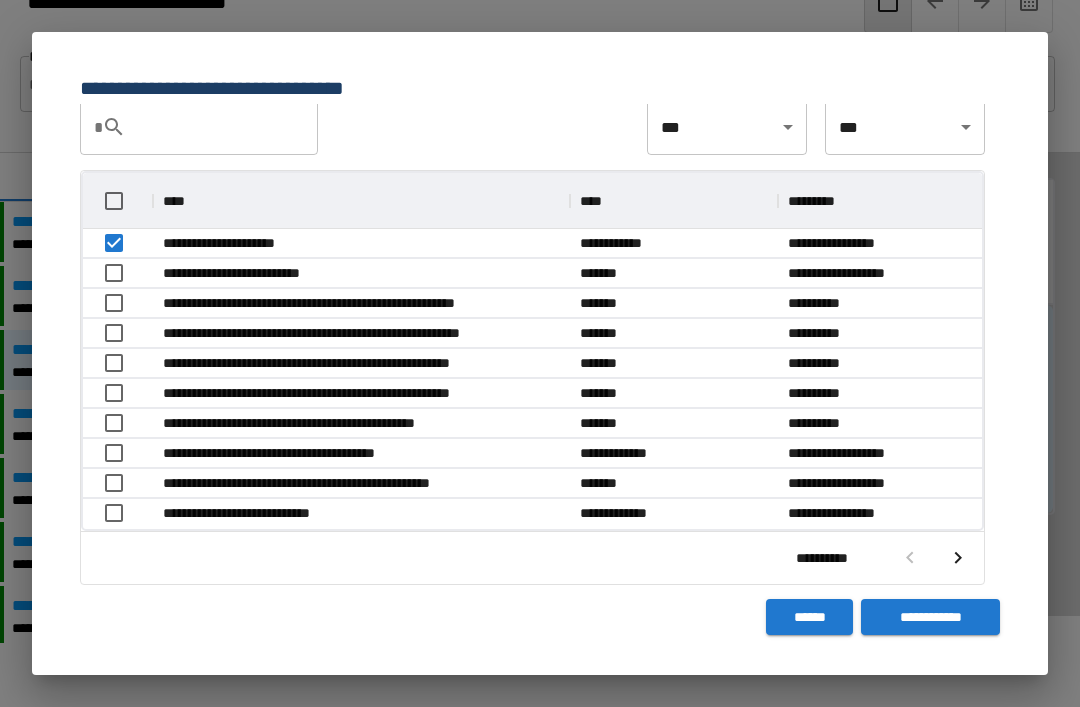 click on "**********" at bounding box center [930, 617] 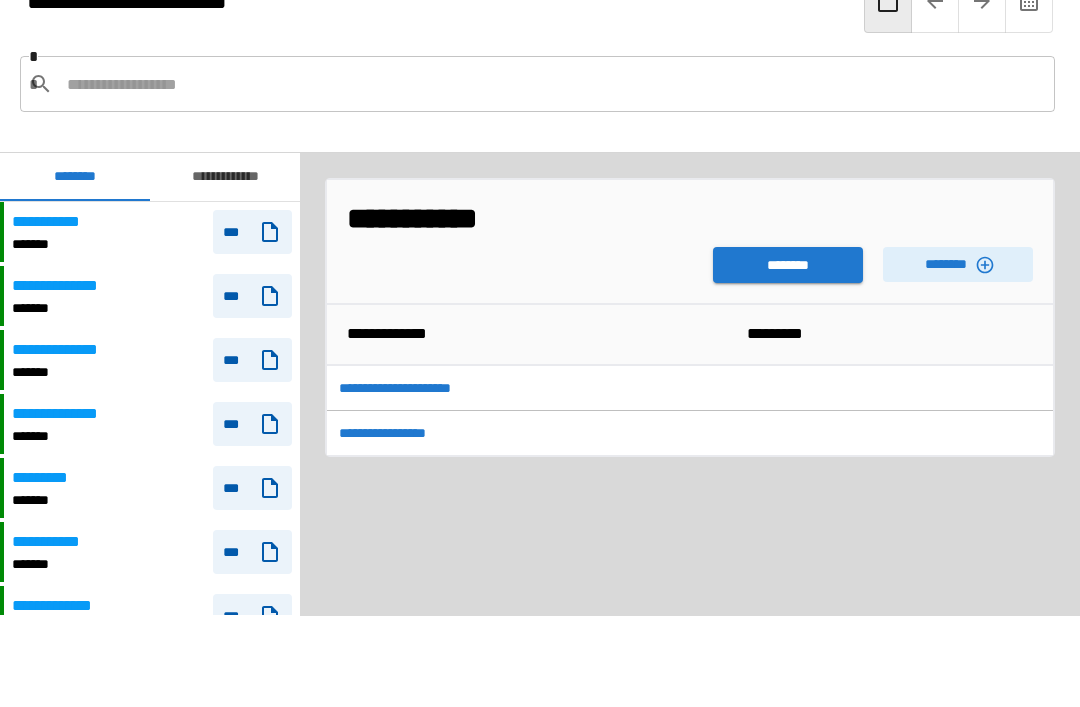 scroll, scrollTop: 900, scrollLeft: 0, axis: vertical 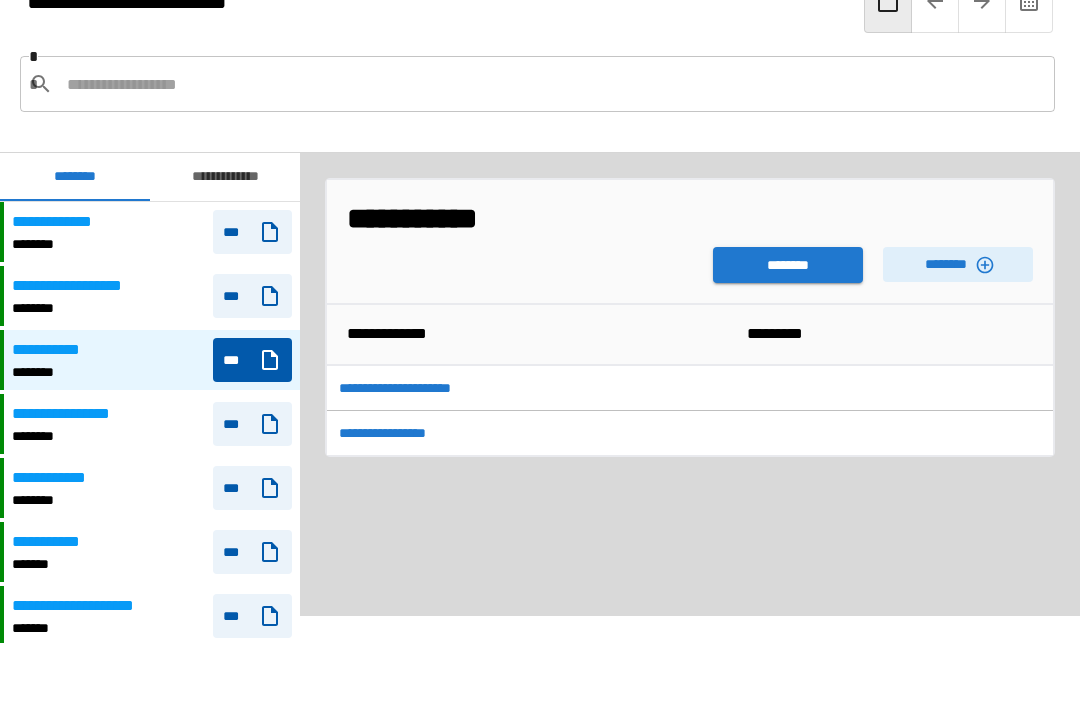 click on "********" at bounding box center (788, 265) 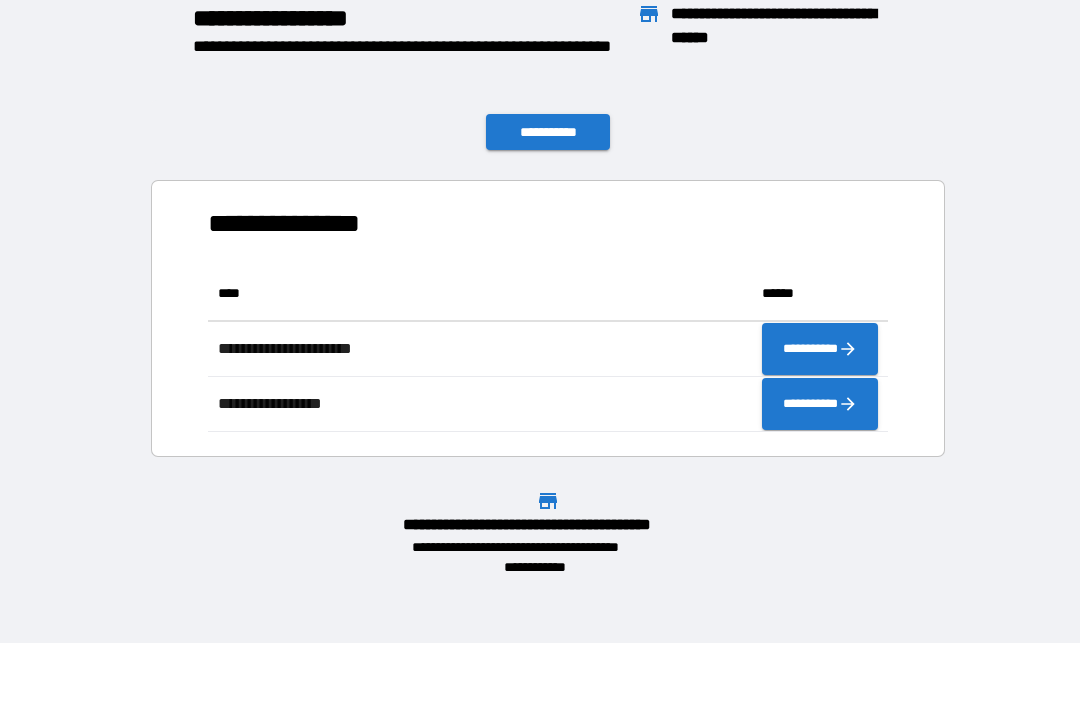scroll, scrollTop: 166, scrollLeft: 680, axis: both 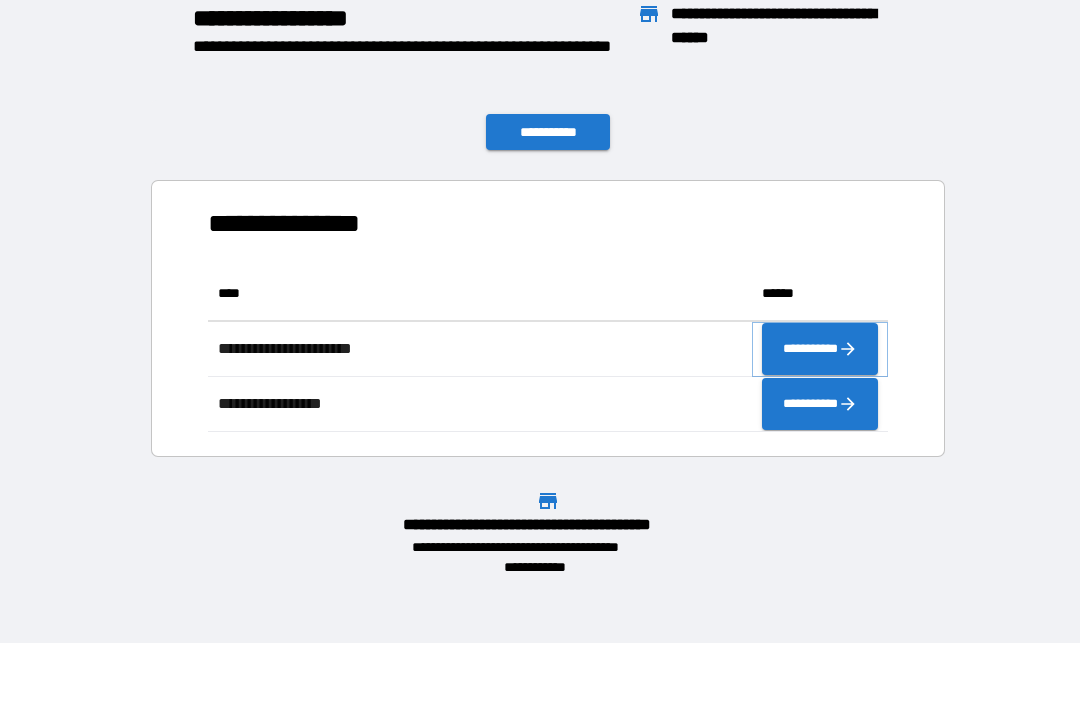 click on "**********" at bounding box center [820, 349] 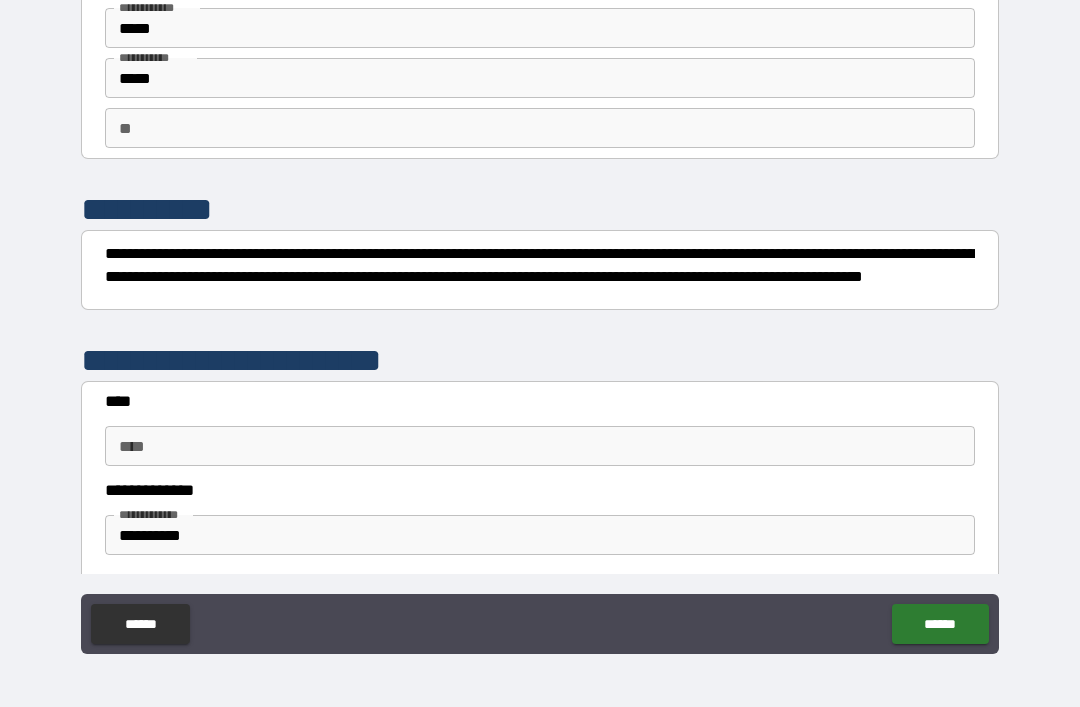 scroll, scrollTop: 214, scrollLeft: 0, axis: vertical 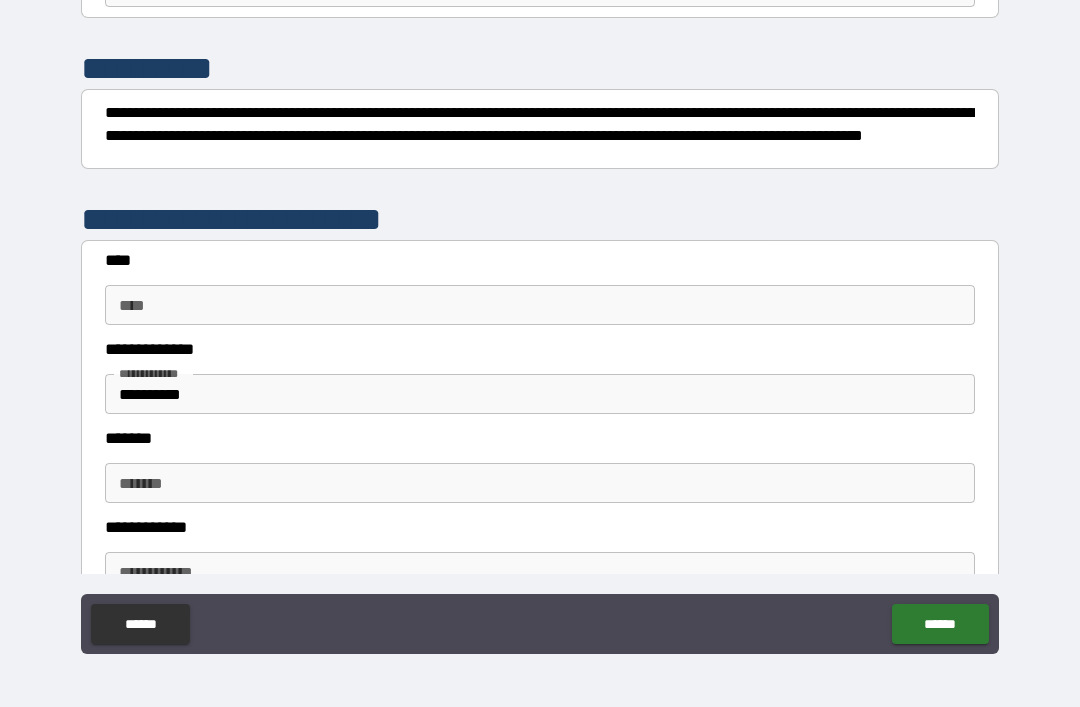 click on "****" at bounding box center [540, 305] 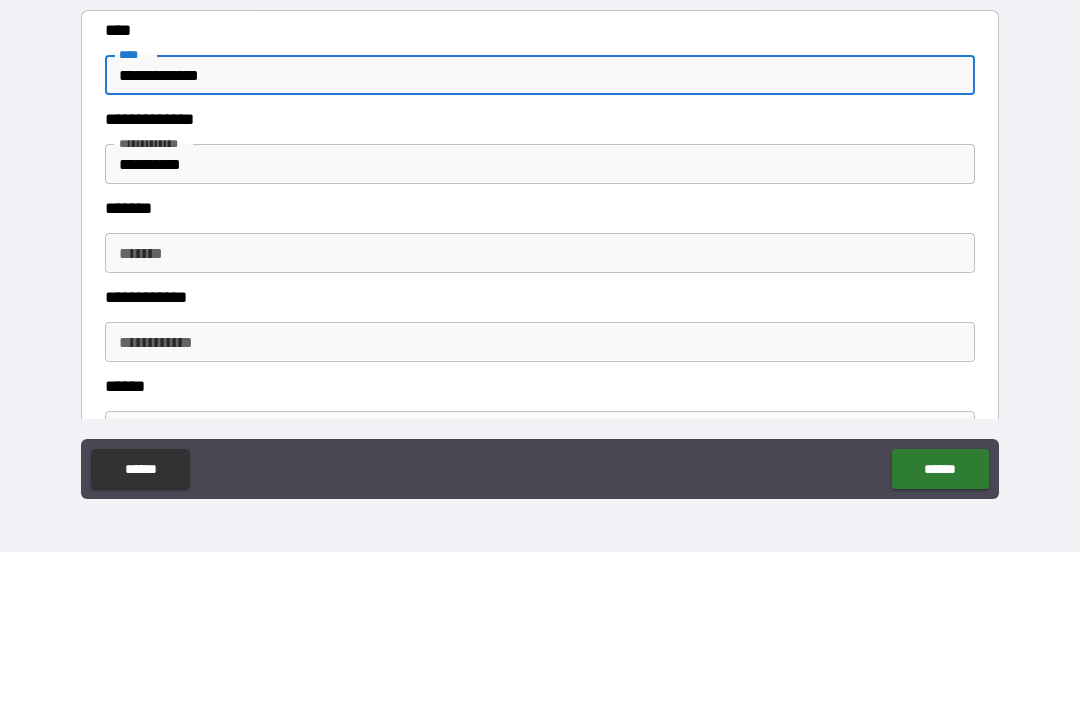 scroll, scrollTop: 306, scrollLeft: 0, axis: vertical 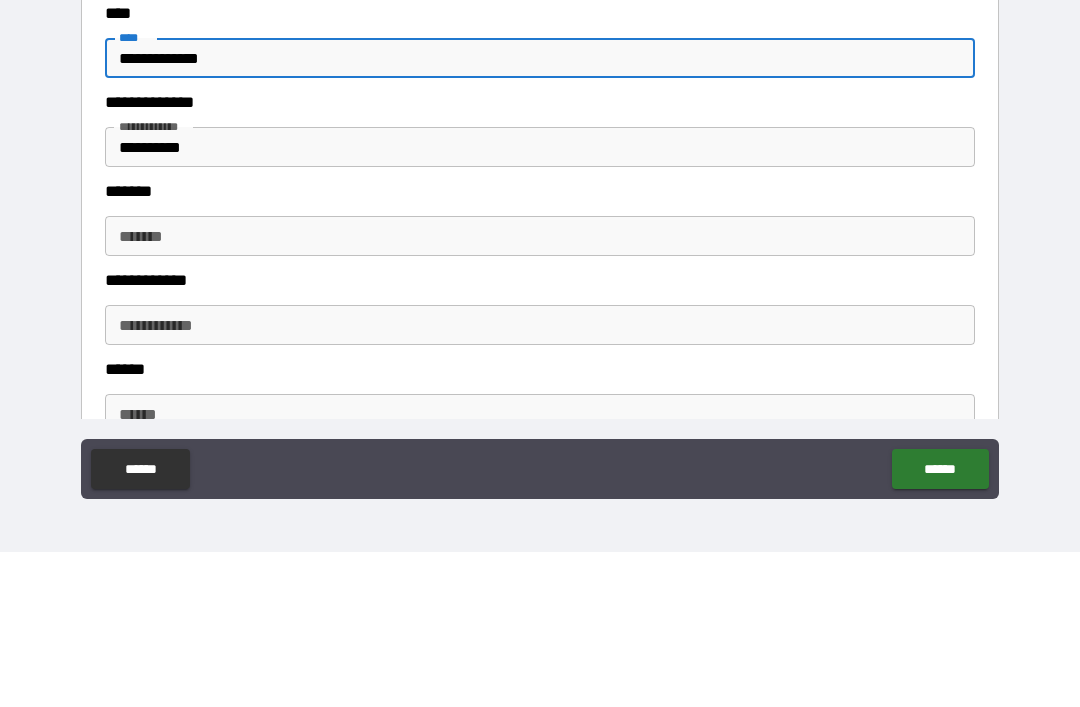 click on "**********" at bounding box center [540, 302] 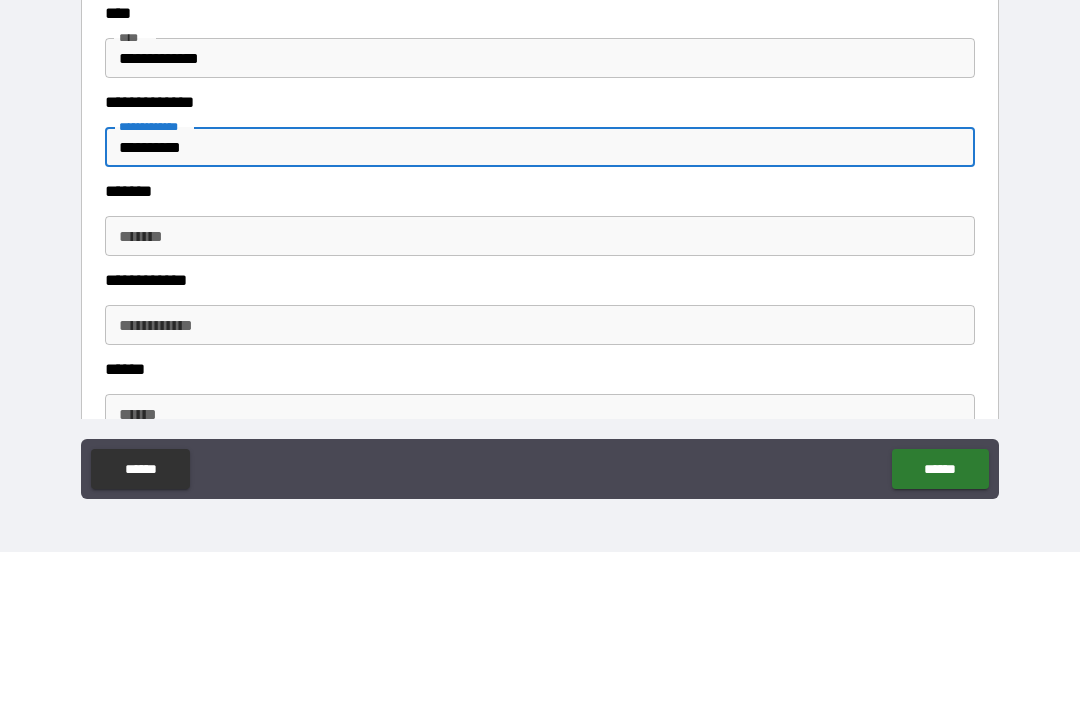 click on "*******" at bounding box center [540, 391] 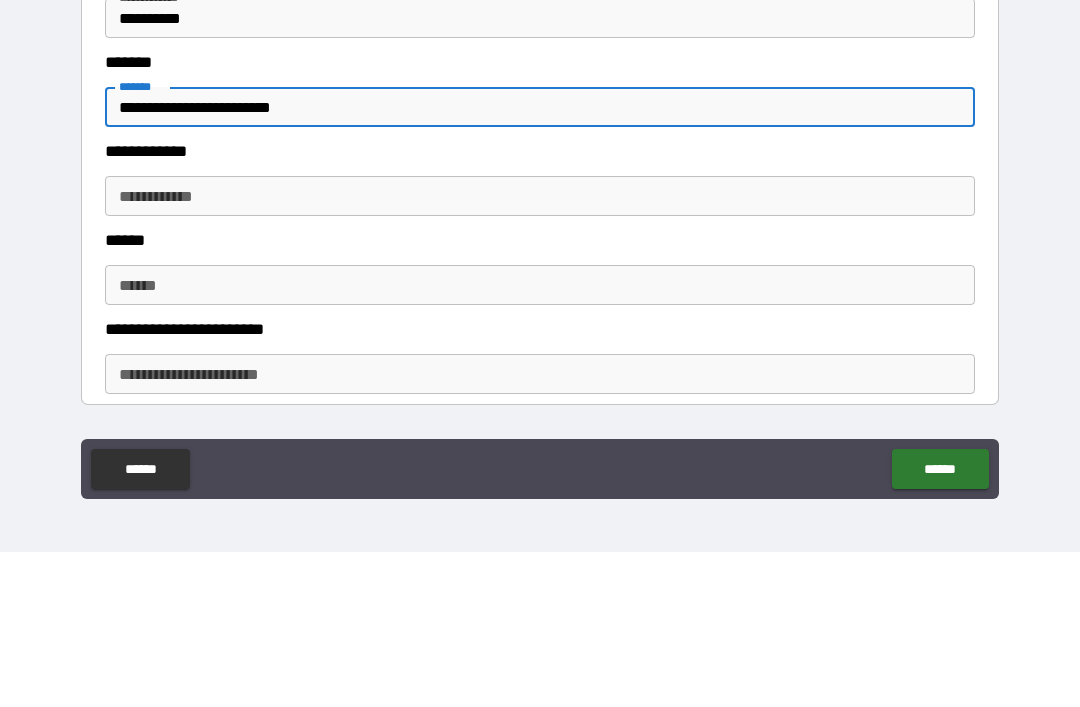 scroll, scrollTop: 472, scrollLeft: 0, axis: vertical 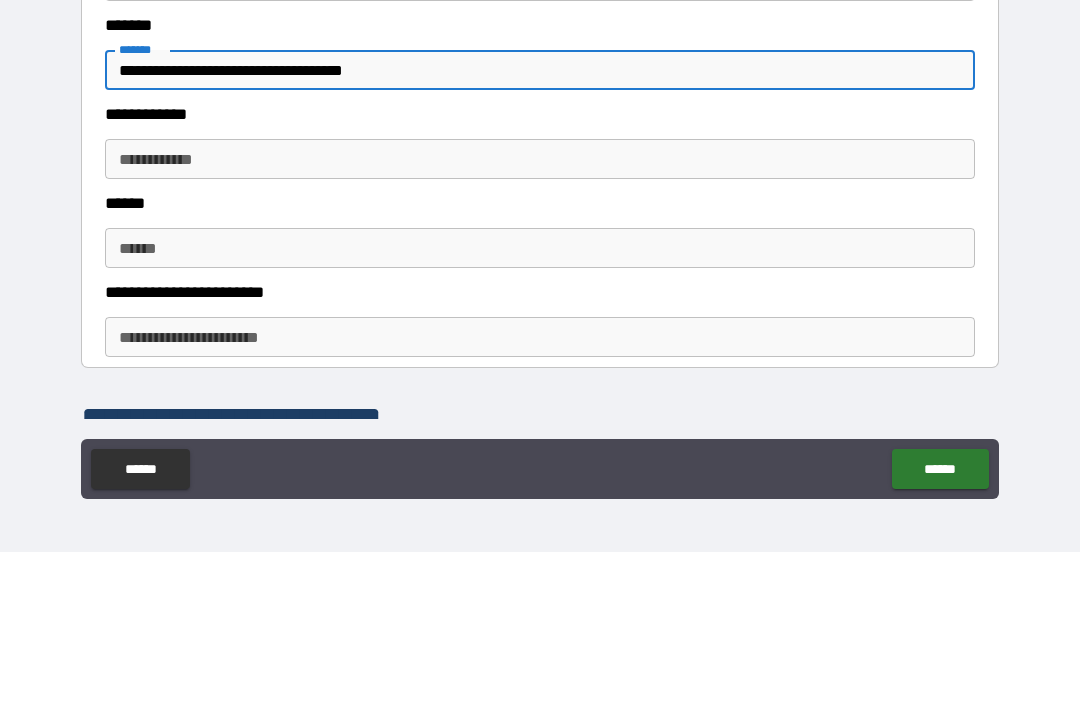 click on "**********" at bounding box center (540, 314) 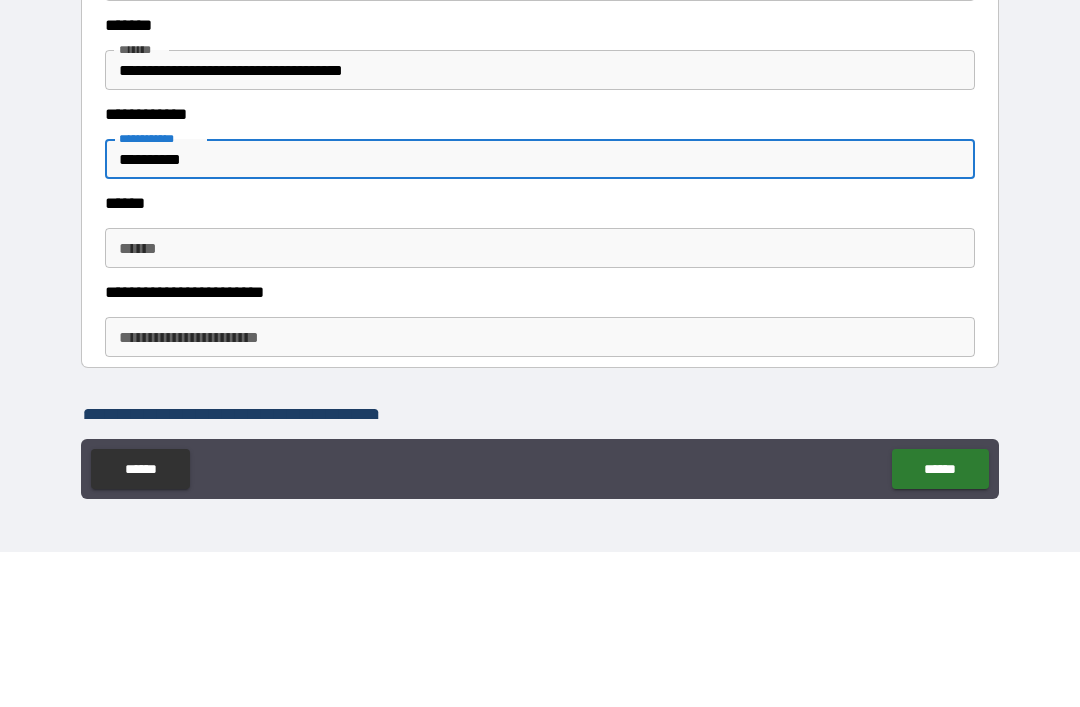 click on "******" at bounding box center (540, 403) 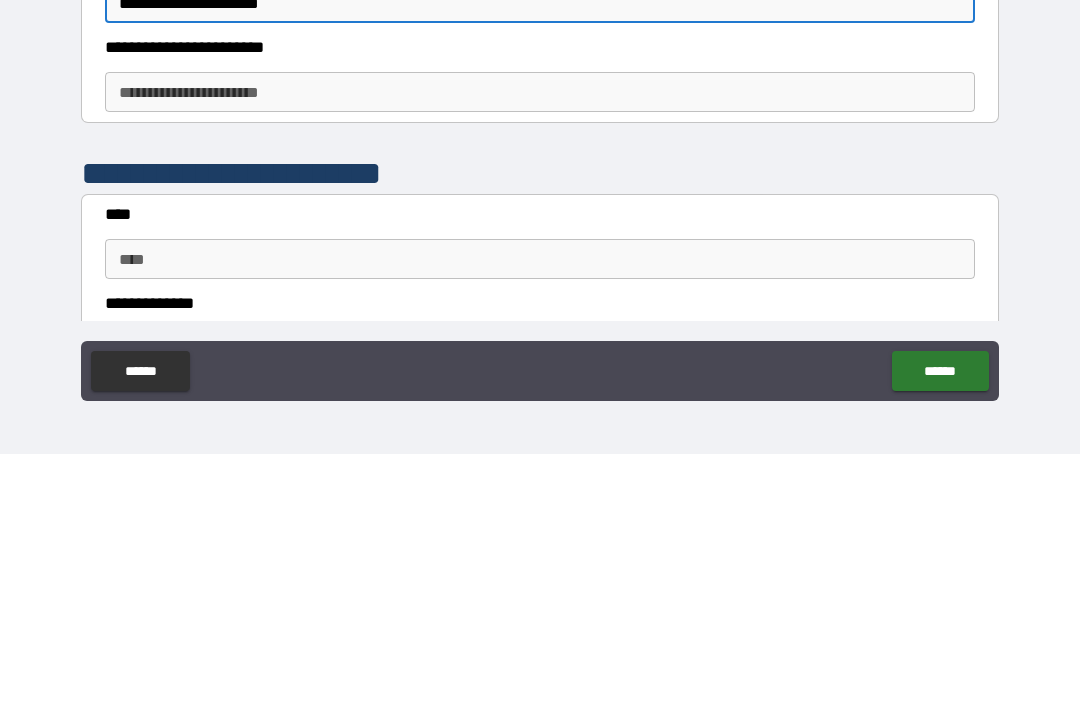 scroll, scrollTop: 625, scrollLeft: 0, axis: vertical 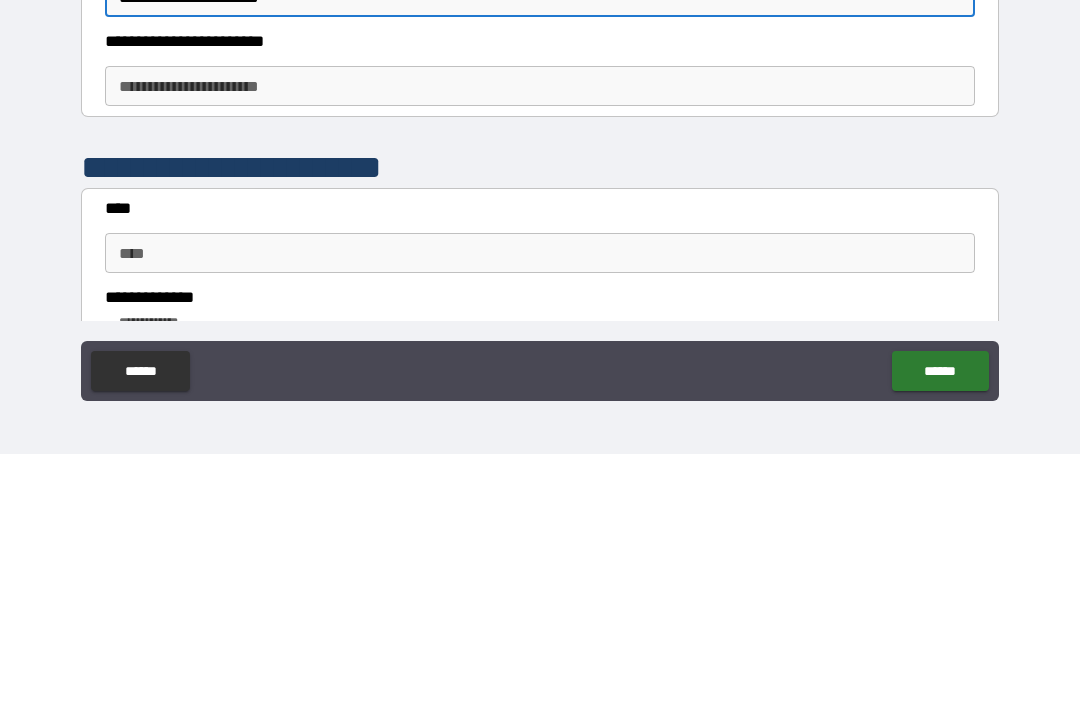 click on "**********" at bounding box center (540, 339) 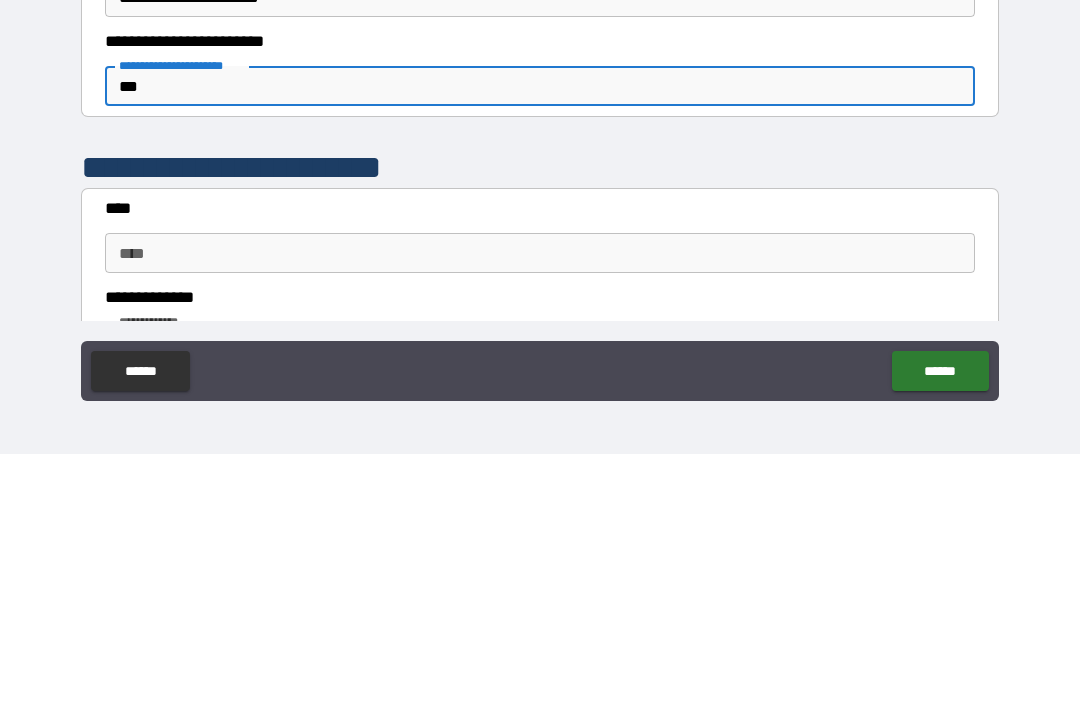 click on "****" at bounding box center [540, 461] 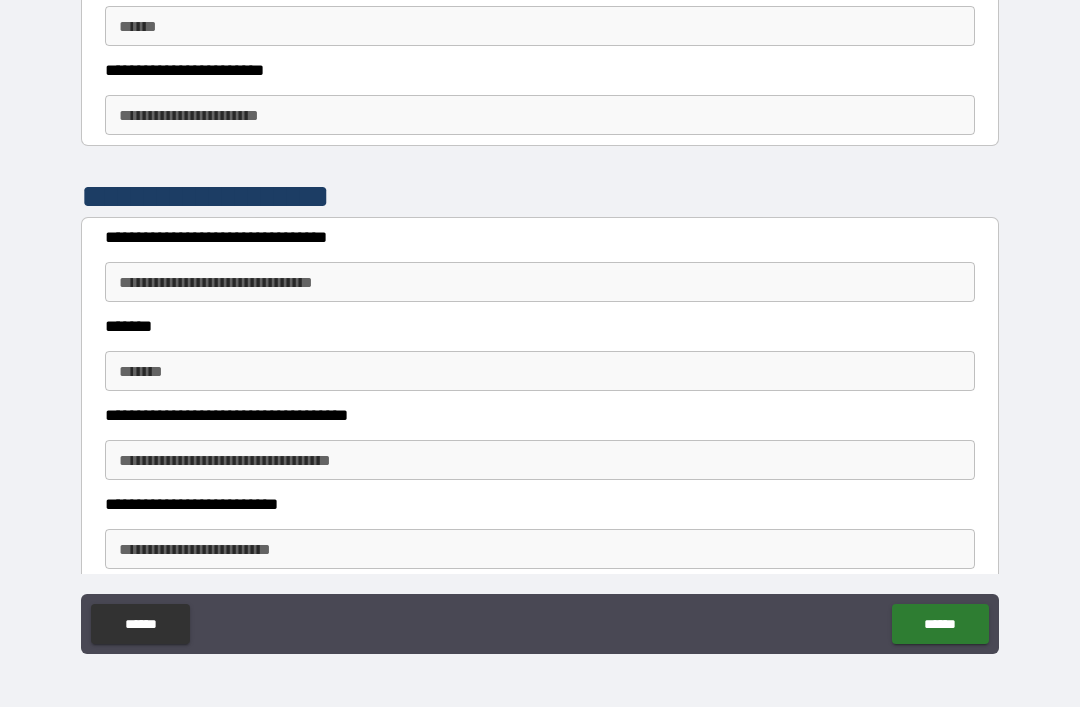 scroll, scrollTop: 1464, scrollLeft: 0, axis: vertical 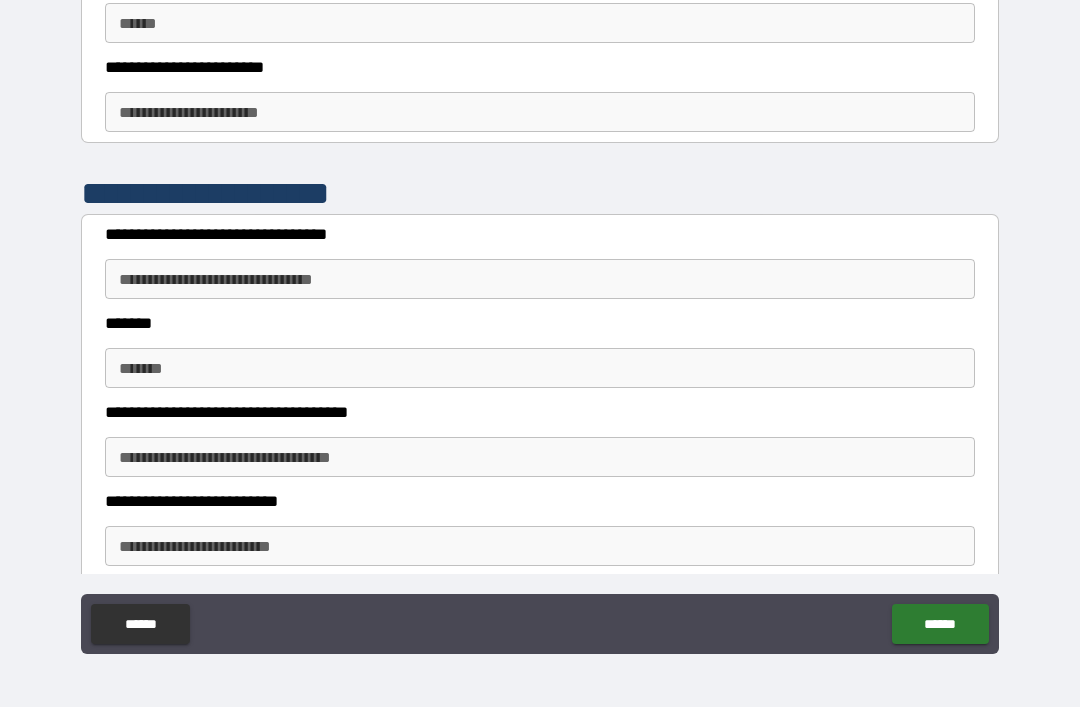 click on "**********" at bounding box center (540, 279) 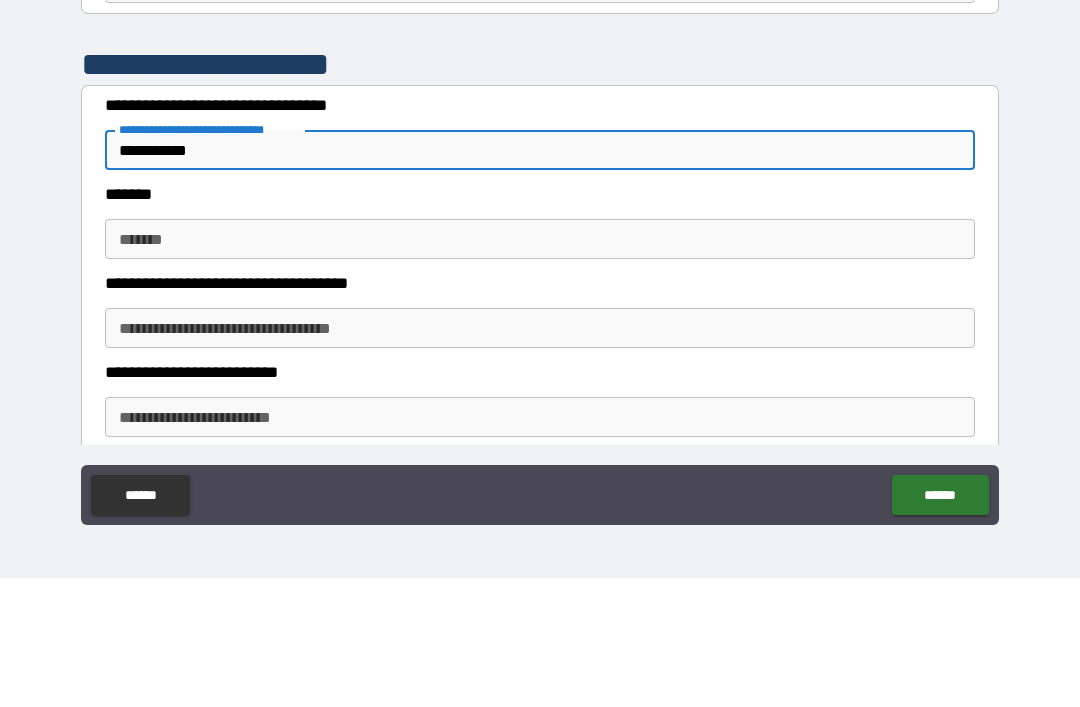 click on "*******" at bounding box center [540, 368] 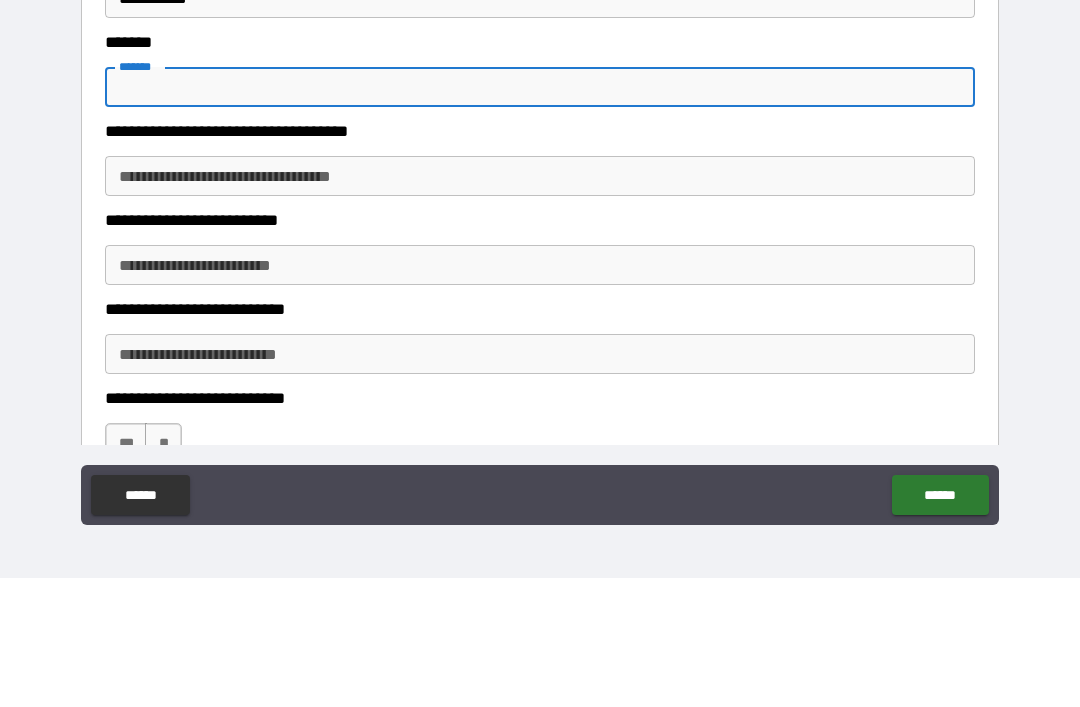 scroll, scrollTop: 1613, scrollLeft: 0, axis: vertical 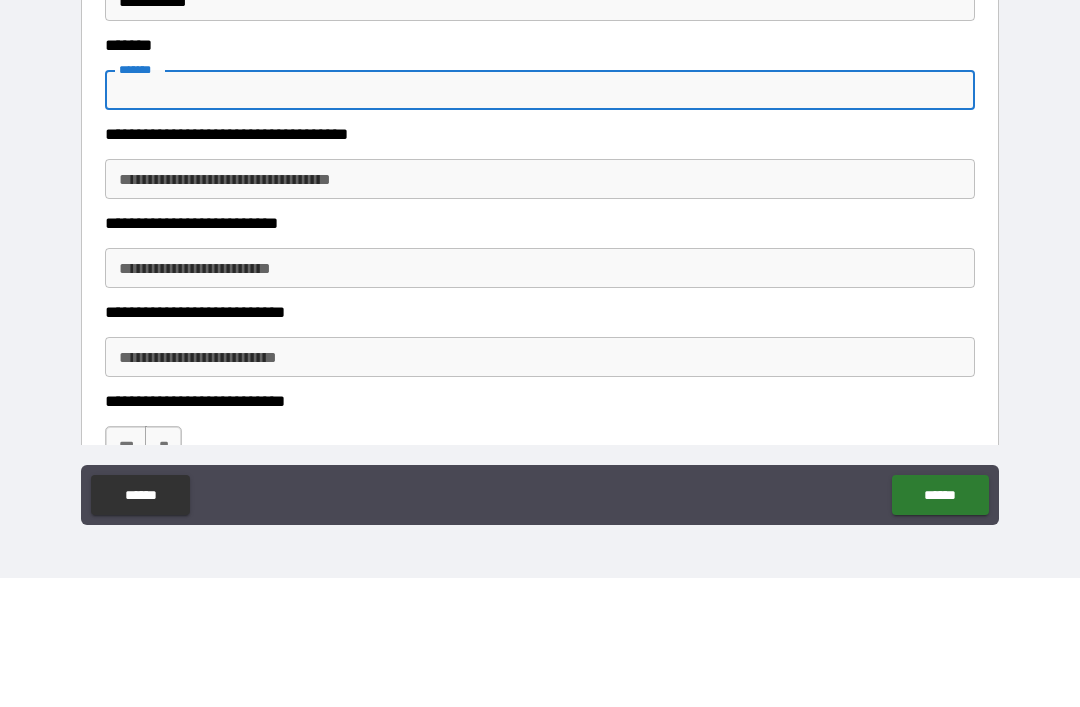 click on "**********" at bounding box center [540, 397] 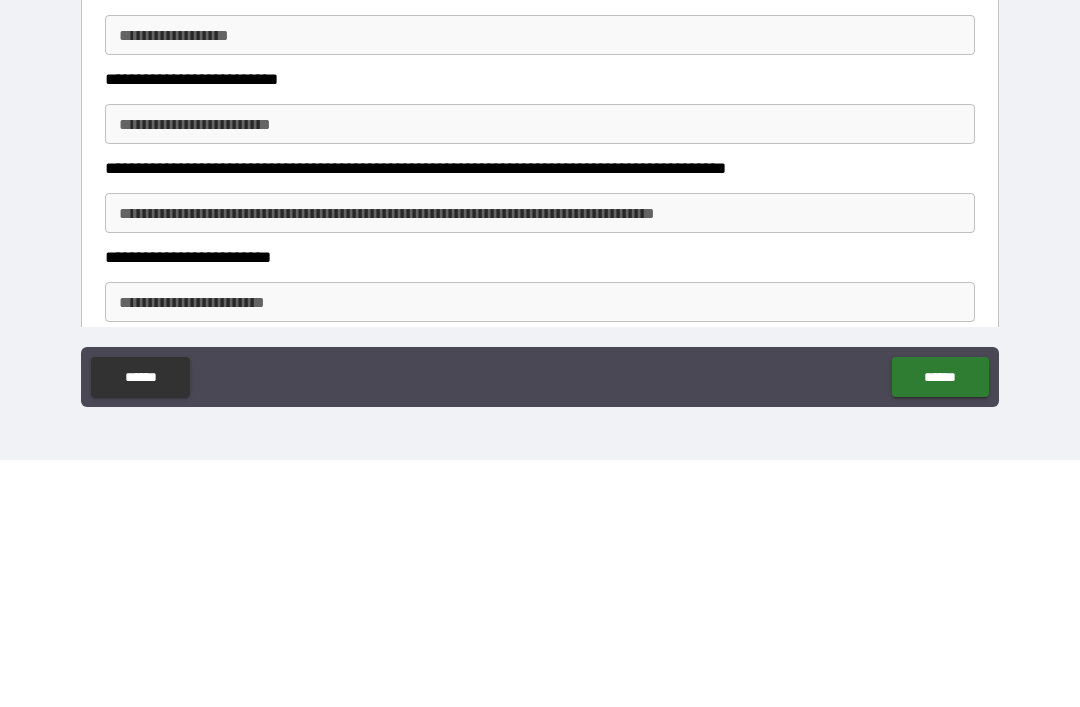 scroll, scrollTop: 2011, scrollLeft: 0, axis: vertical 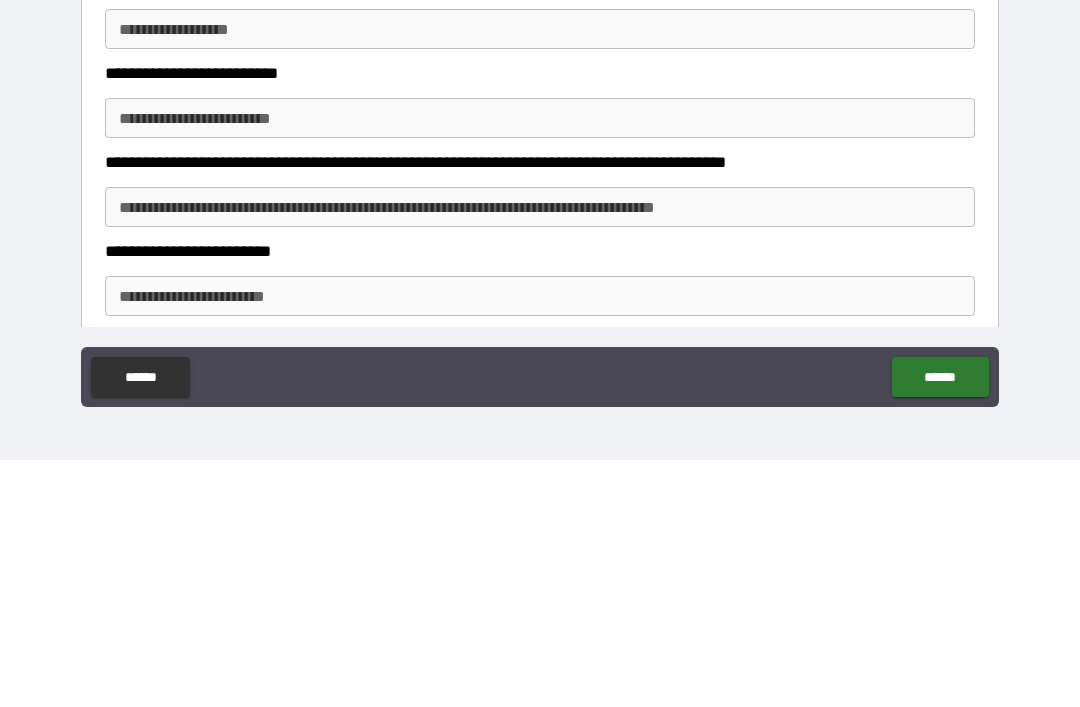 click on "**********" at bounding box center (540, 276) 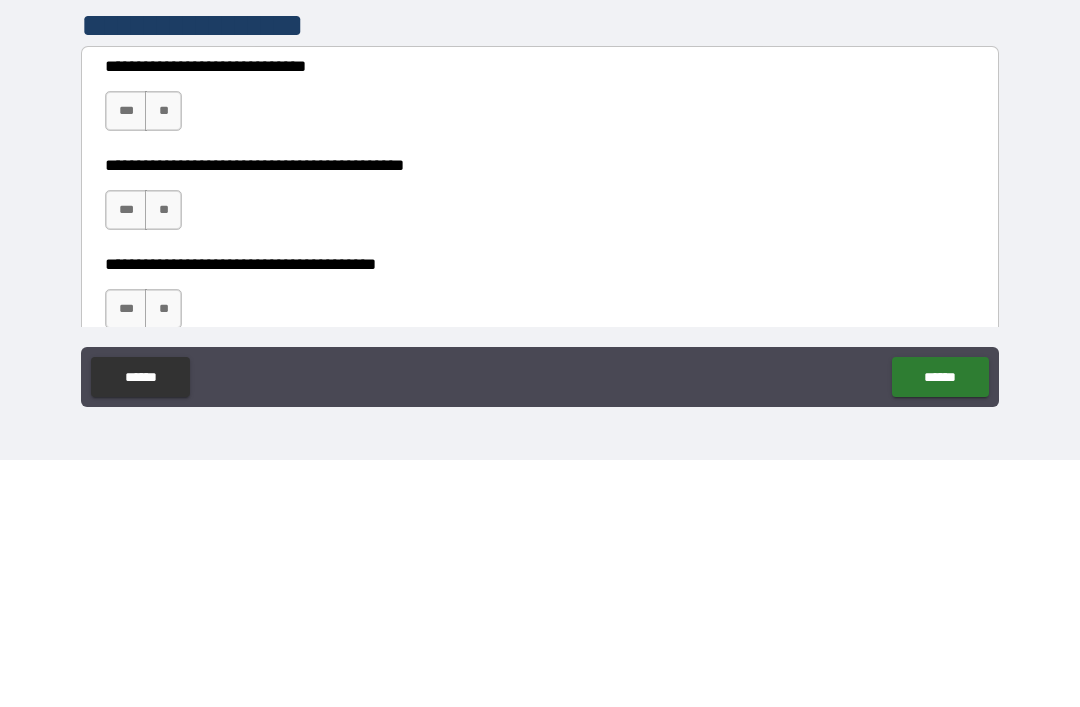 scroll, scrollTop: 2566, scrollLeft: 0, axis: vertical 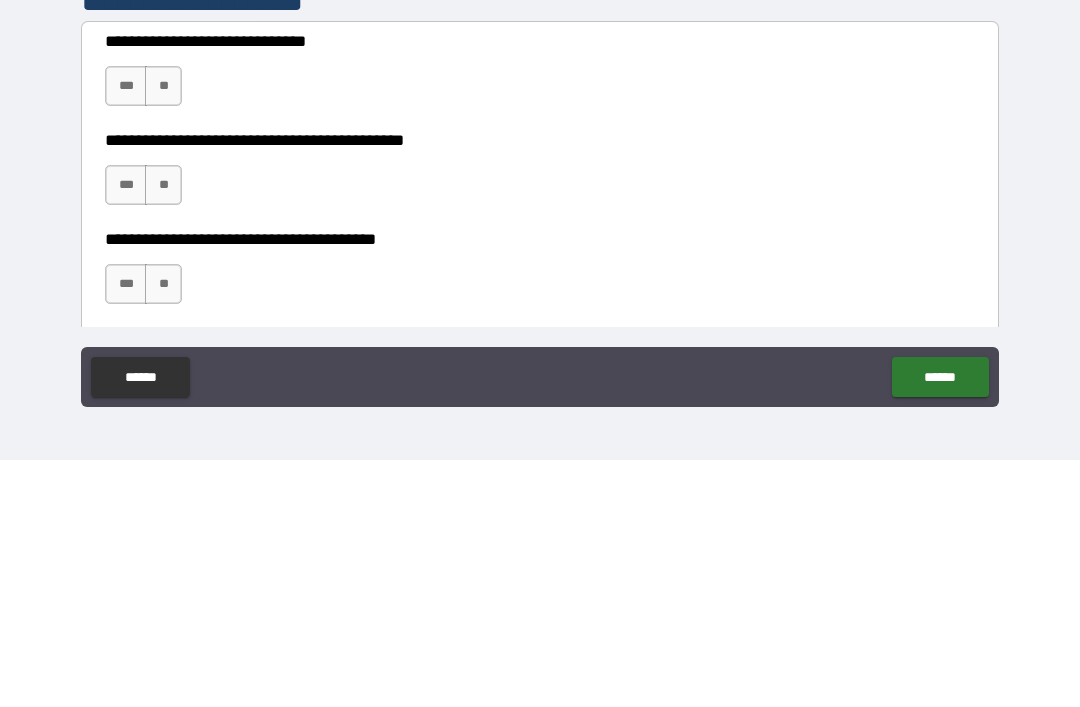 click on "***" at bounding box center [126, 333] 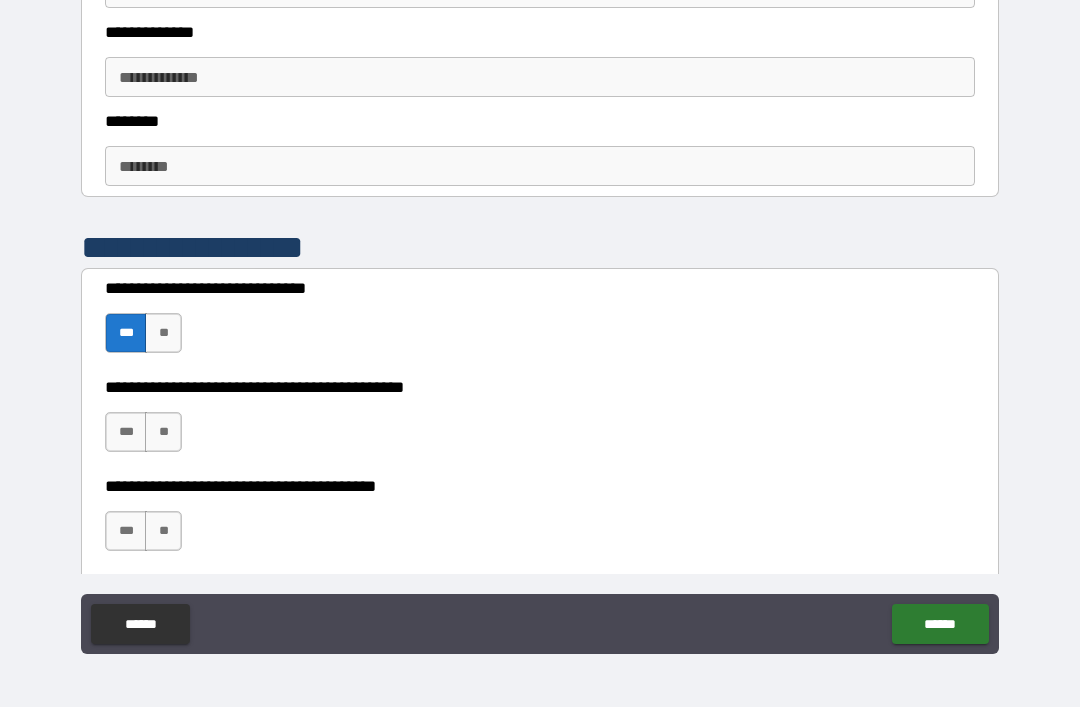 click on "***" at bounding box center (126, 432) 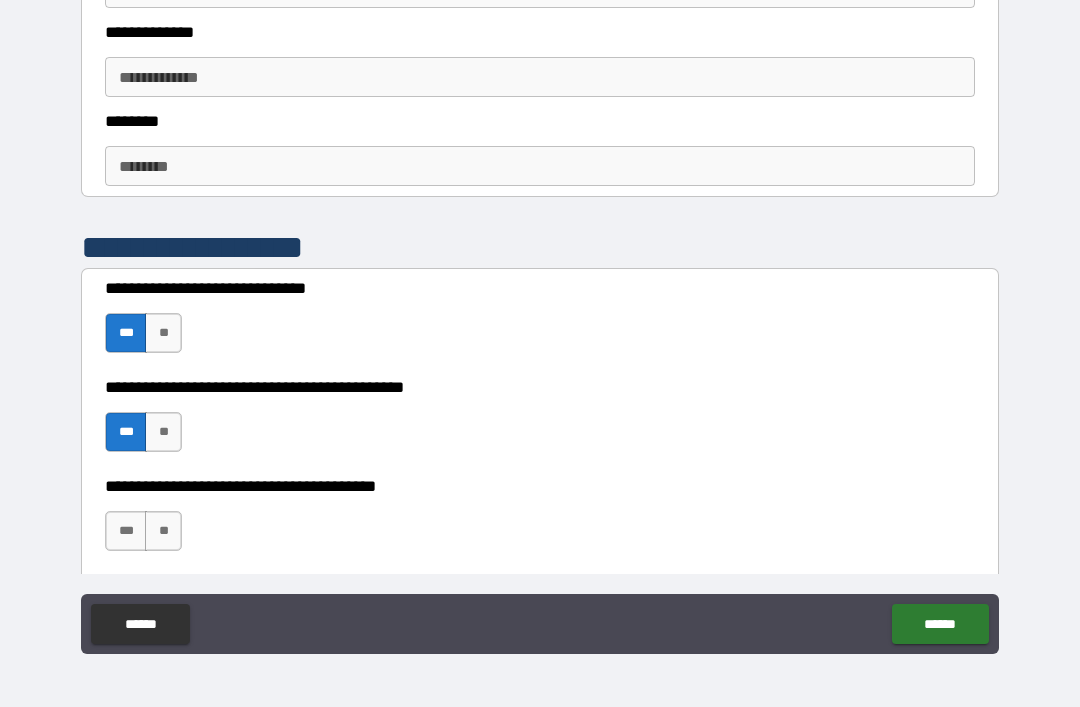click on "***" at bounding box center [126, 531] 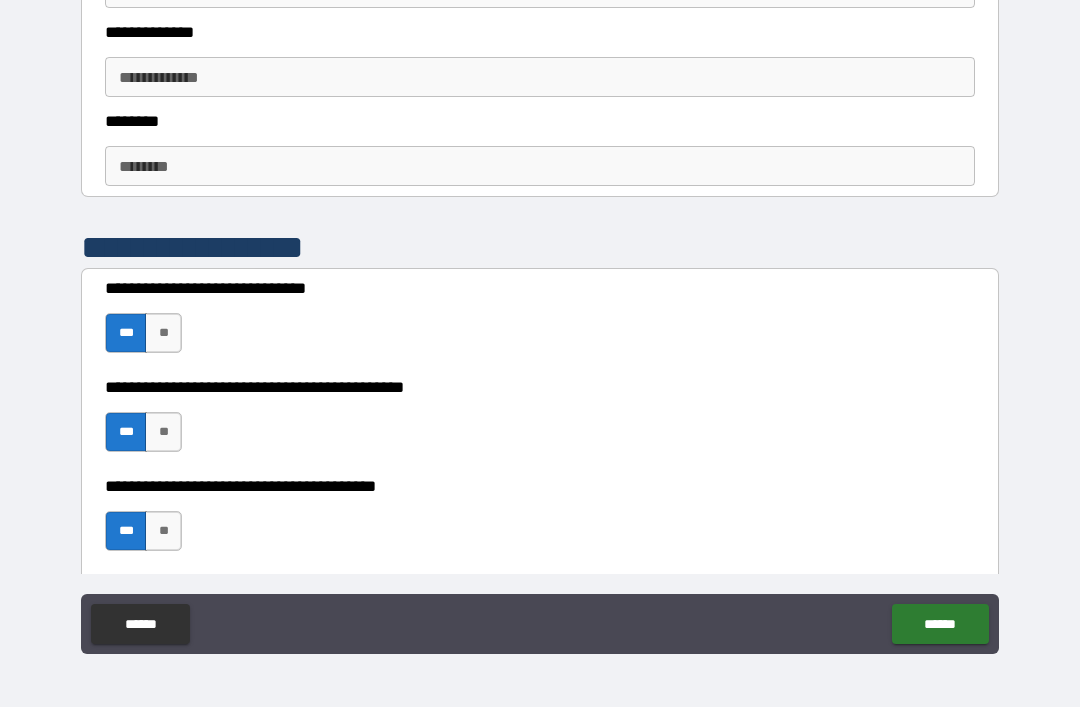 click on "******" at bounding box center (940, 624) 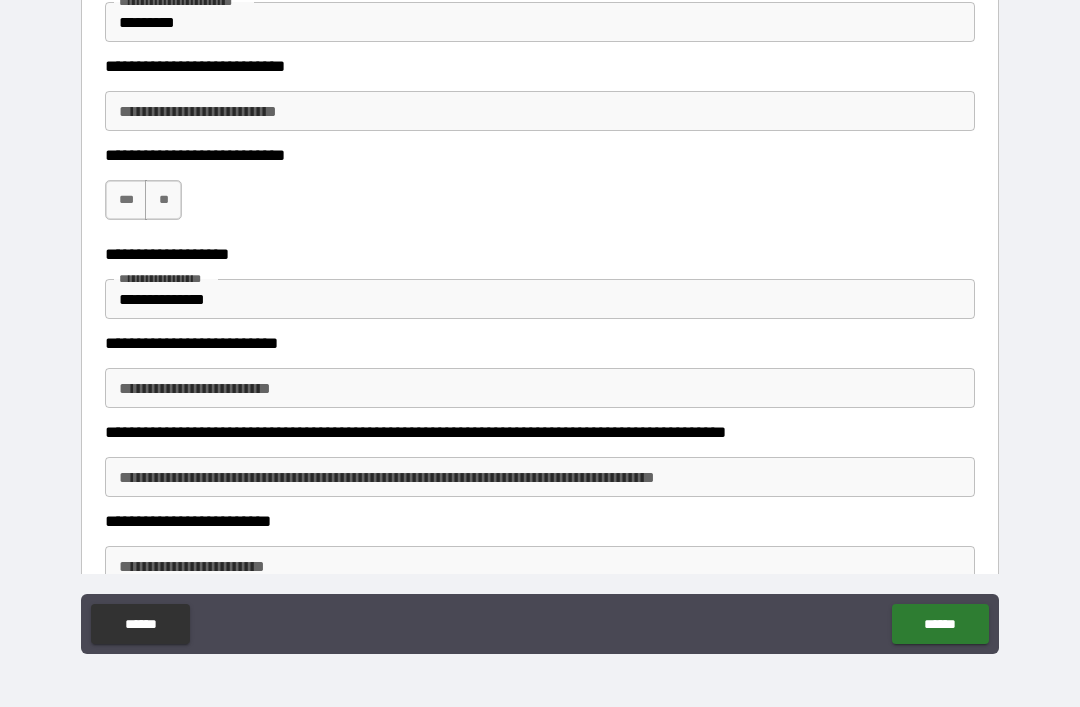 scroll, scrollTop: 1989, scrollLeft: 0, axis: vertical 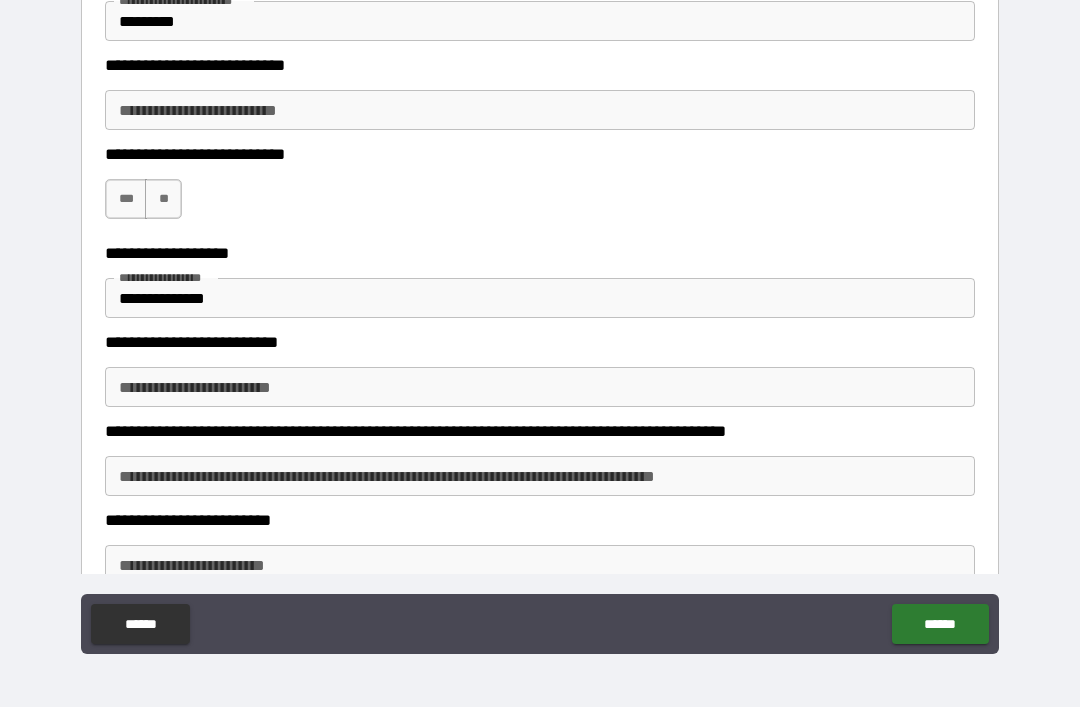 click on "**" at bounding box center [163, 199] 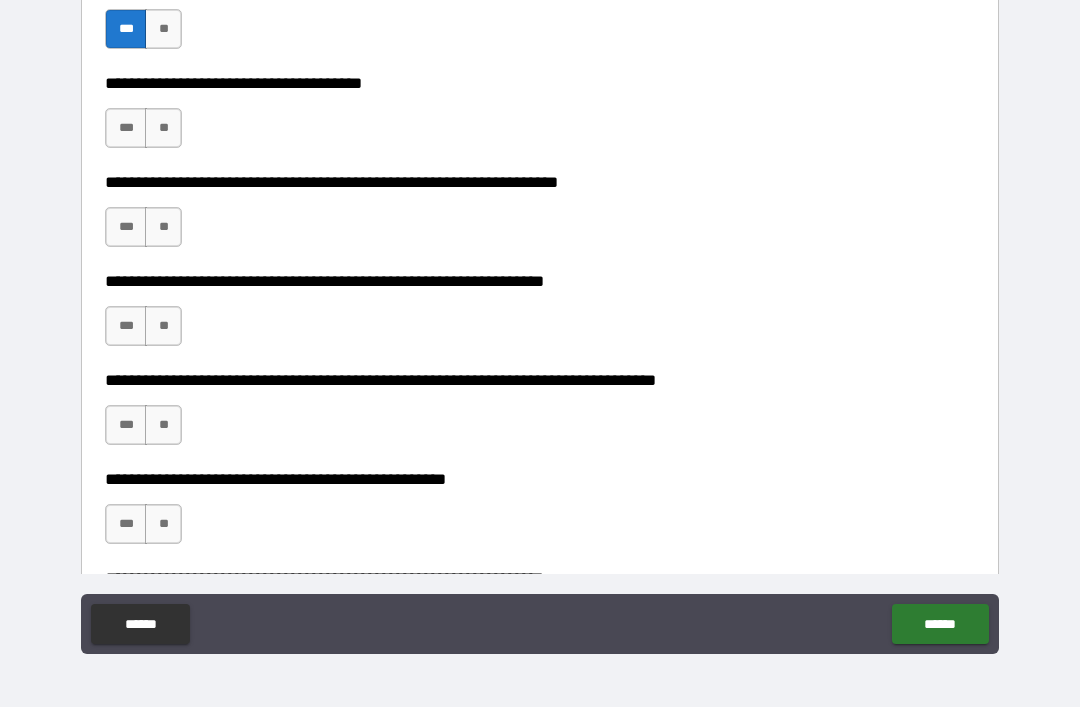 scroll, scrollTop: 3062, scrollLeft: 0, axis: vertical 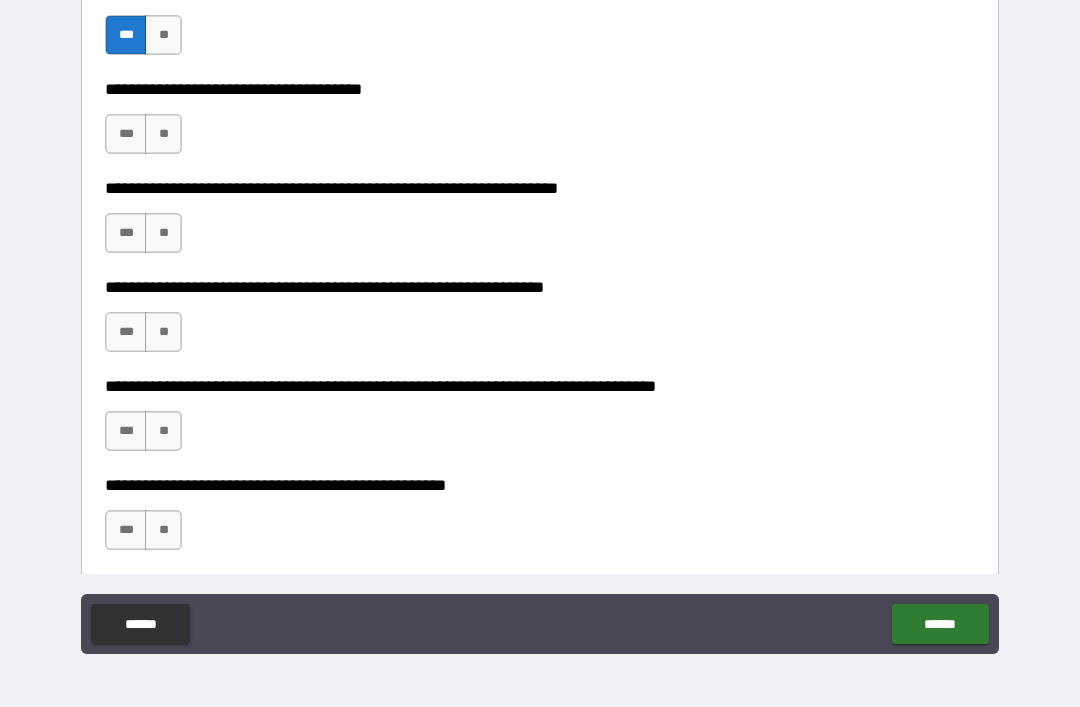 click on "**" at bounding box center [163, 134] 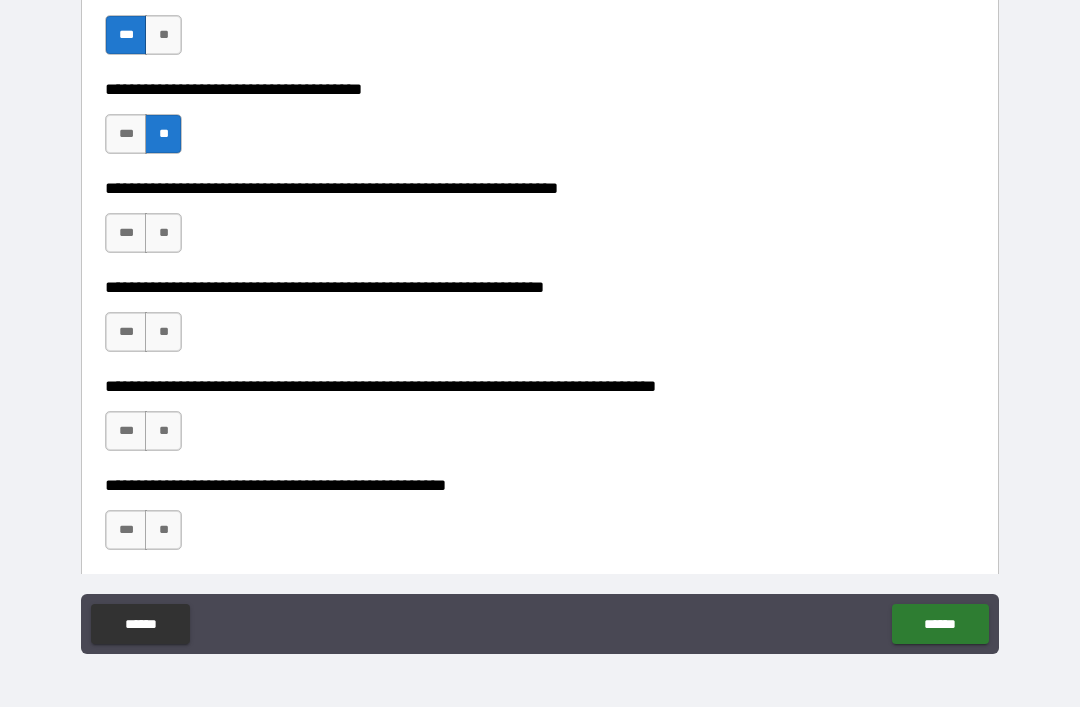 click on "**" at bounding box center (163, 233) 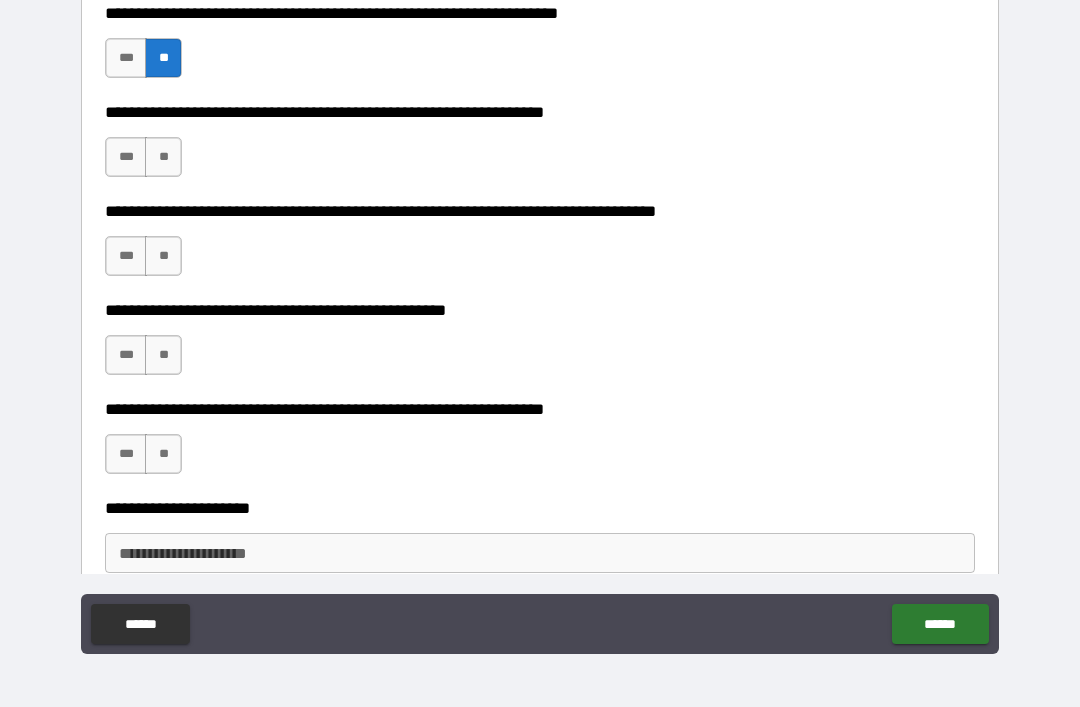 scroll, scrollTop: 3244, scrollLeft: 0, axis: vertical 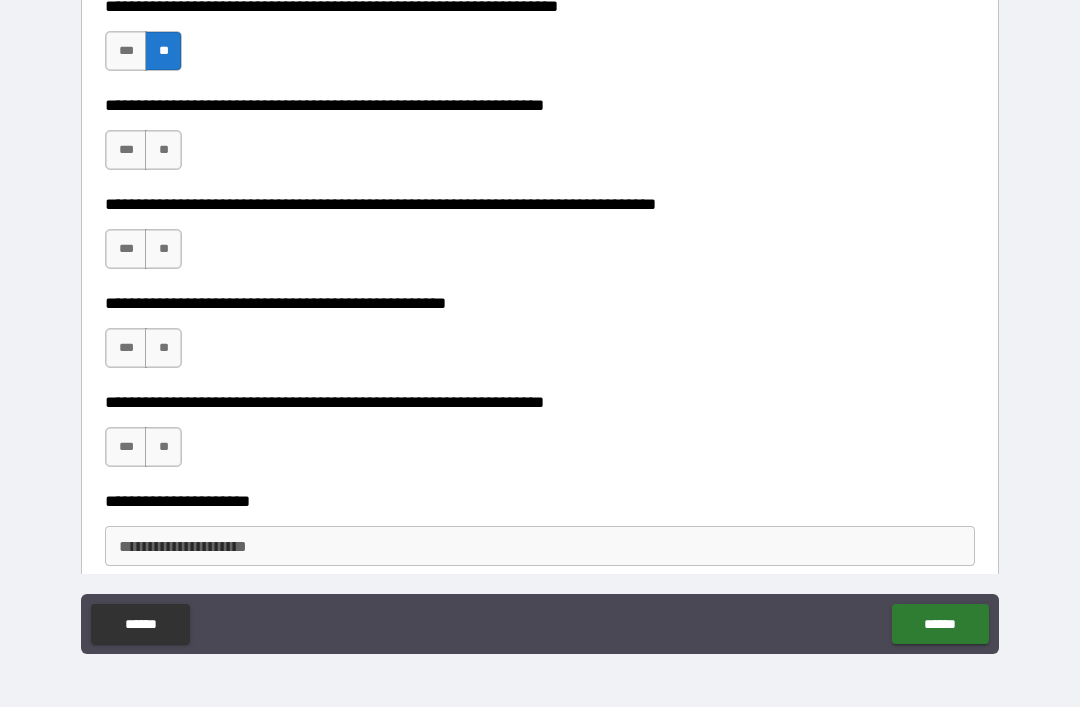 click on "**" at bounding box center [163, 150] 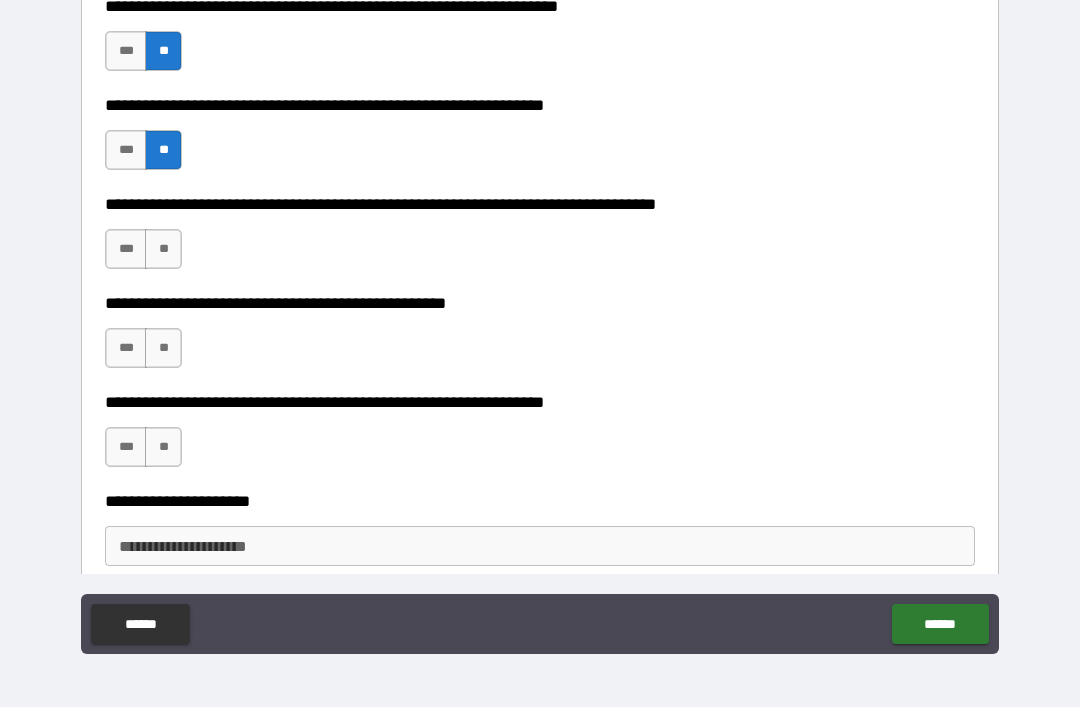 click on "**" at bounding box center (163, 249) 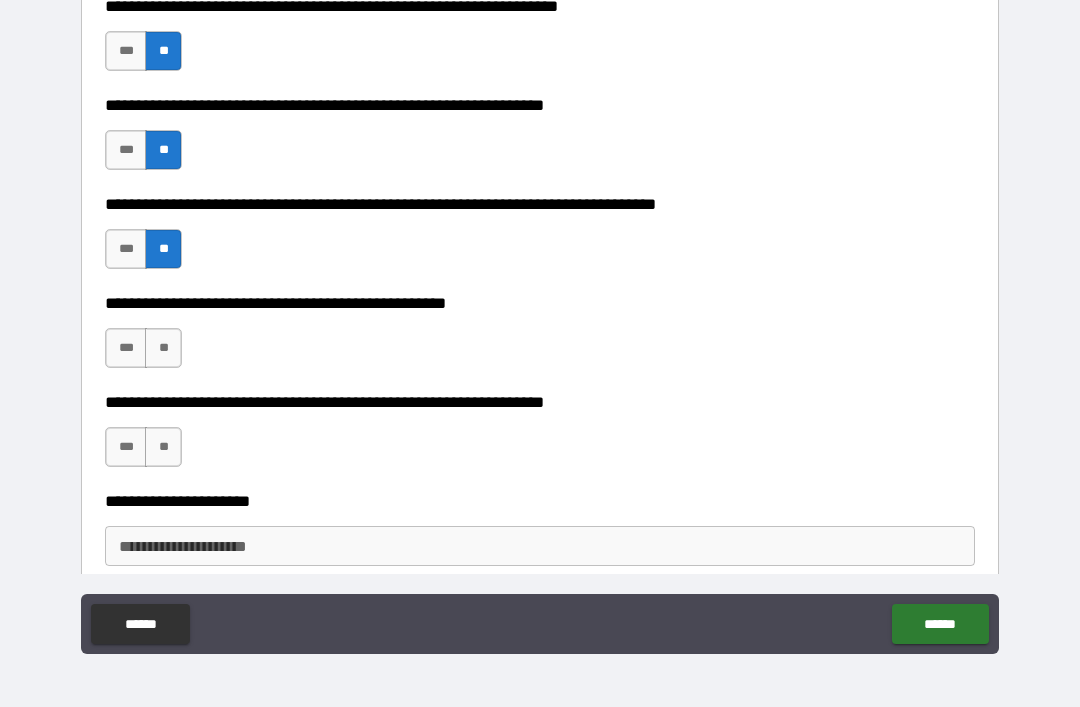 click on "**" at bounding box center [163, 348] 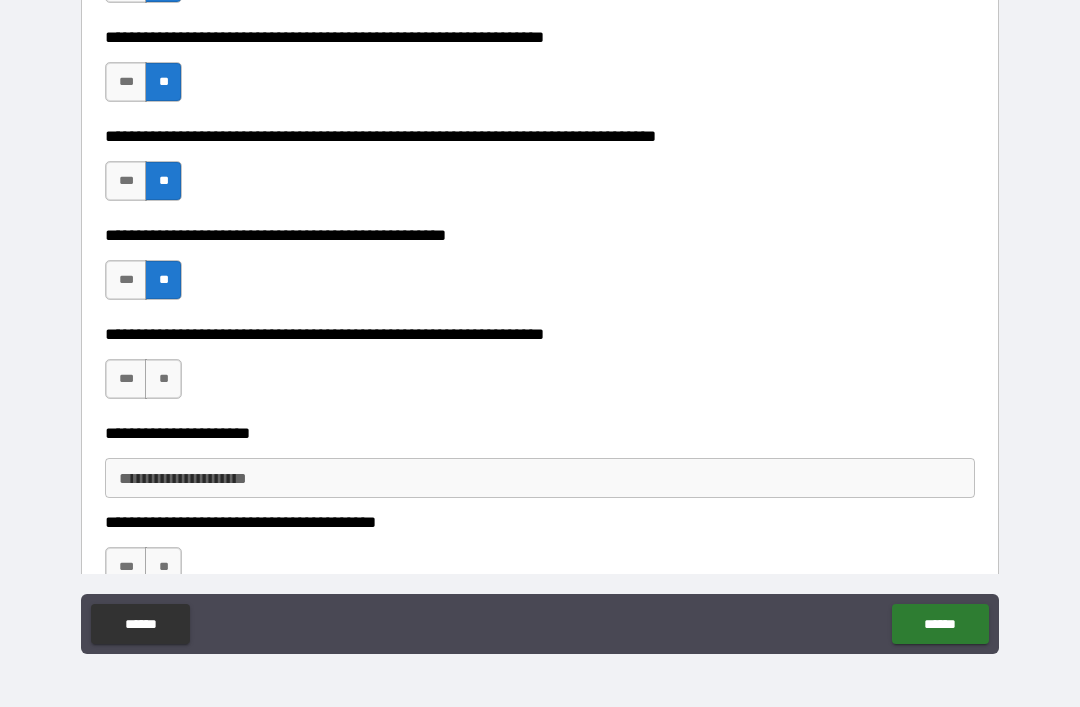 scroll, scrollTop: 3324, scrollLeft: 0, axis: vertical 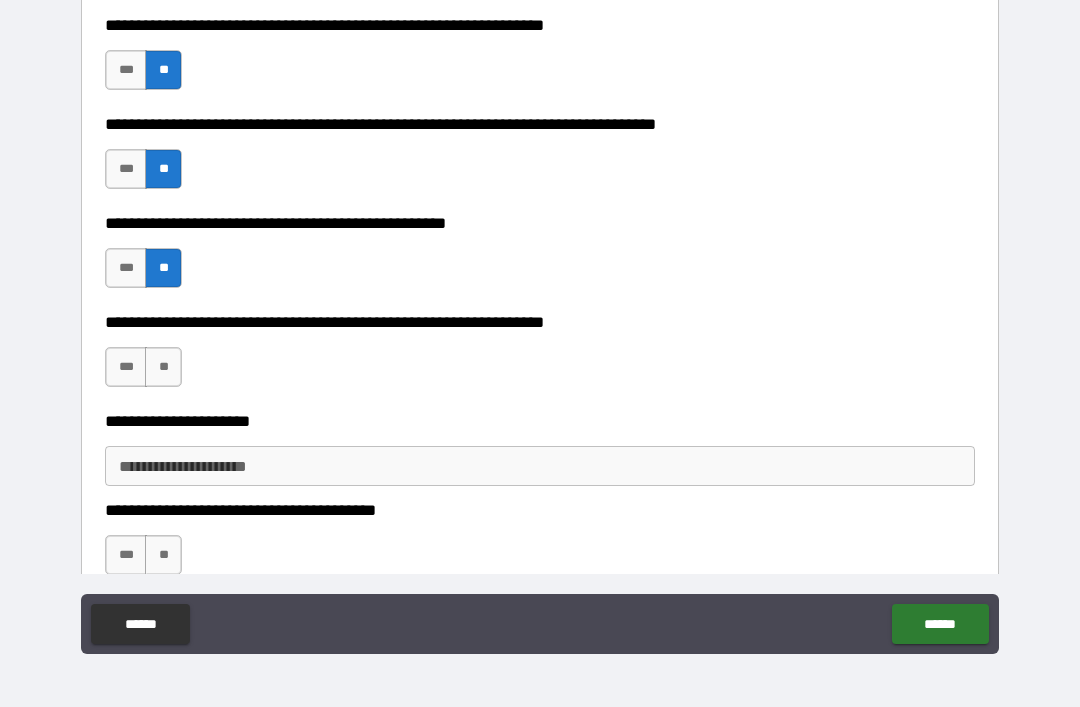 click on "**" at bounding box center [163, 367] 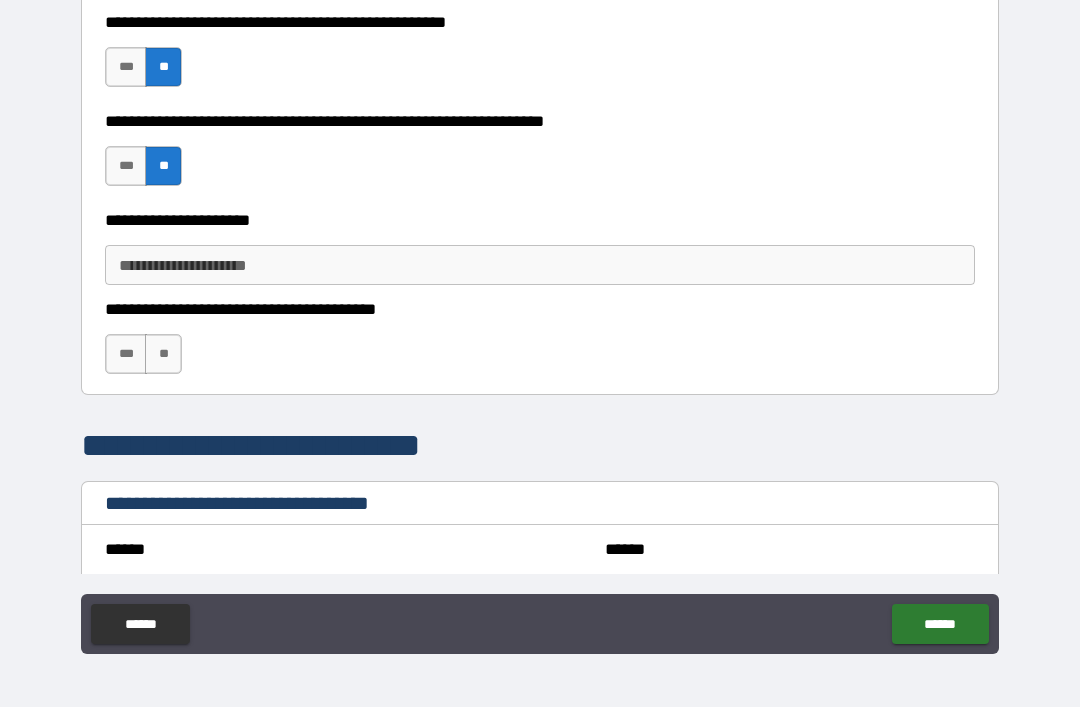 scroll, scrollTop: 3536, scrollLeft: 0, axis: vertical 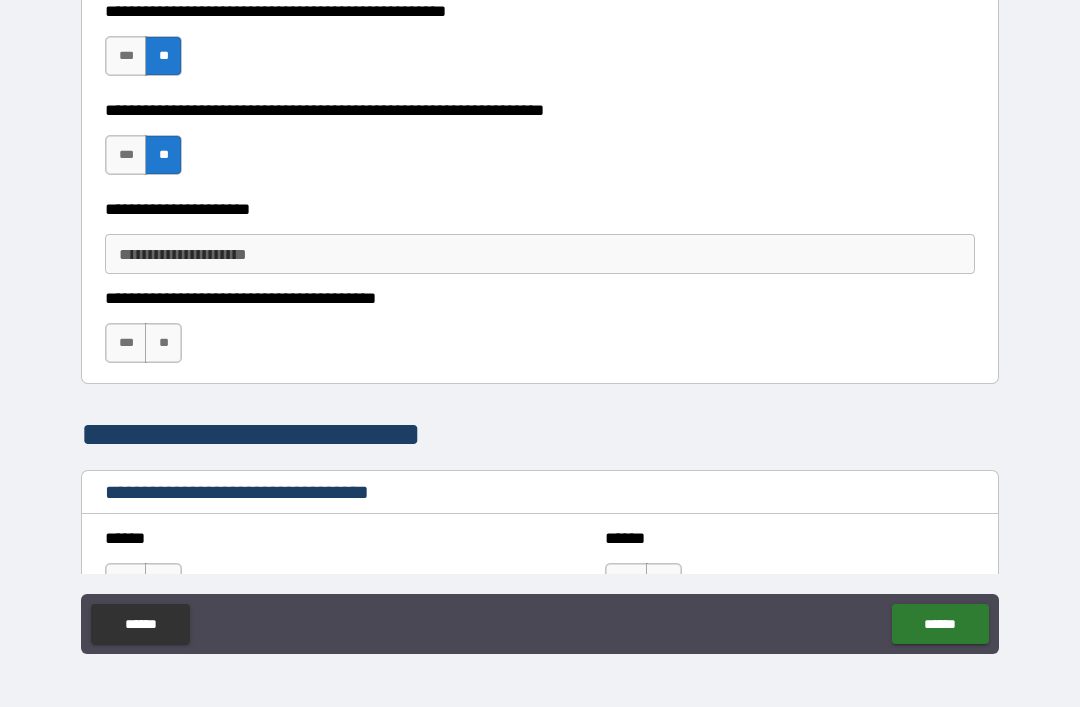 click on "**********" at bounding box center (540, 254) 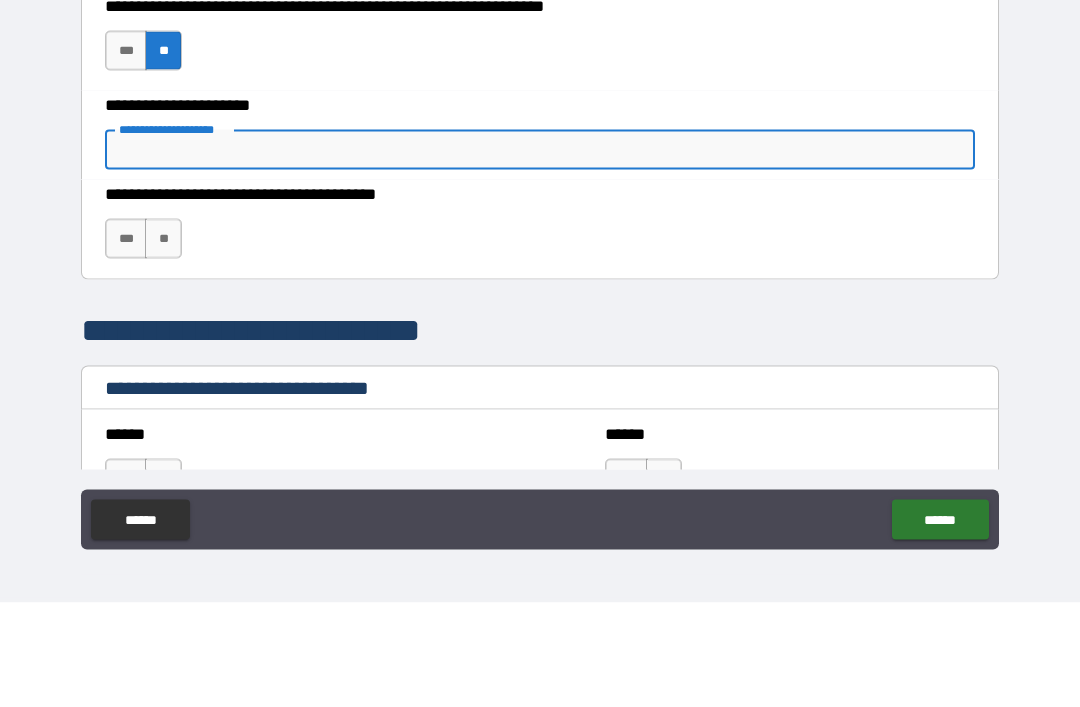 click on "***" at bounding box center [126, 155] 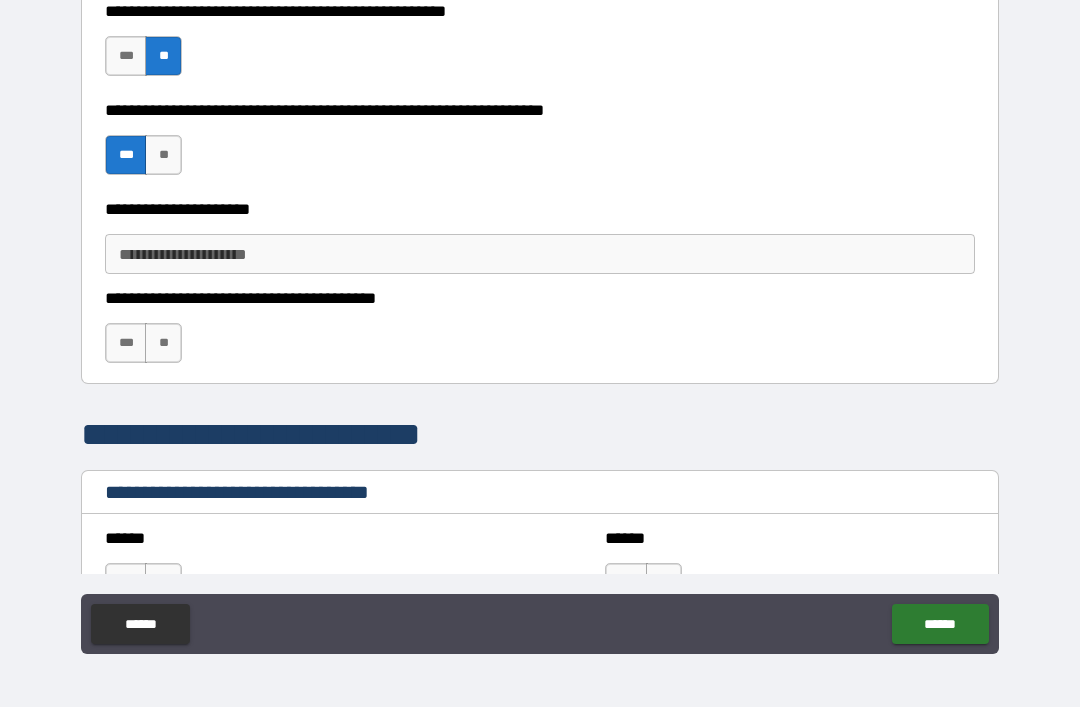click on "**********" at bounding box center [540, 254] 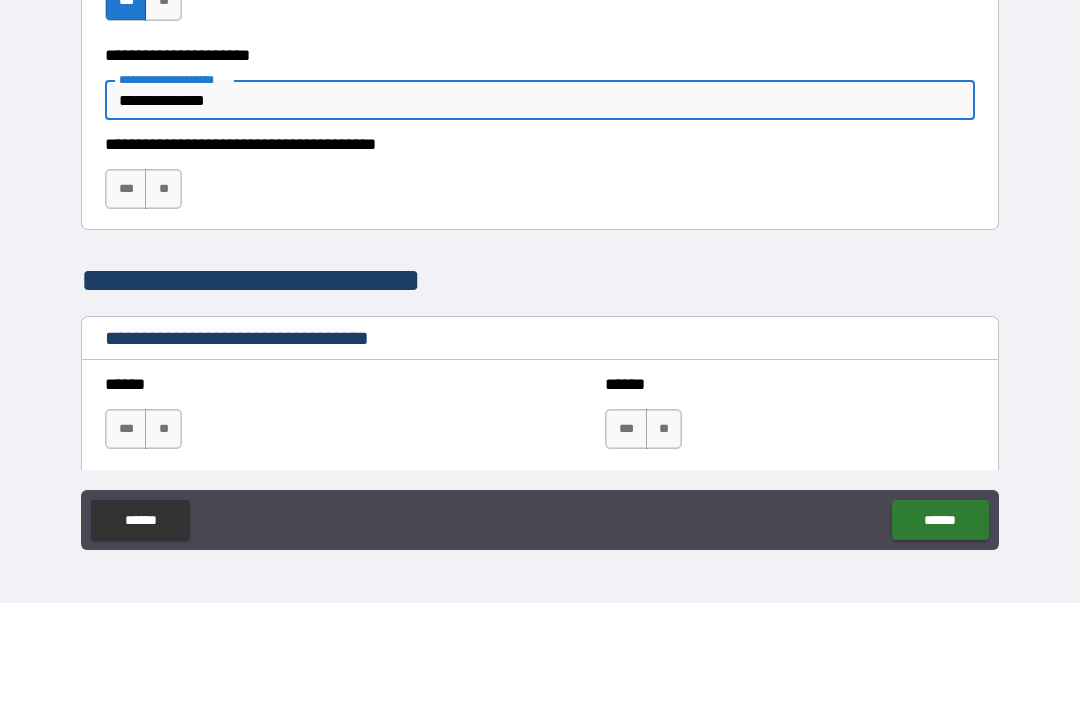 scroll, scrollTop: 3653, scrollLeft: 0, axis: vertical 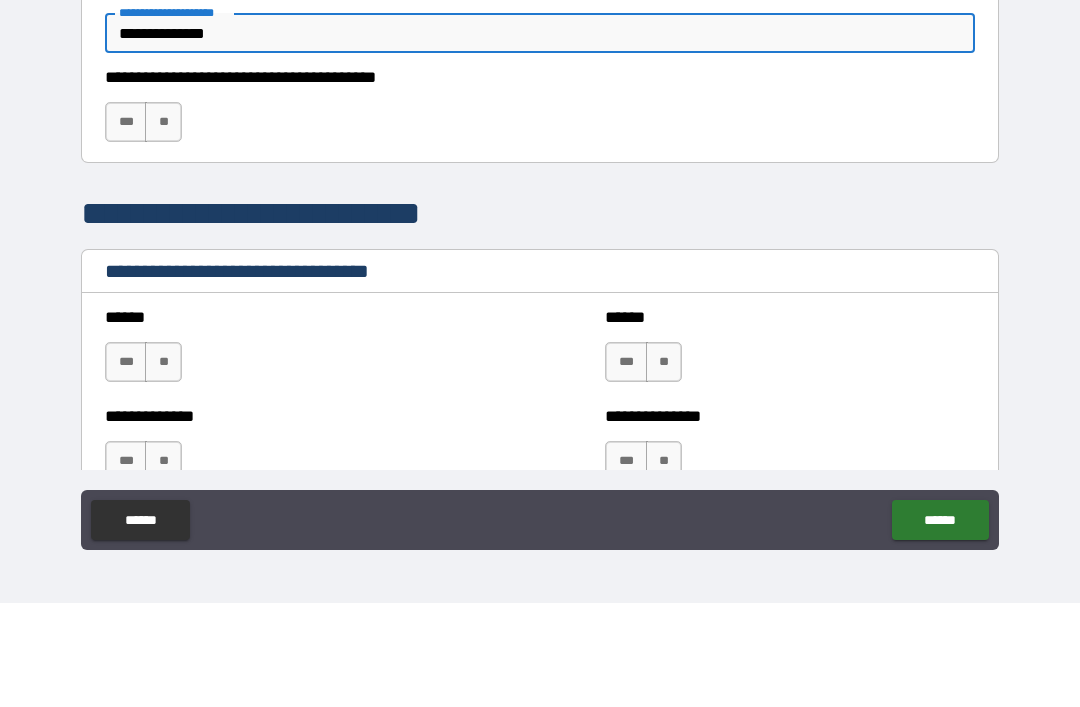 click on "**" at bounding box center (163, 226) 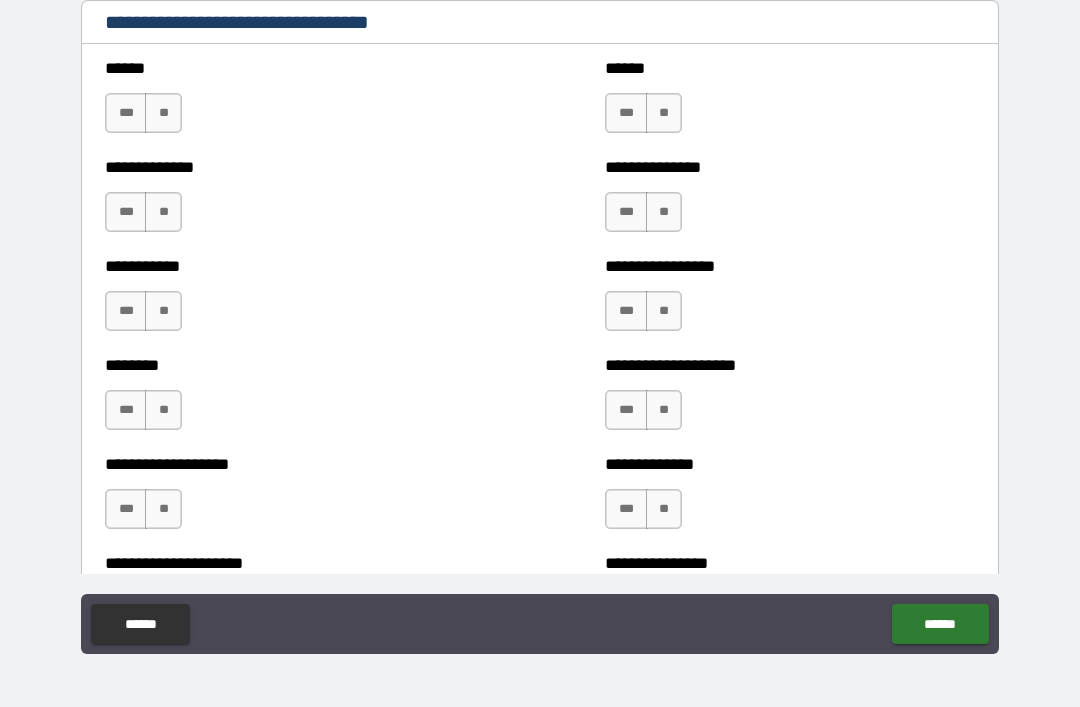 scroll, scrollTop: 4021, scrollLeft: 0, axis: vertical 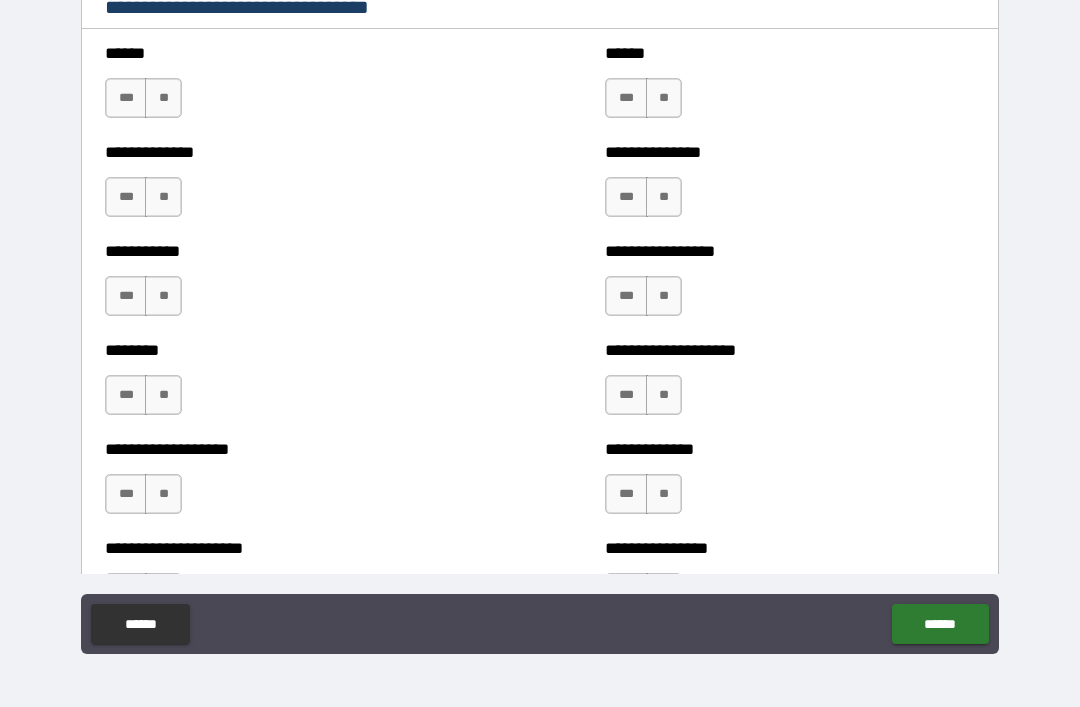 click on "**" at bounding box center [163, 98] 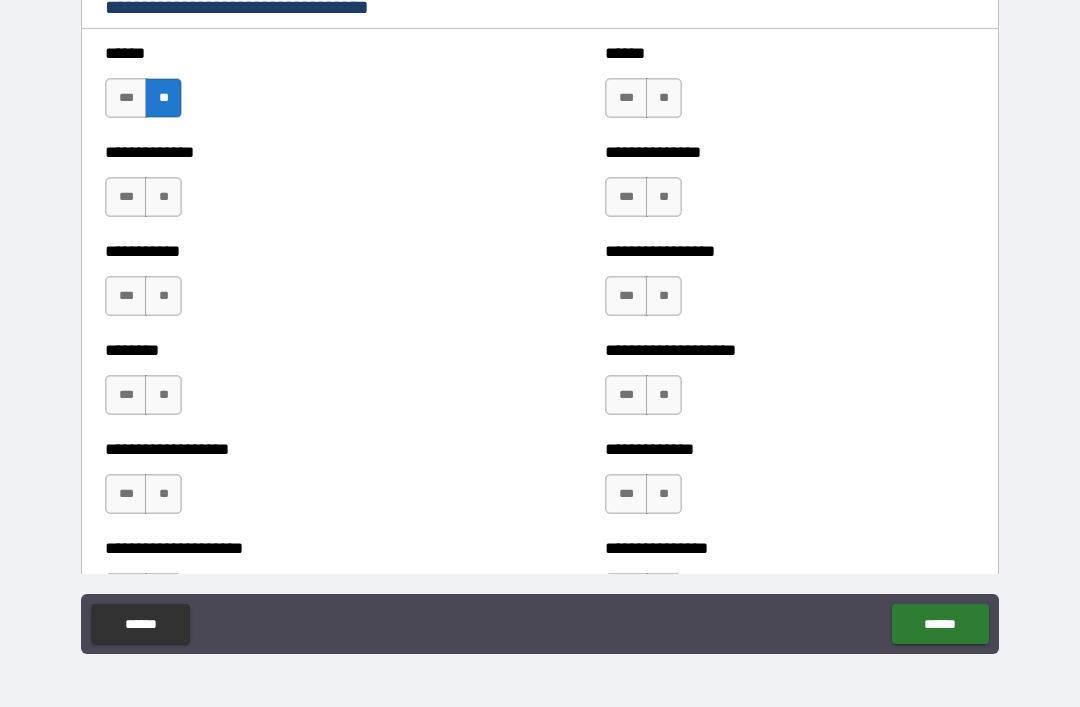 click on "**" at bounding box center [163, 197] 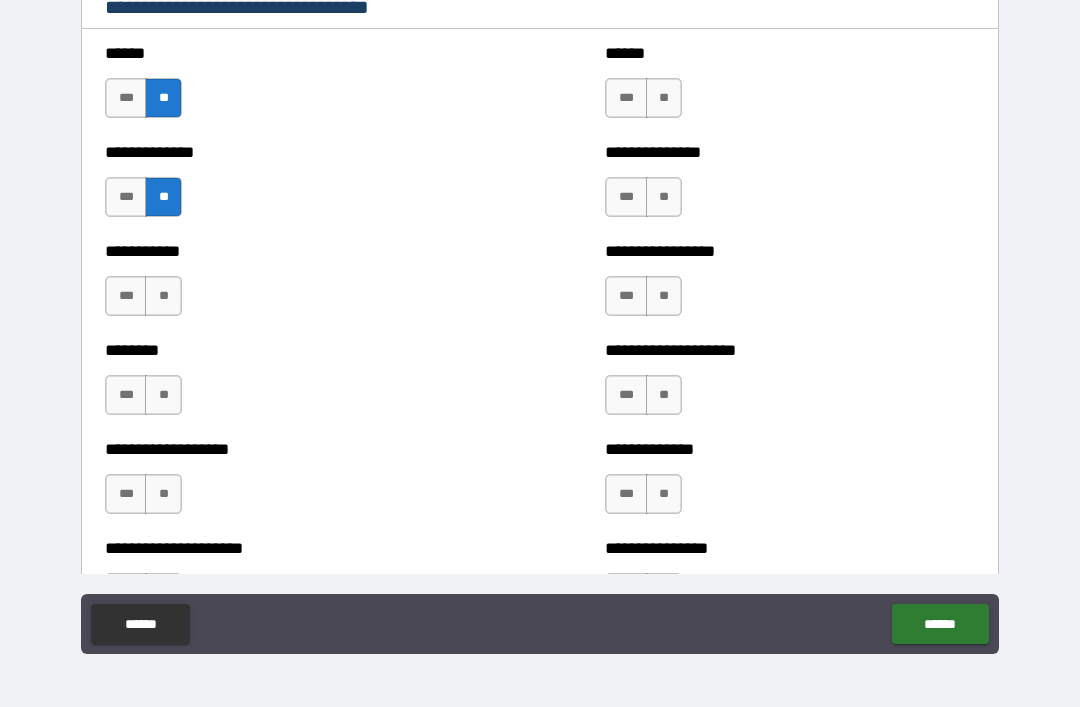 click on "**" at bounding box center [163, 296] 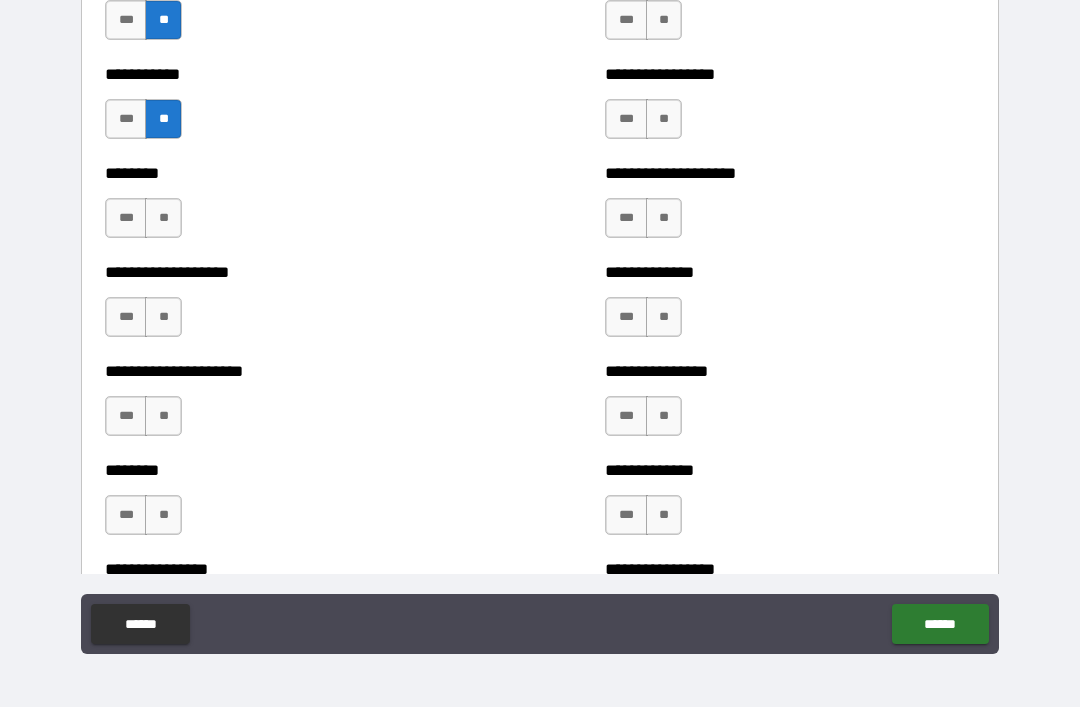 scroll, scrollTop: 4200, scrollLeft: 0, axis: vertical 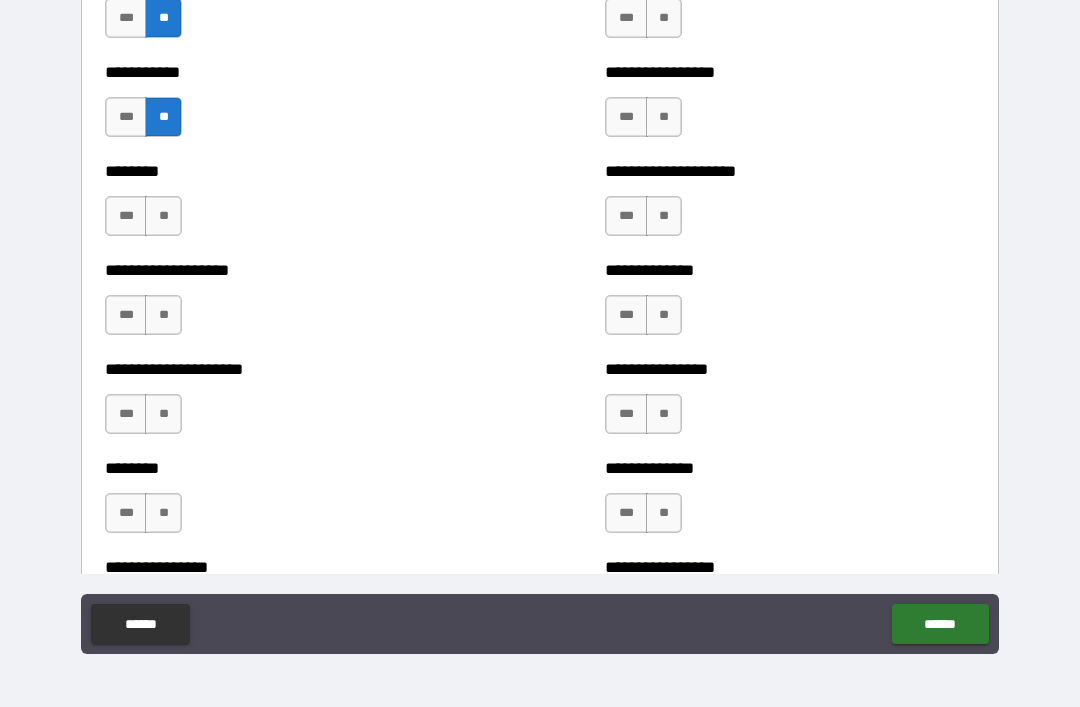 click on "**" at bounding box center (163, 216) 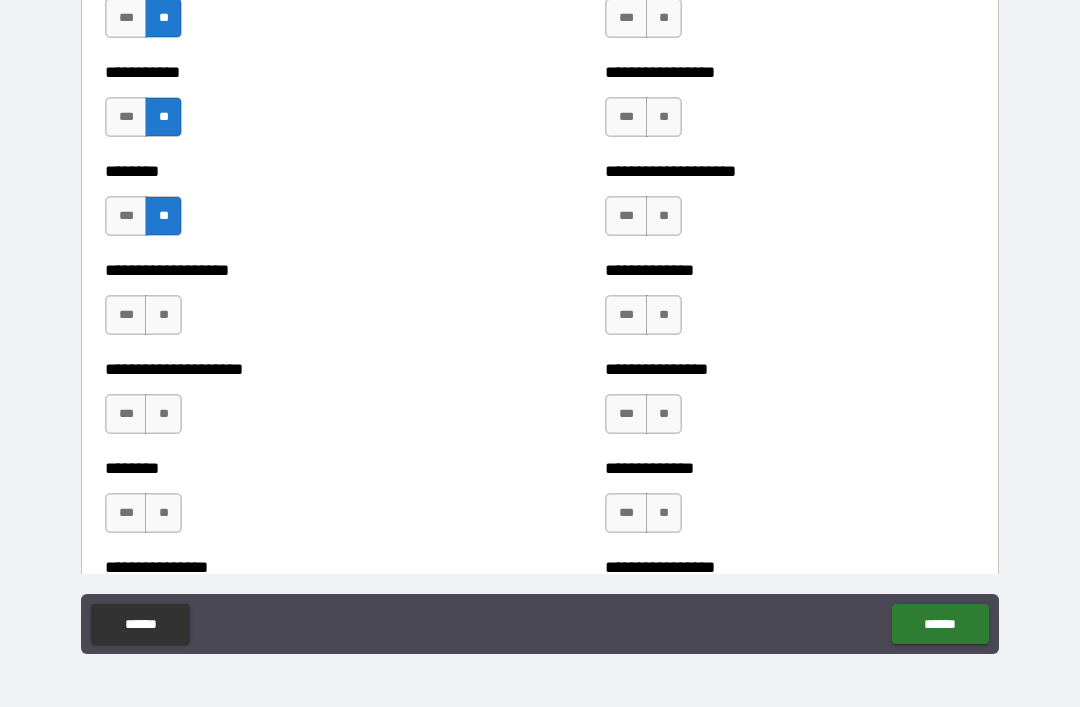 click on "**" at bounding box center (163, 315) 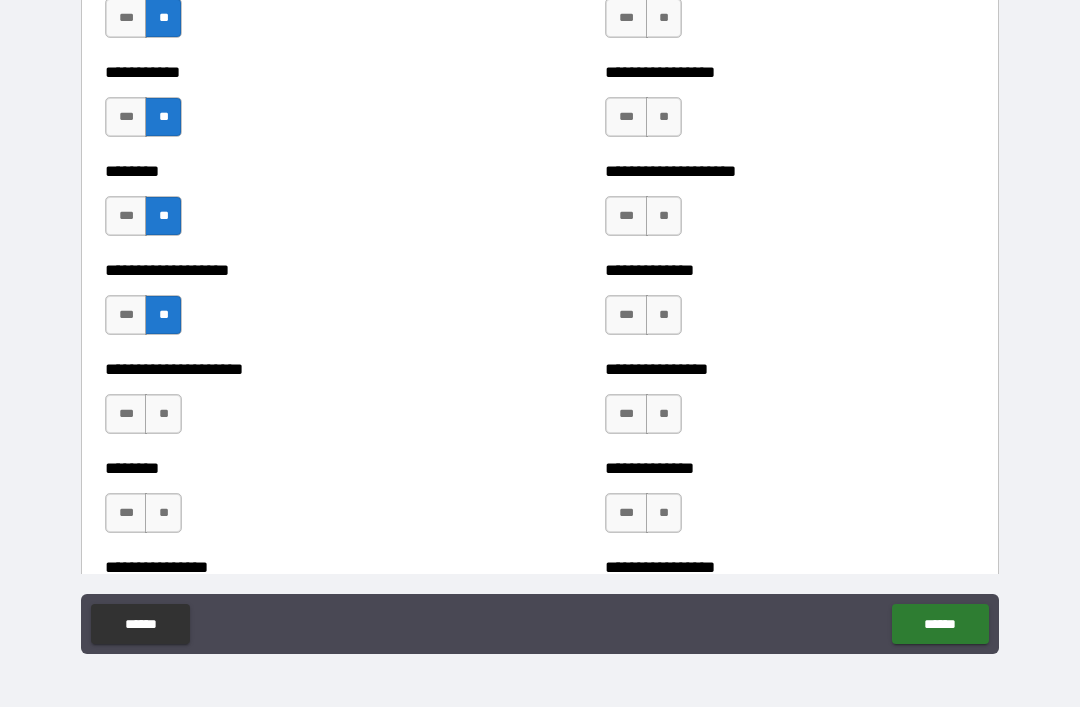 click on "**" at bounding box center [163, 414] 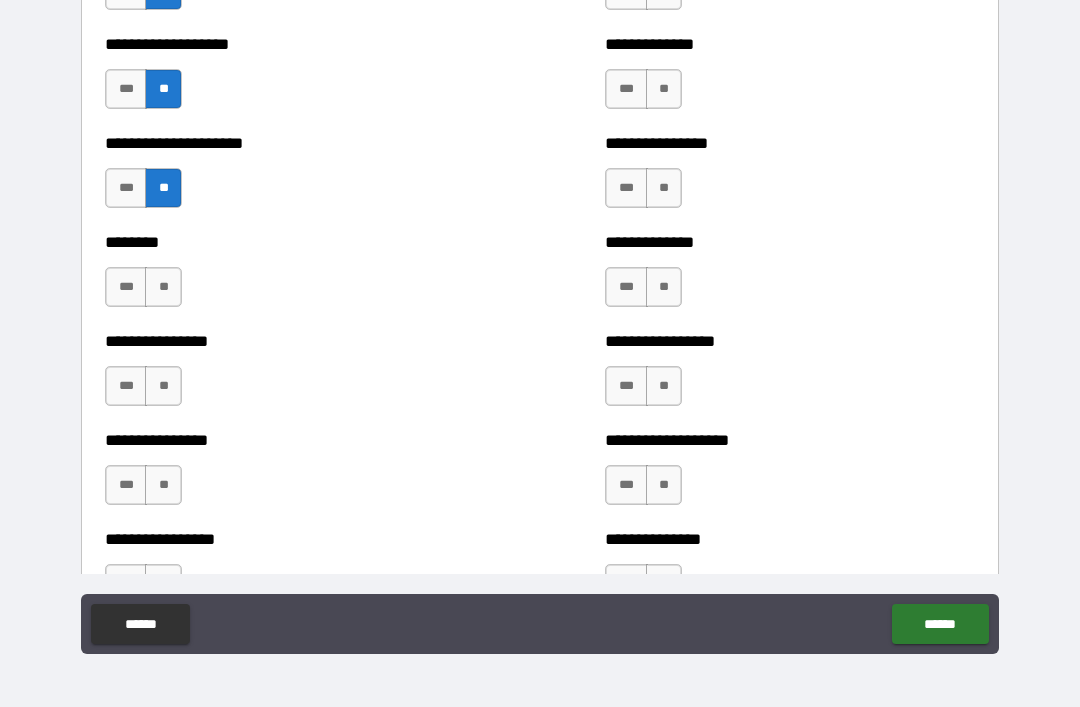 scroll, scrollTop: 4427, scrollLeft: 0, axis: vertical 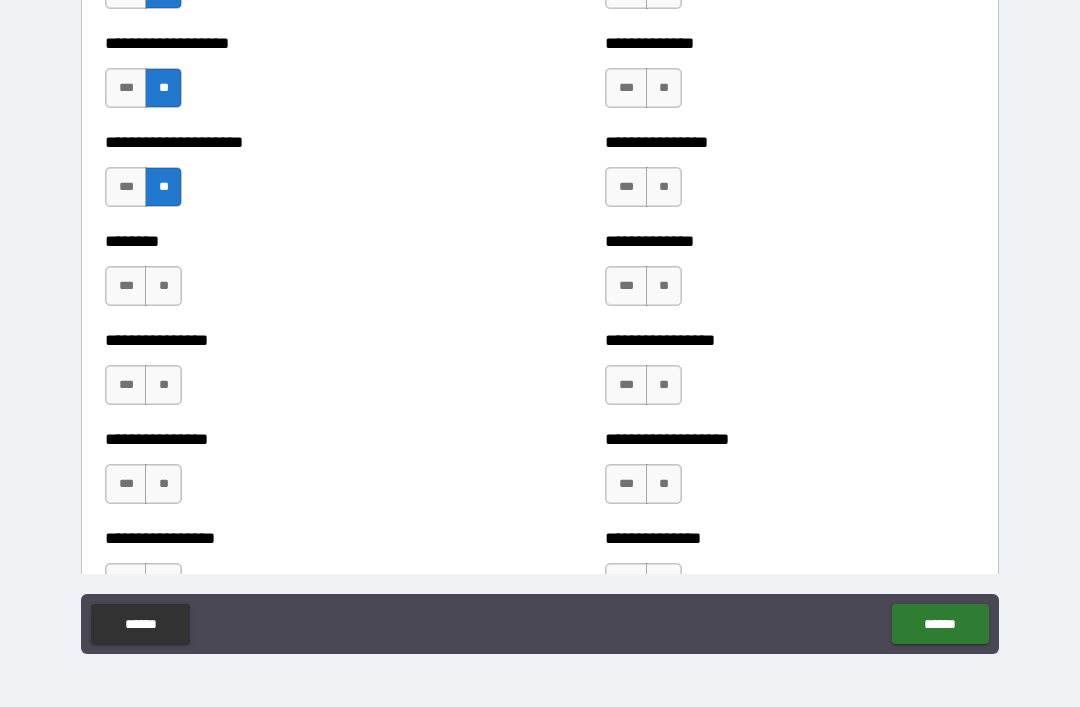 click on "**" at bounding box center [163, 286] 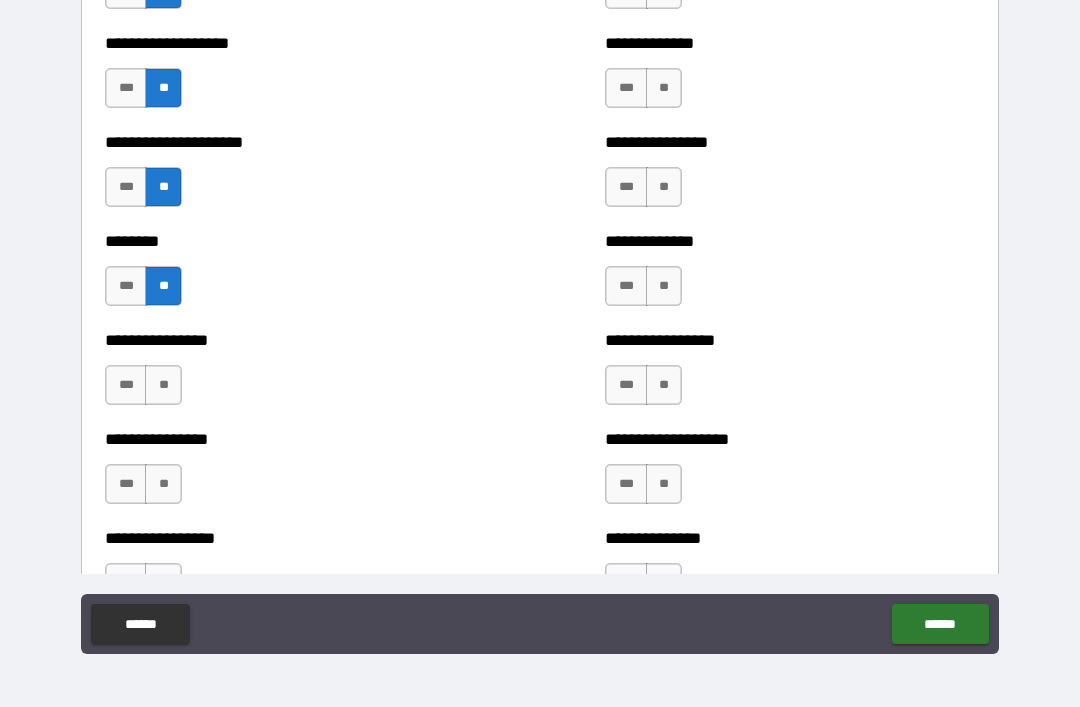 click on "**" at bounding box center [163, 385] 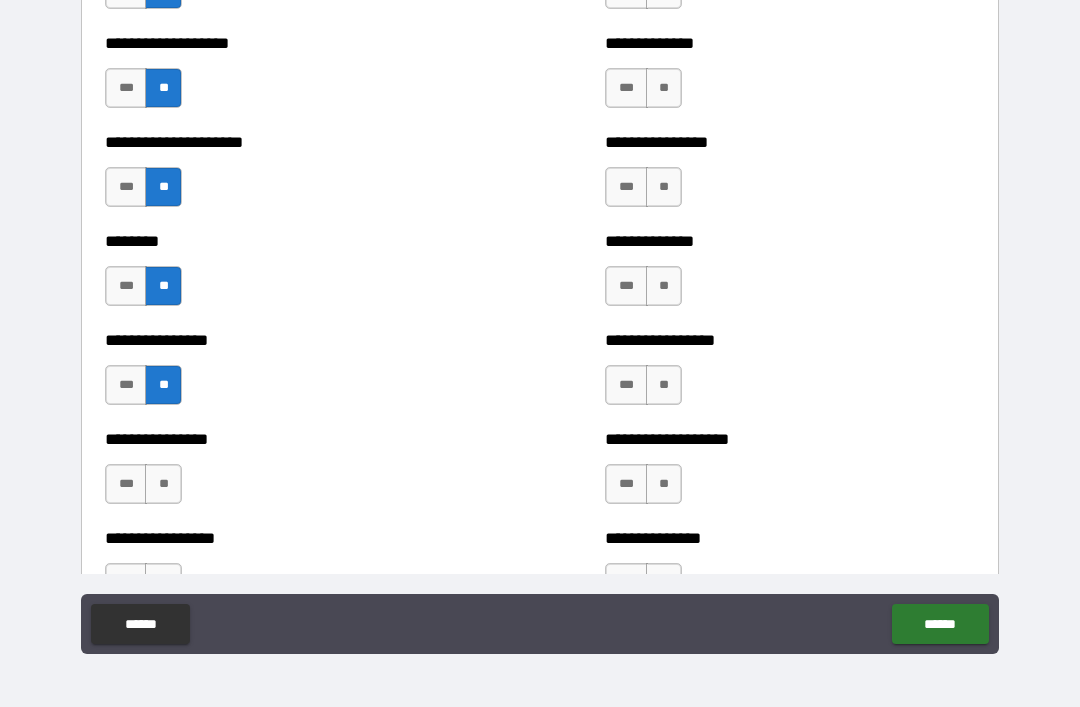 click on "**" at bounding box center [163, 484] 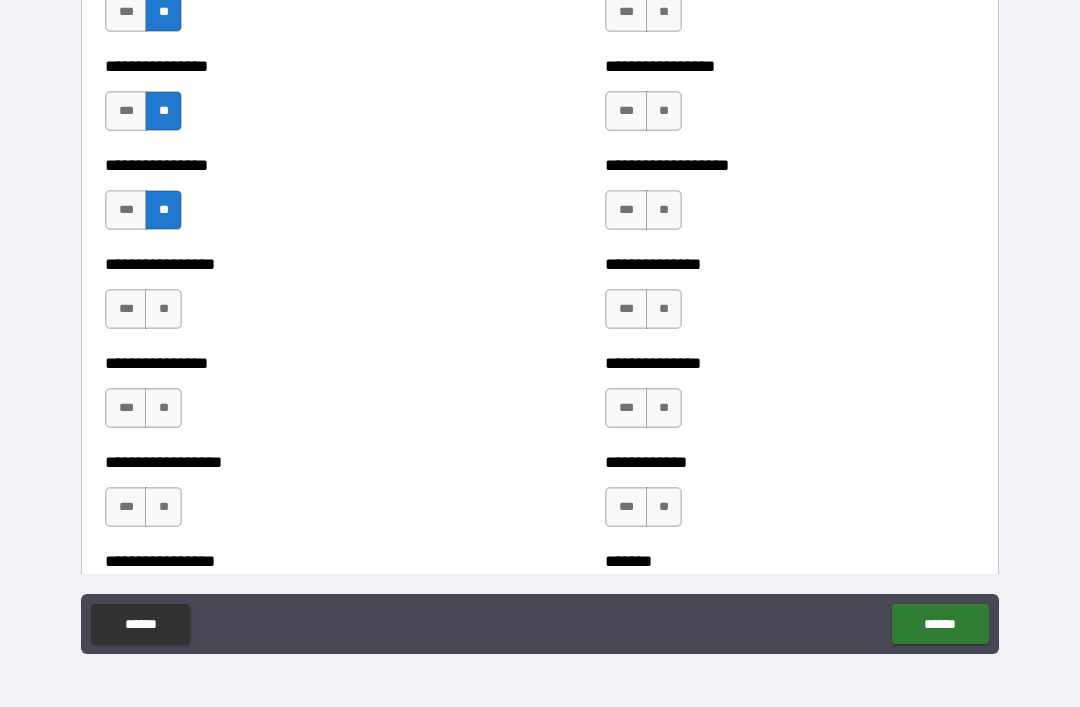 scroll, scrollTop: 4708, scrollLeft: 0, axis: vertical 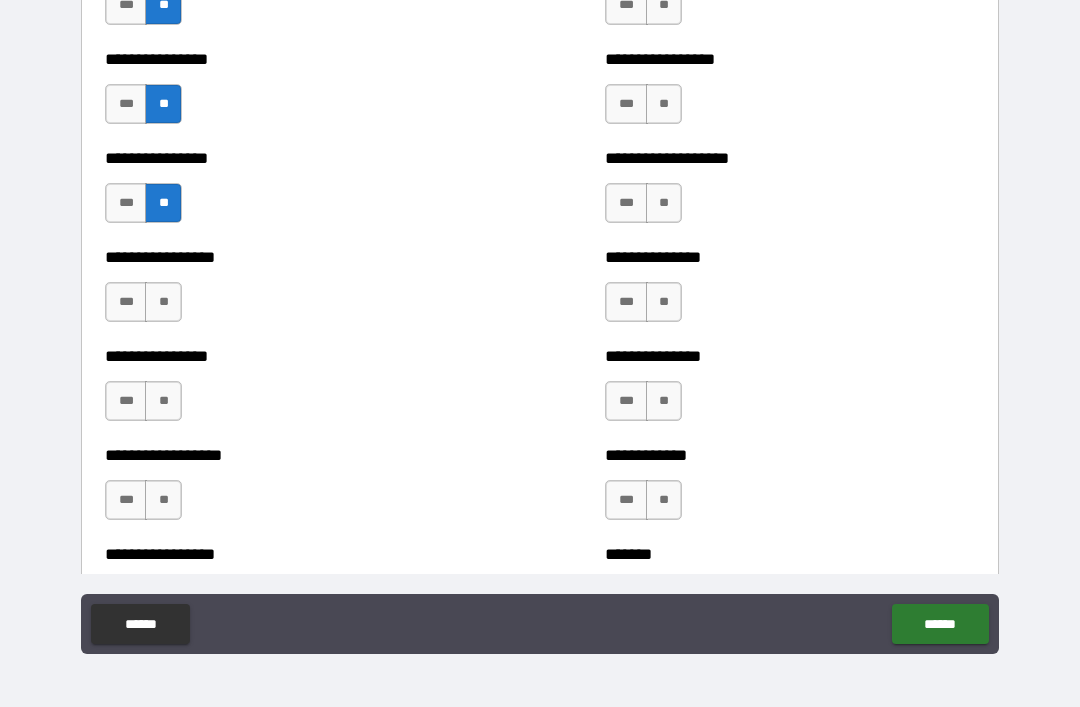 click on "**" at bounding box center (163, 302) 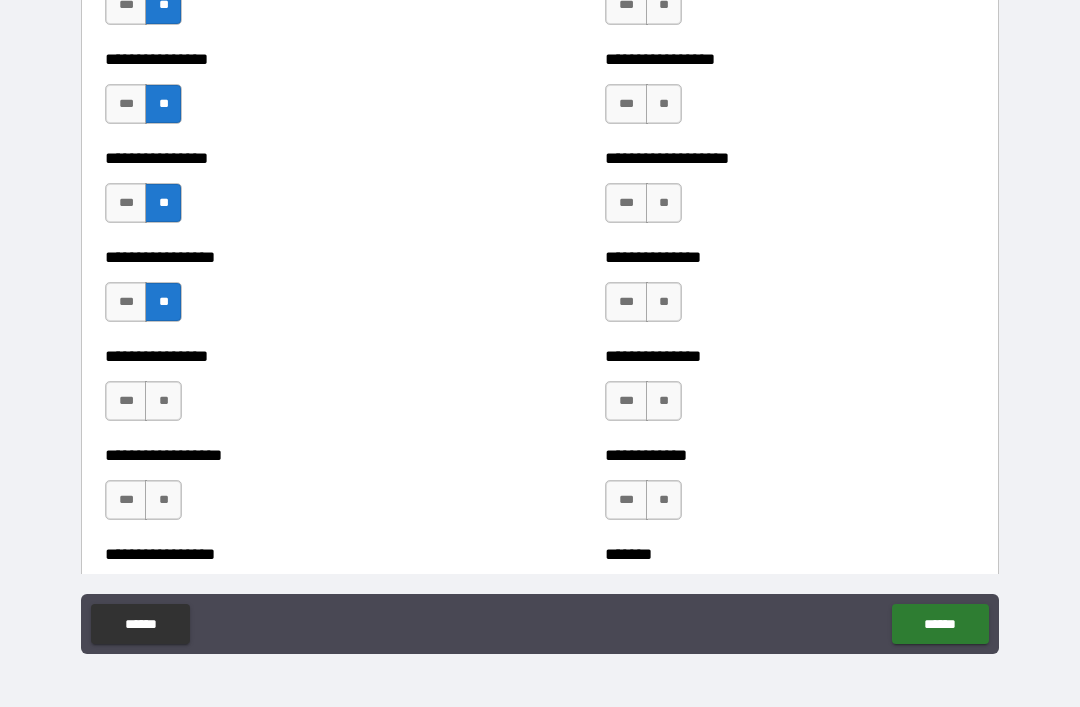 click on "**" at bounding box center [163, 401] 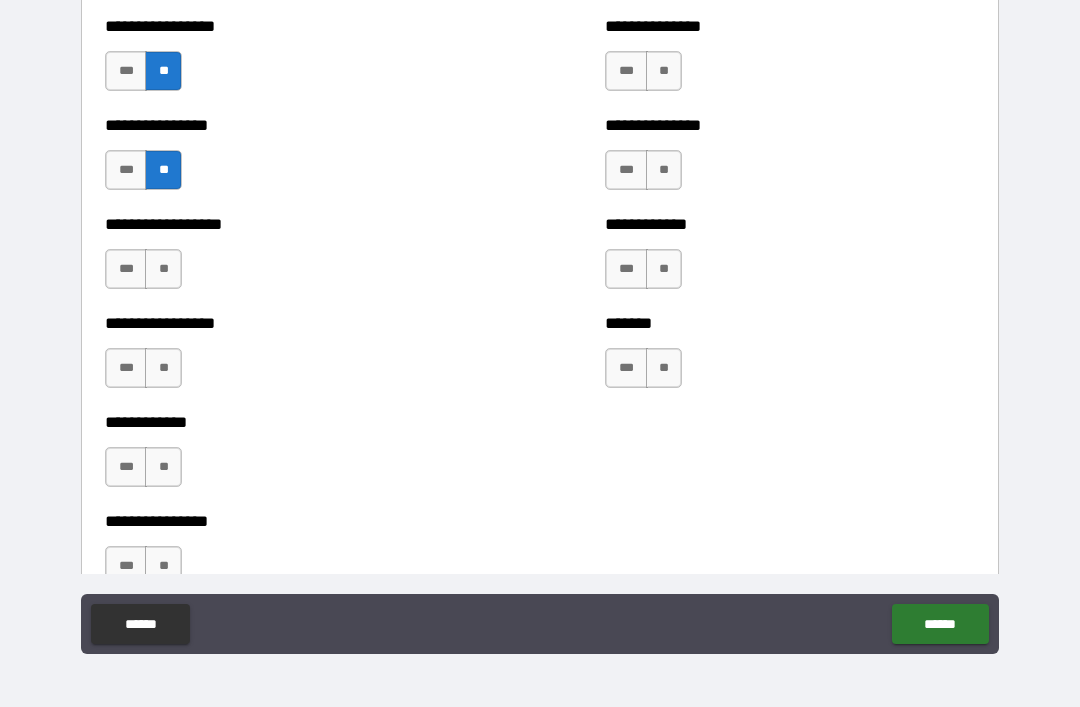 scroll, scrollTop: 4937, scrollLeft: 0, axis: vertical 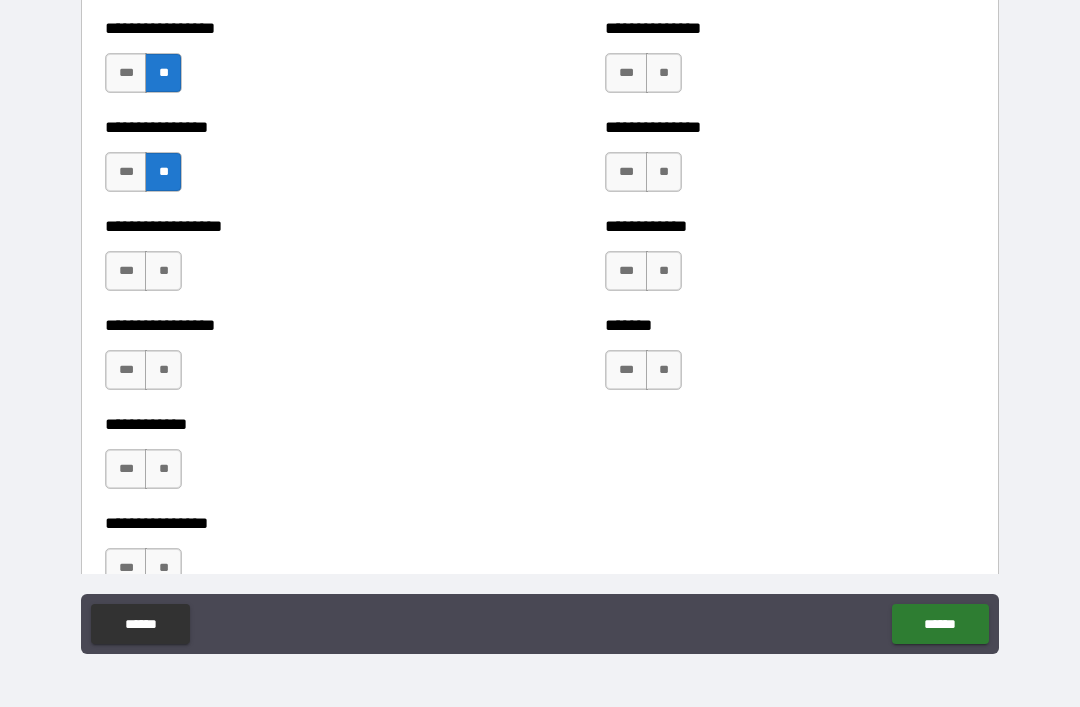 click on "**" at bounding box center [163, 271] 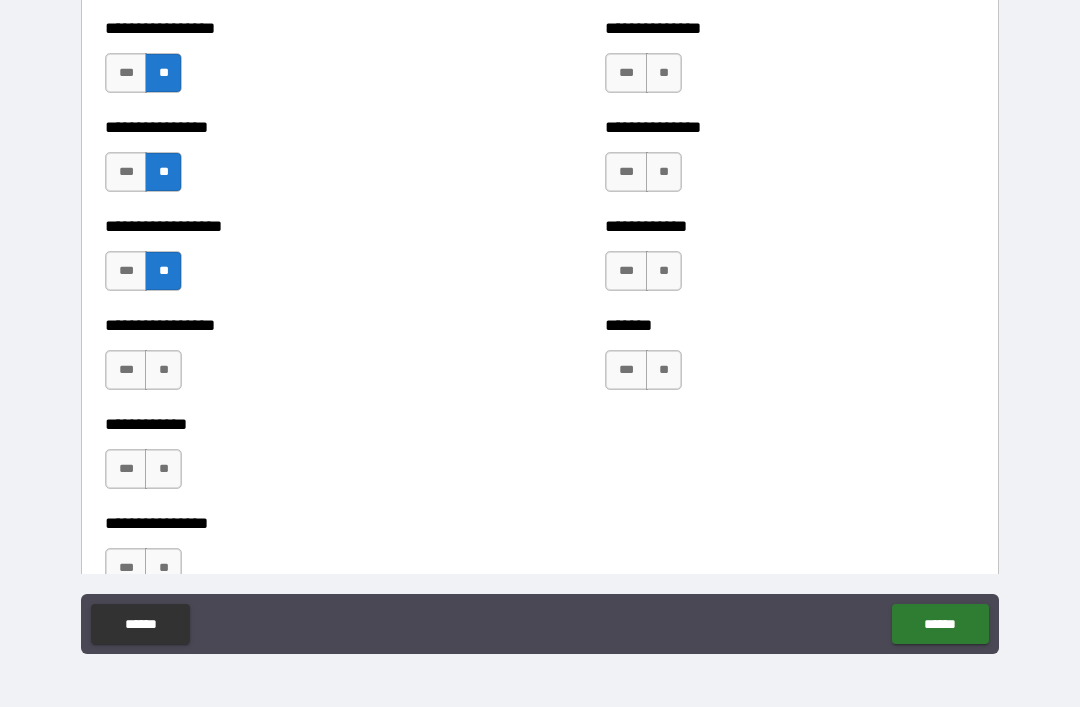 click on "**" at bounding box center [163, 370] 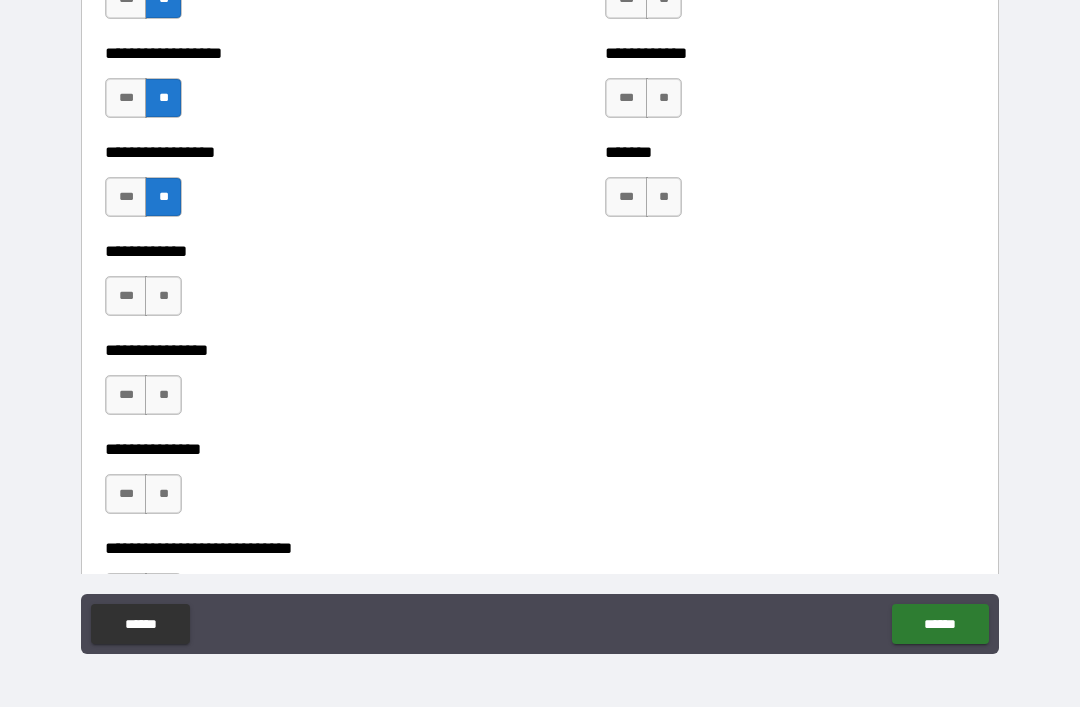 scroll, scrollTop: 5114, scrollLeft: 0, axis: vertical 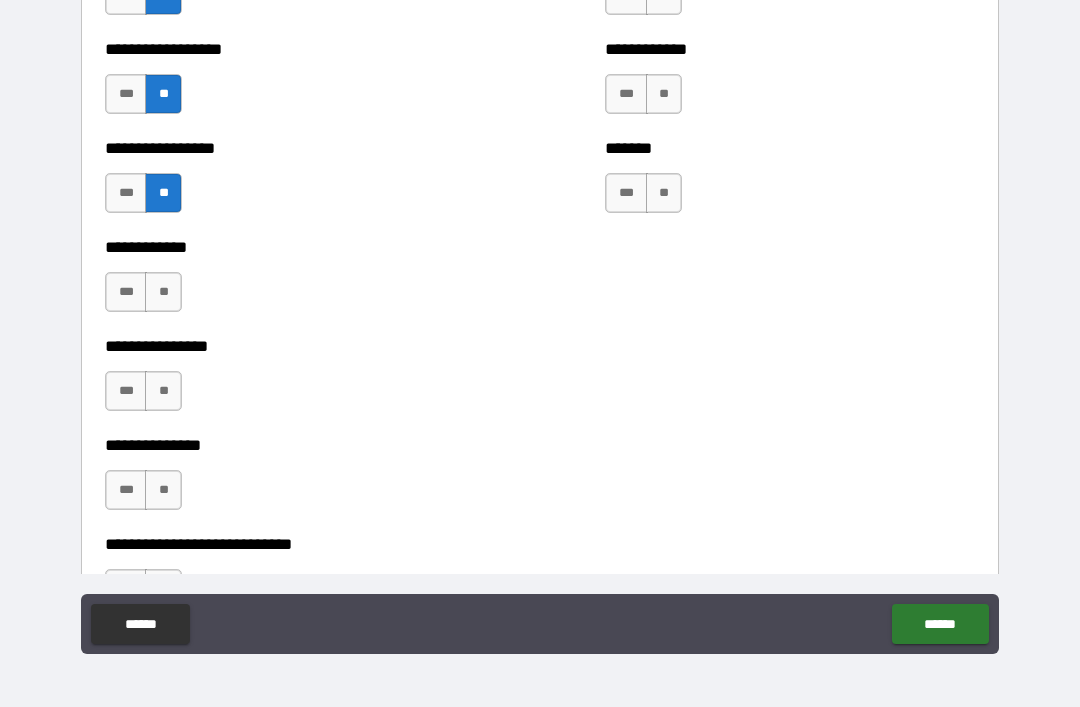click on "**" at bounding box center (163, 292) 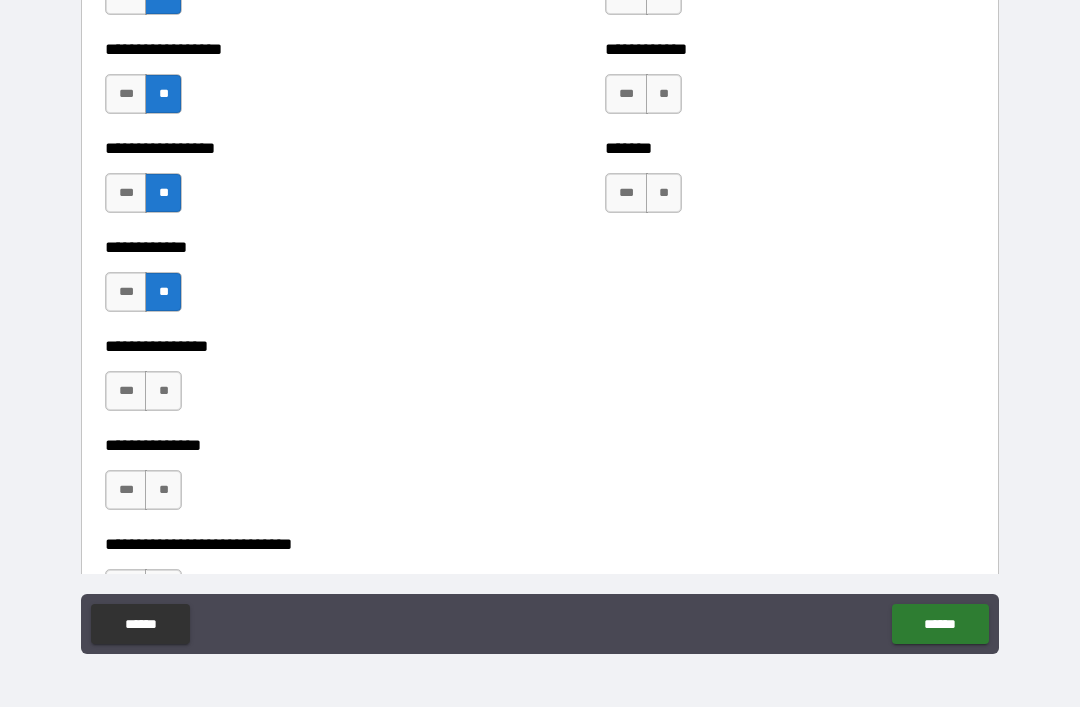 click on "**" at bounding box center [163, 391] 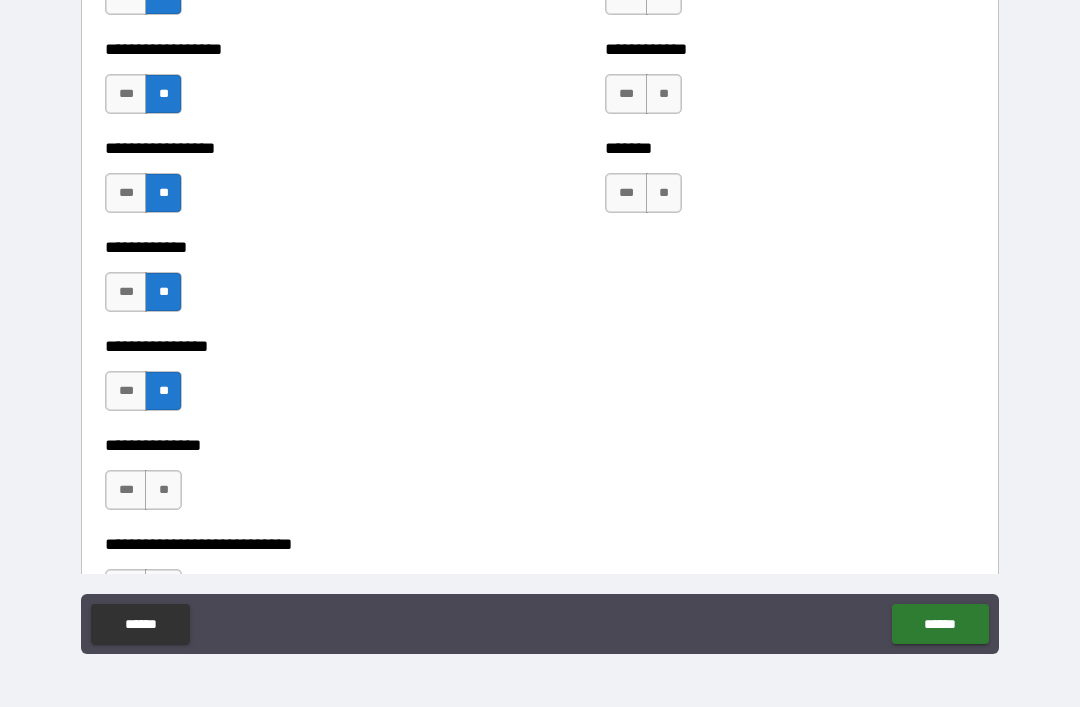 click on "**" at bounding box center [163, 490] 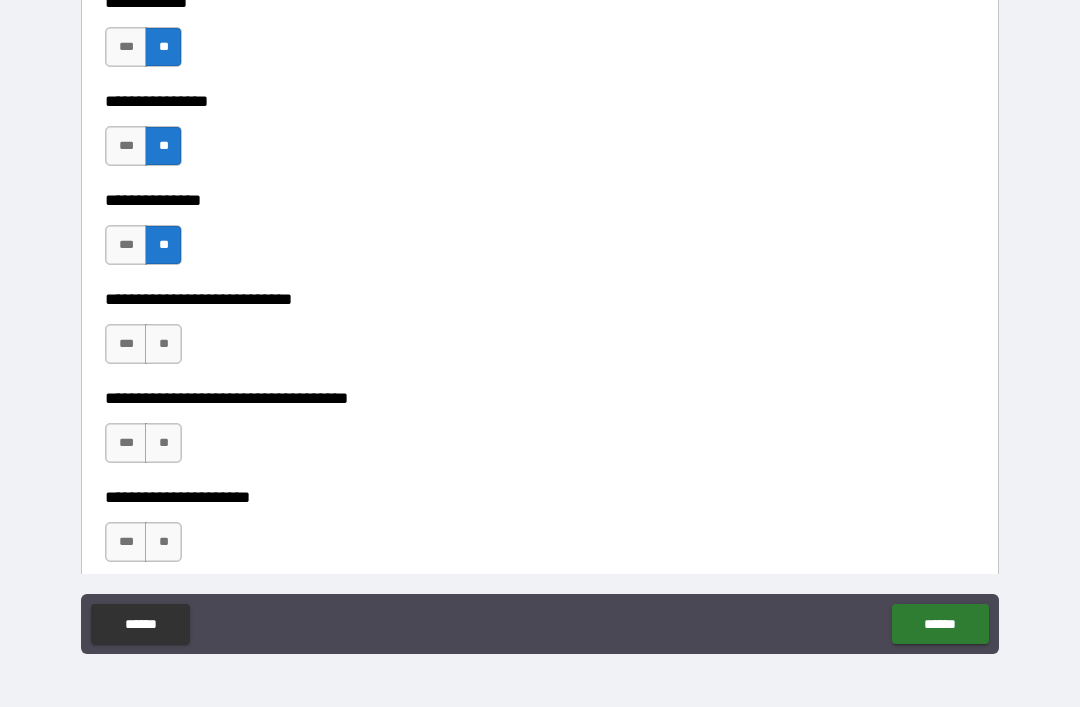 click on "**" at bounding box center (163, 344) 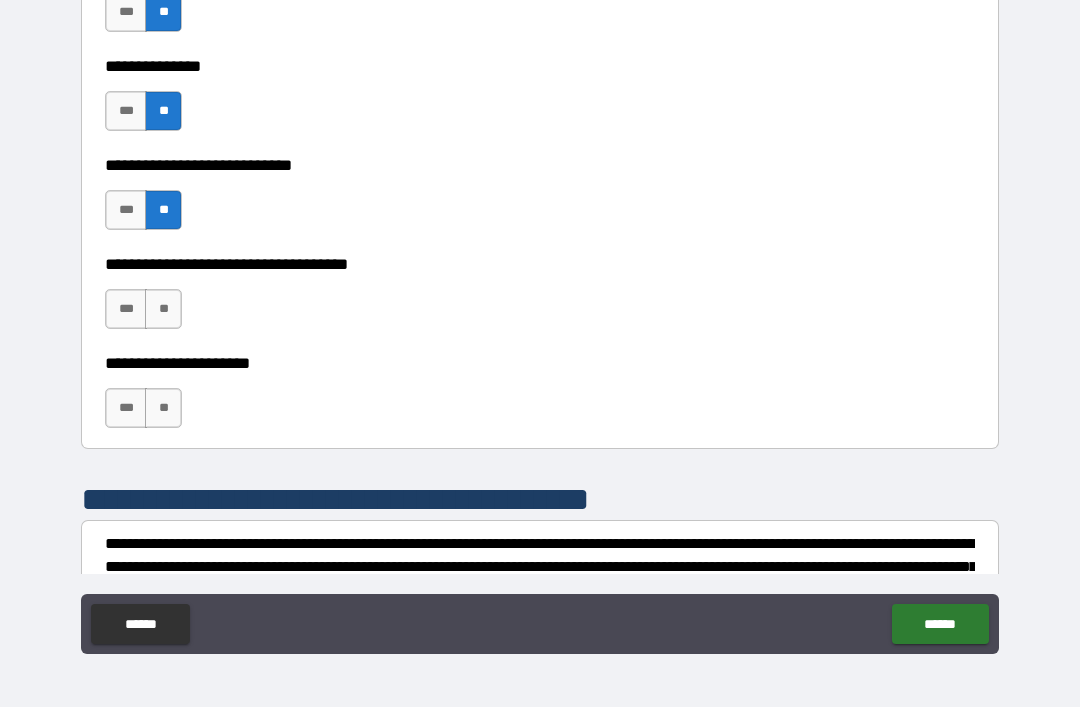 scroll, scrollTop: 5542, scrollLeft: 0, axis: vertical 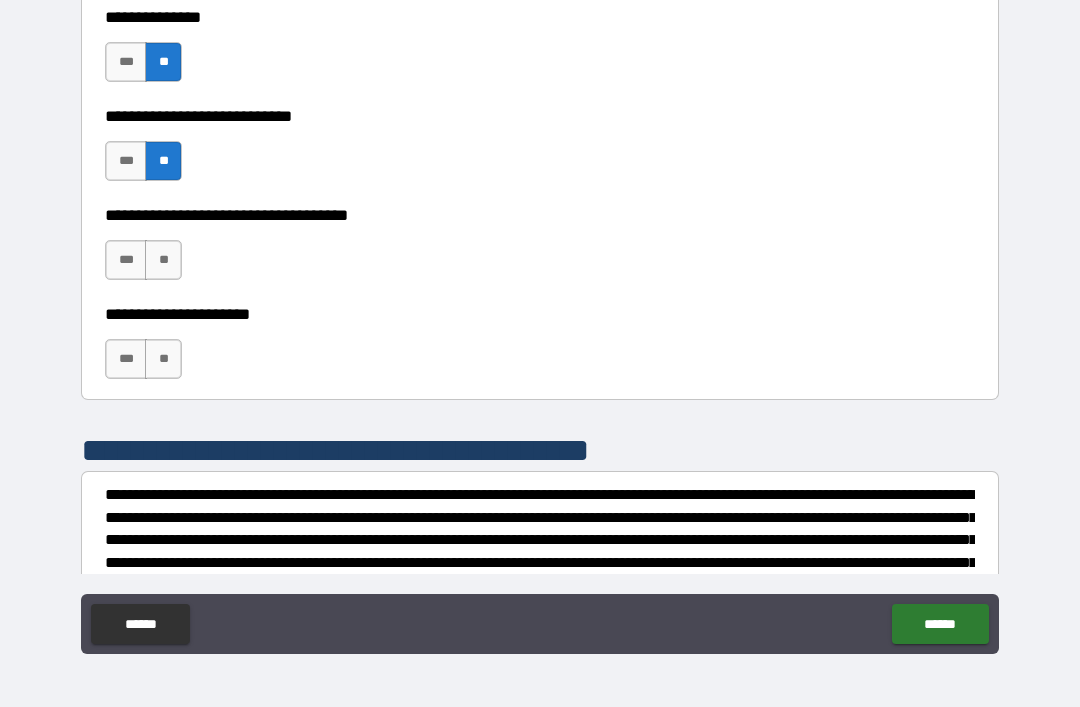 click on "**" at bounding box center [163, 260] 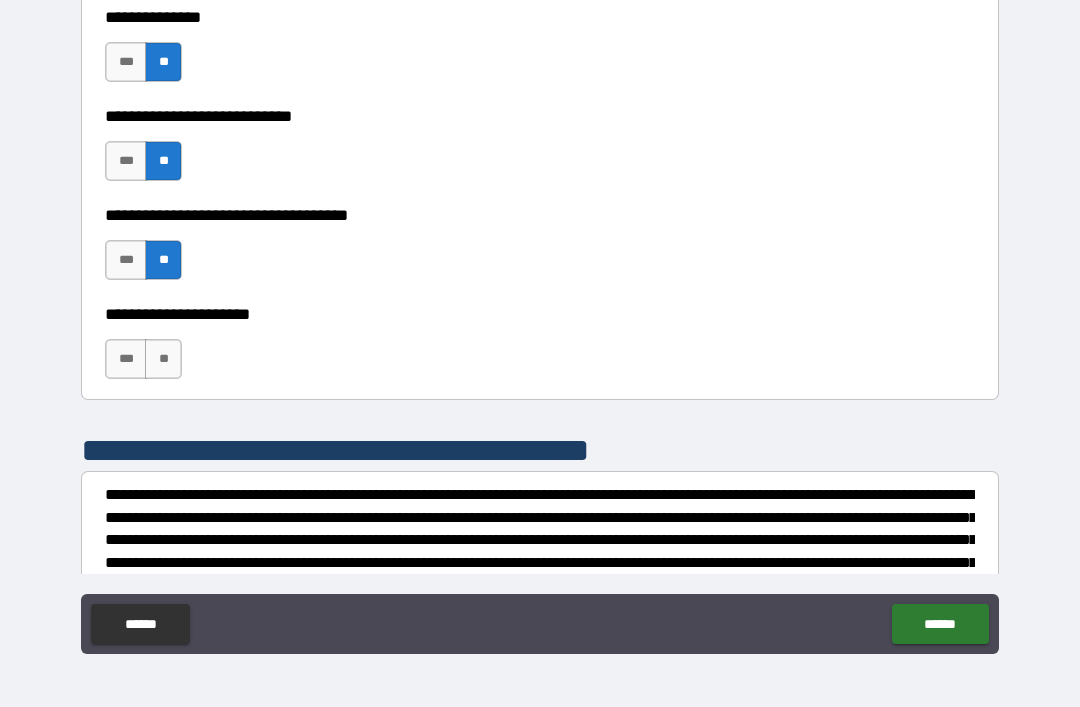 click on "**" at bounding box center [163, 359] 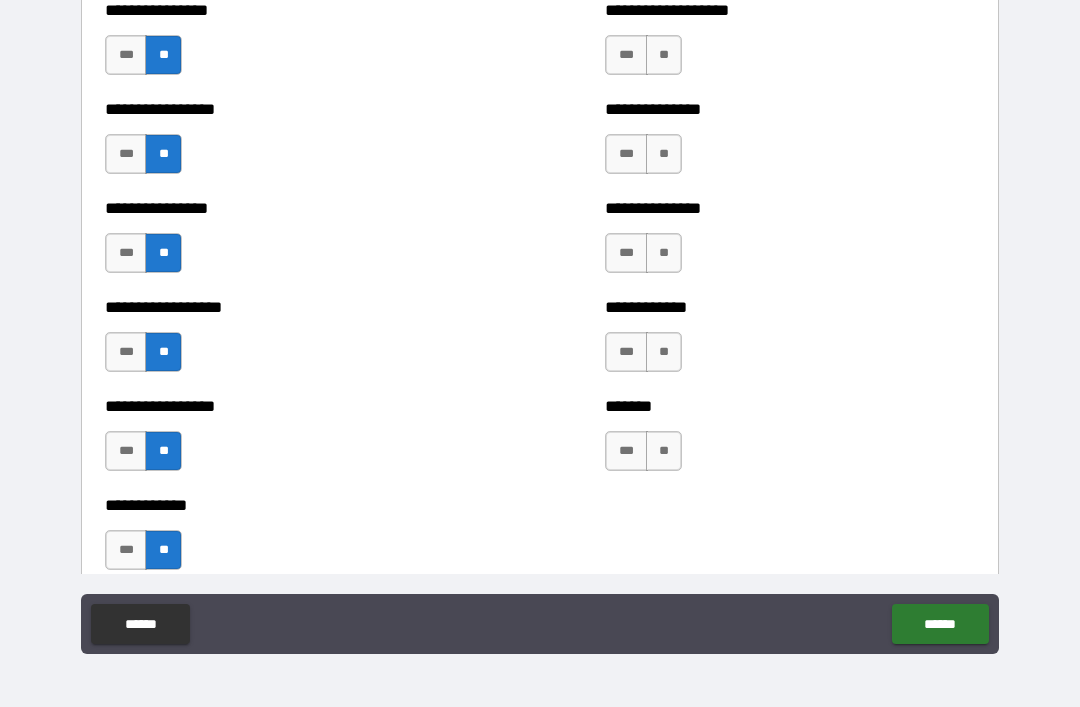 scroll, scrollTop: 4860, scrollLeft: 0, axis: vertical 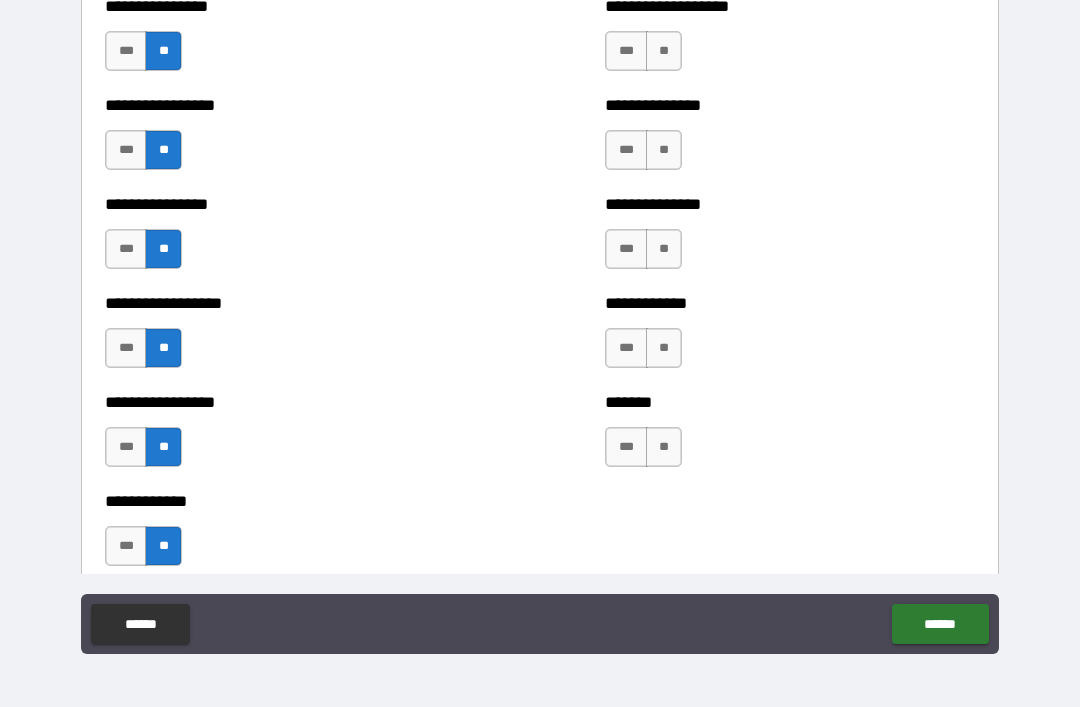 click on "**" at bounding box center [664, 447] 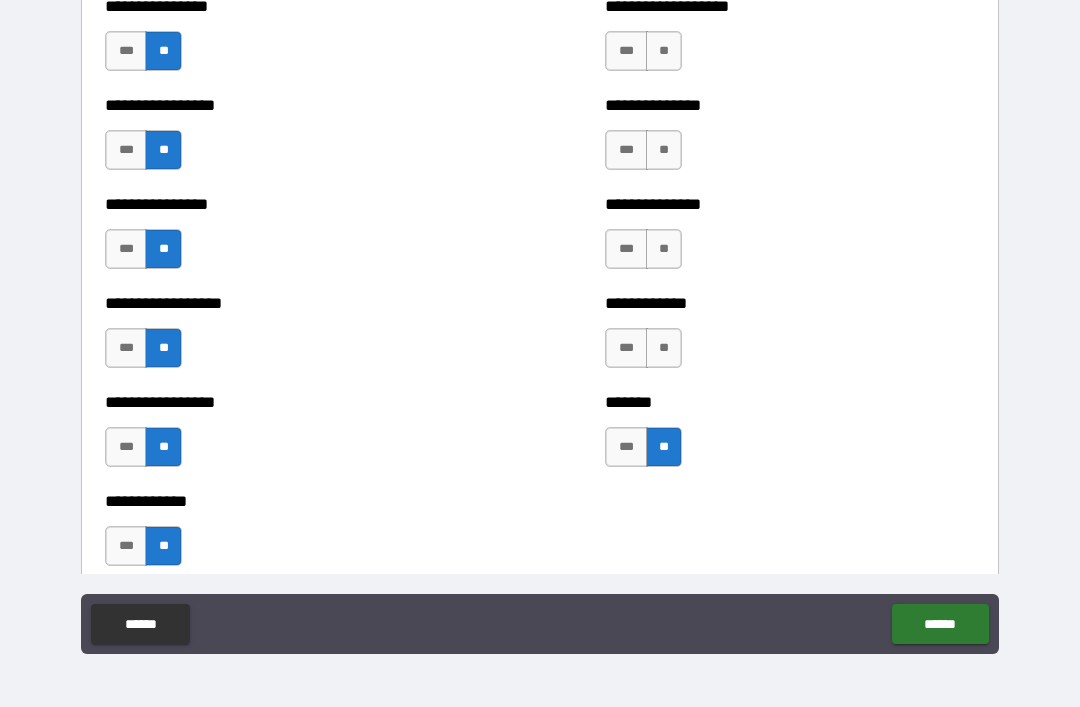 click on "**" at bounding box center (664, 348) 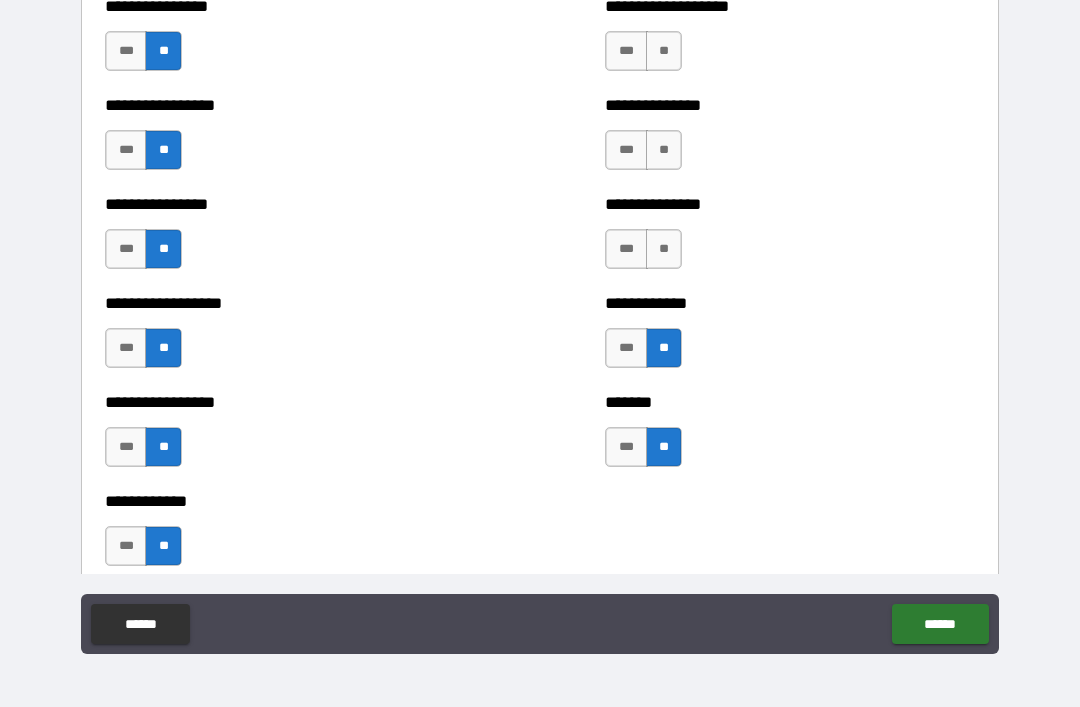 click on "**" at bounding box center (664, 249) 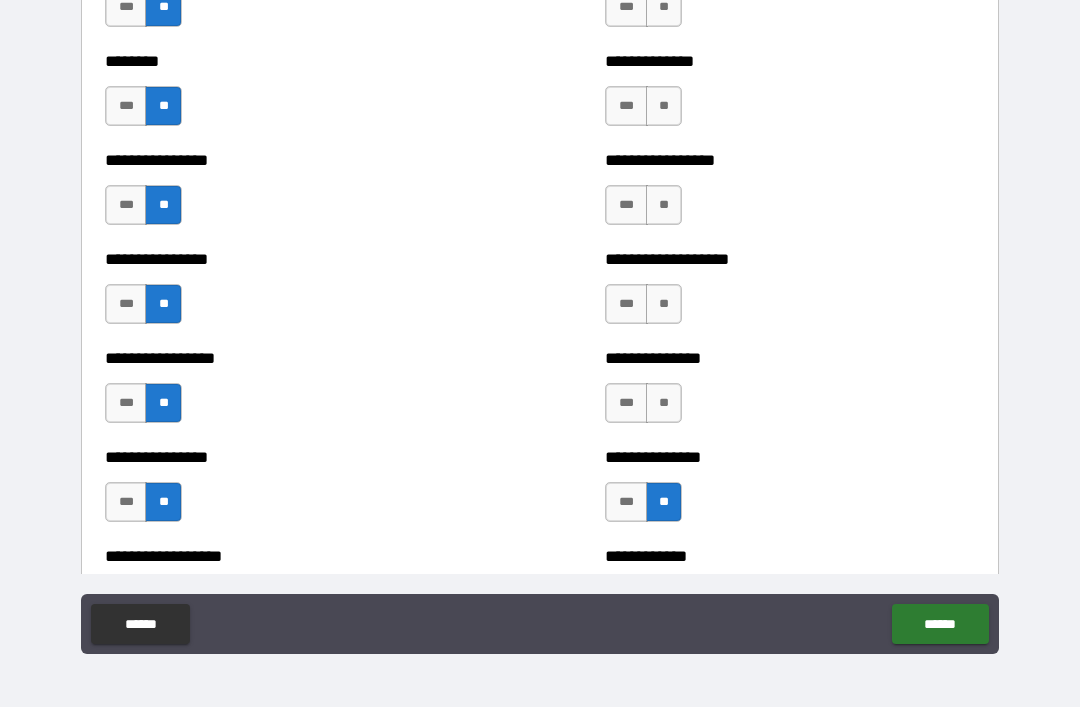 scroll, scrollTop: 4582, scrollLeft: 0, axis: vertical 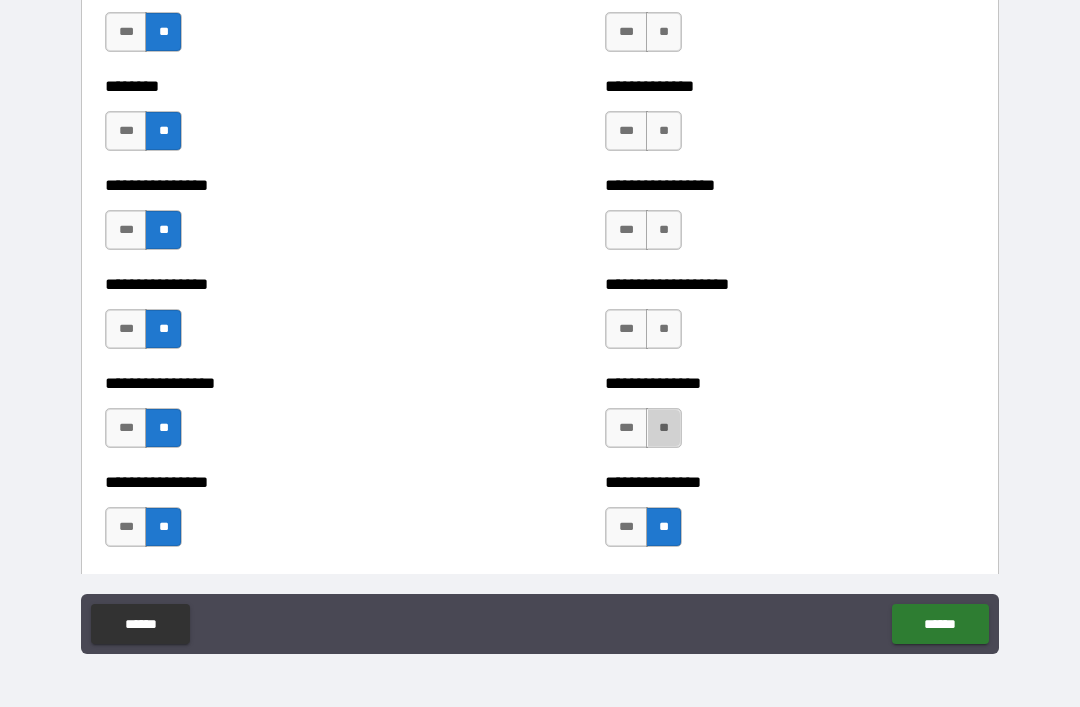click on "**" at bounding box center [664, 428] 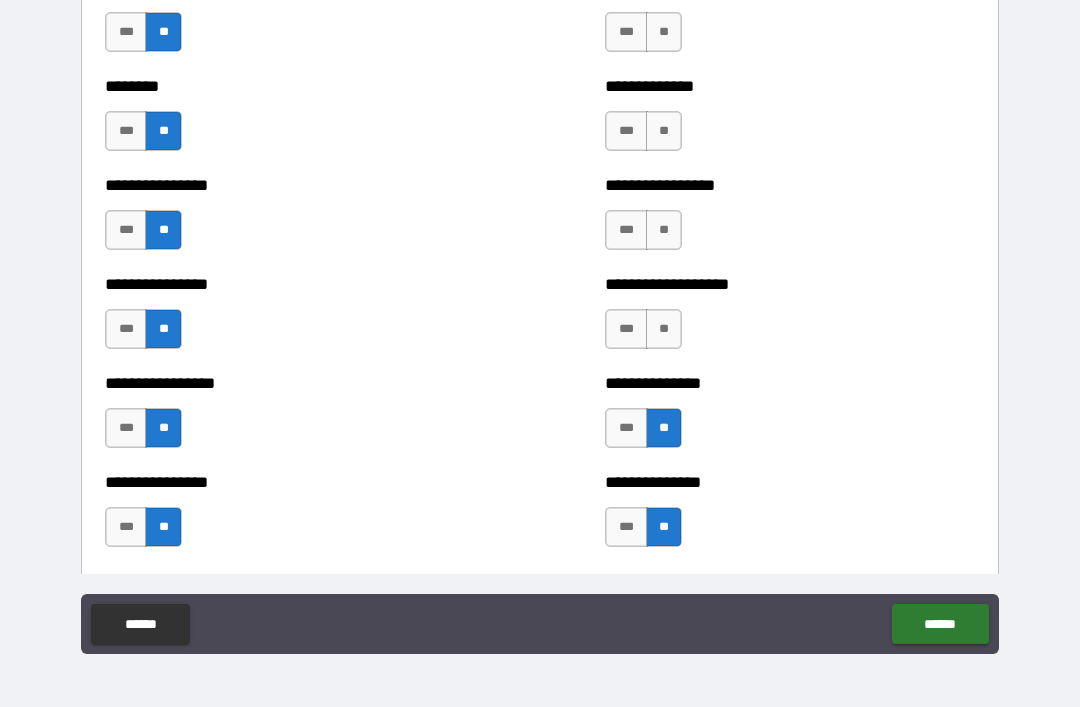 click on "**" at bounding box center (664, 329) 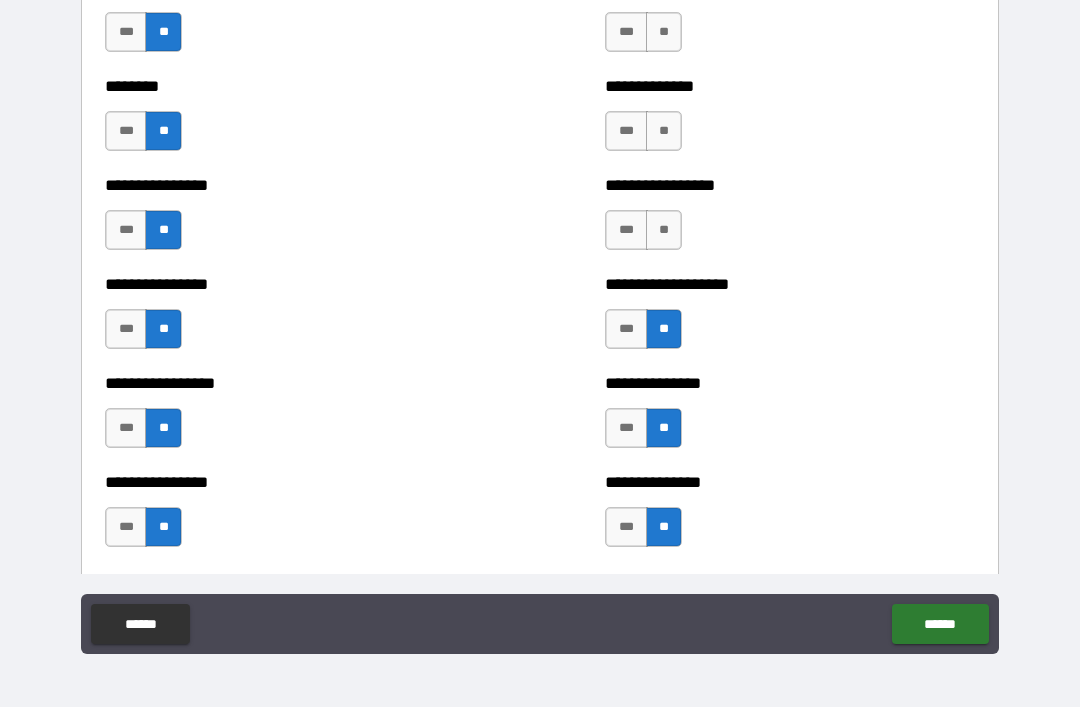 click on "**" at bounding box center (664, 230) 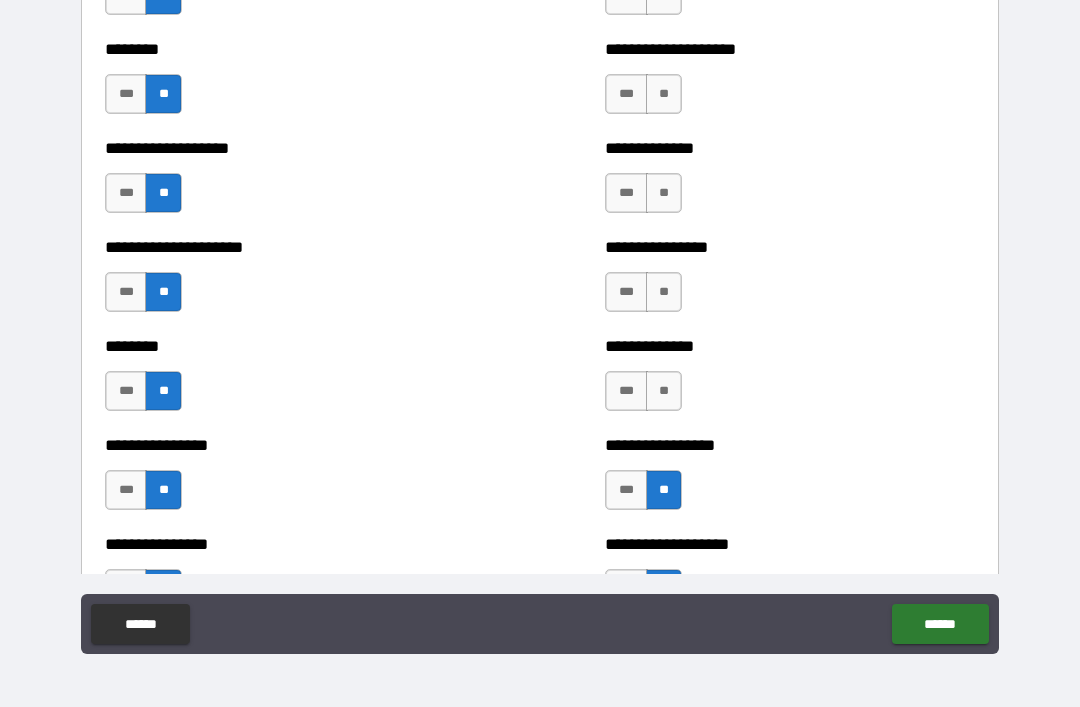 scroll, scrollTop: 4321, scrollLeft: 0, axis: vertical 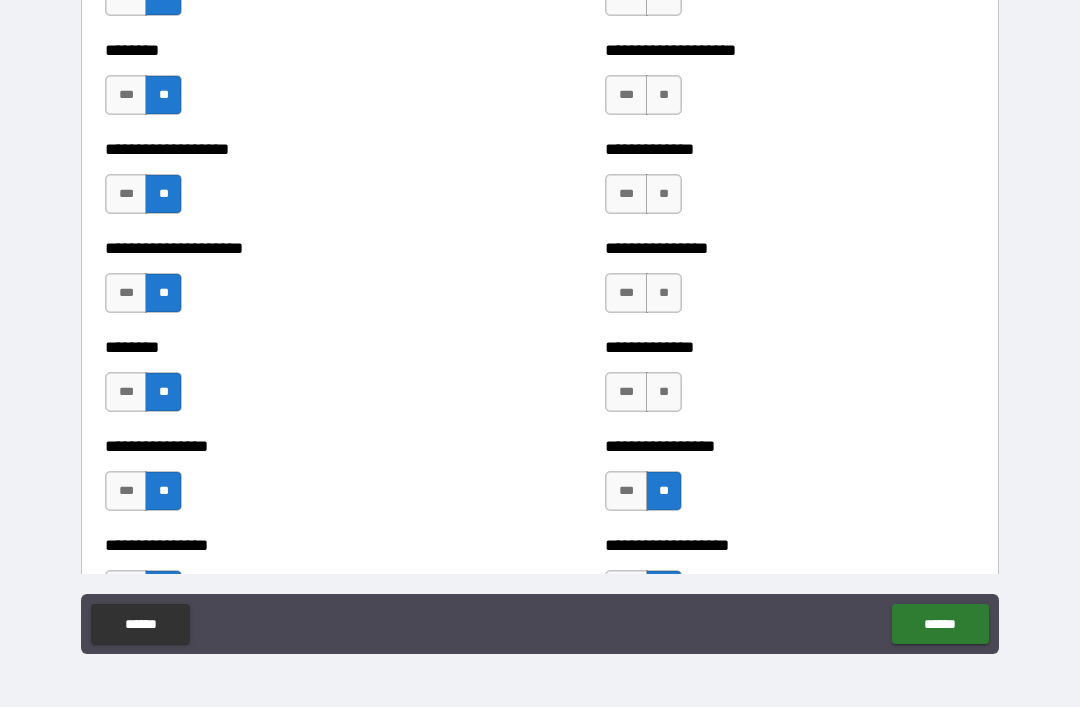 click on "**" at bounding box center (664, 392) 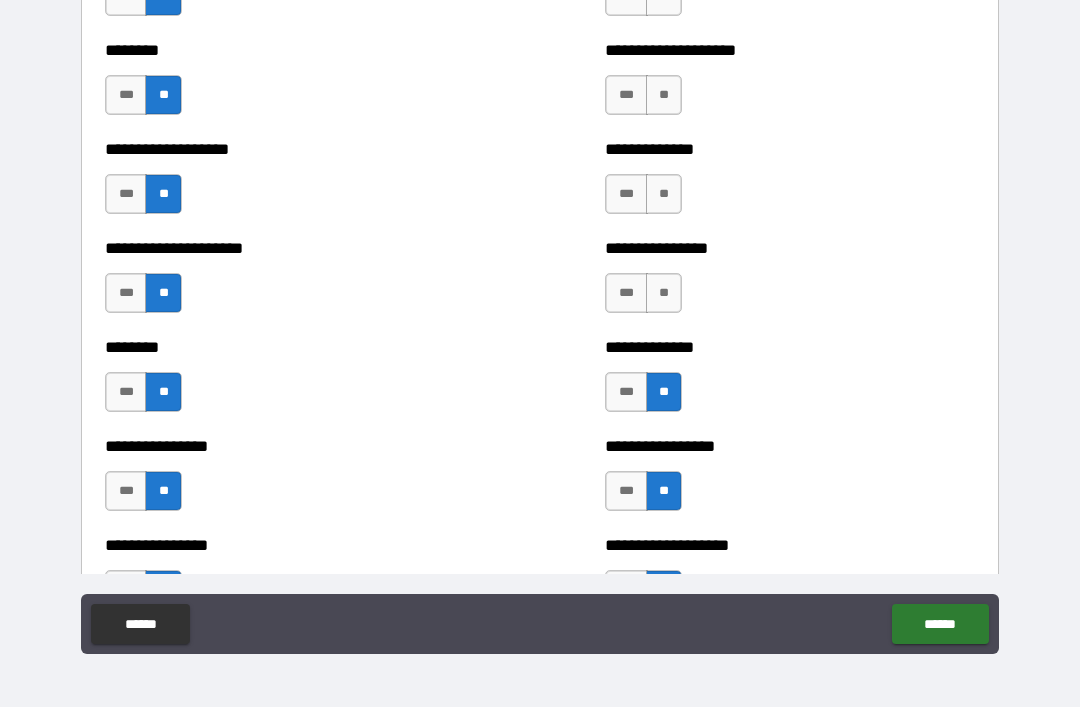 click on "**" at bounding box center (664, 293) 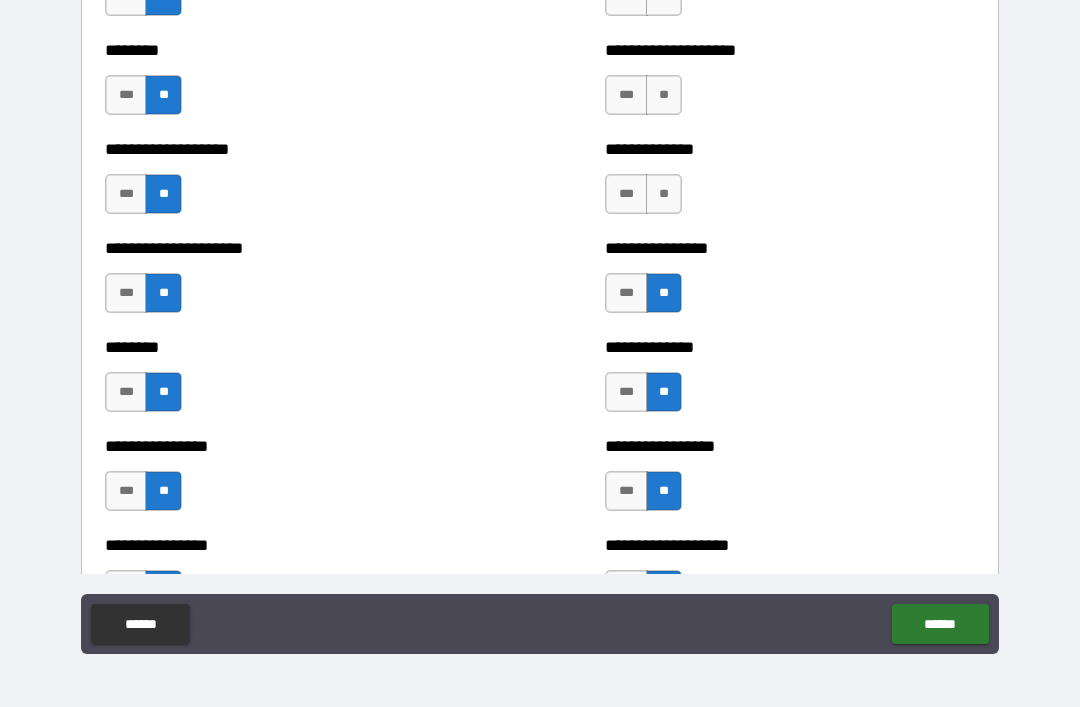 click on "**" at bounding box center (664, 194) 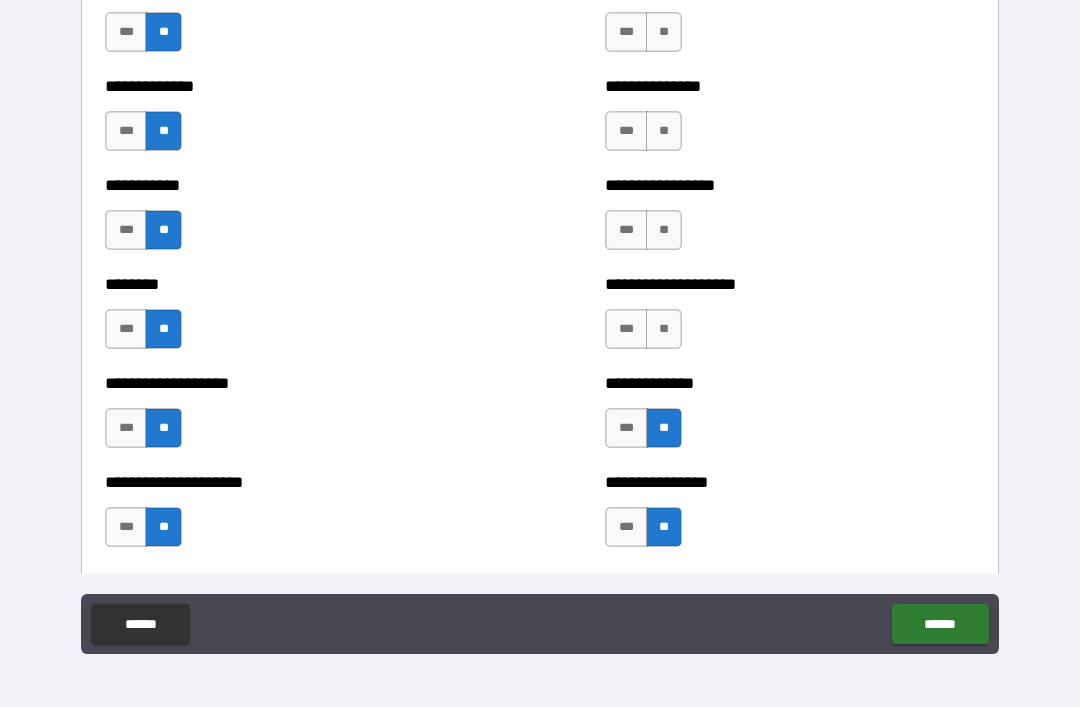 scroll, scrollTop: 4037, scrollLeft: 0, axis: vertical 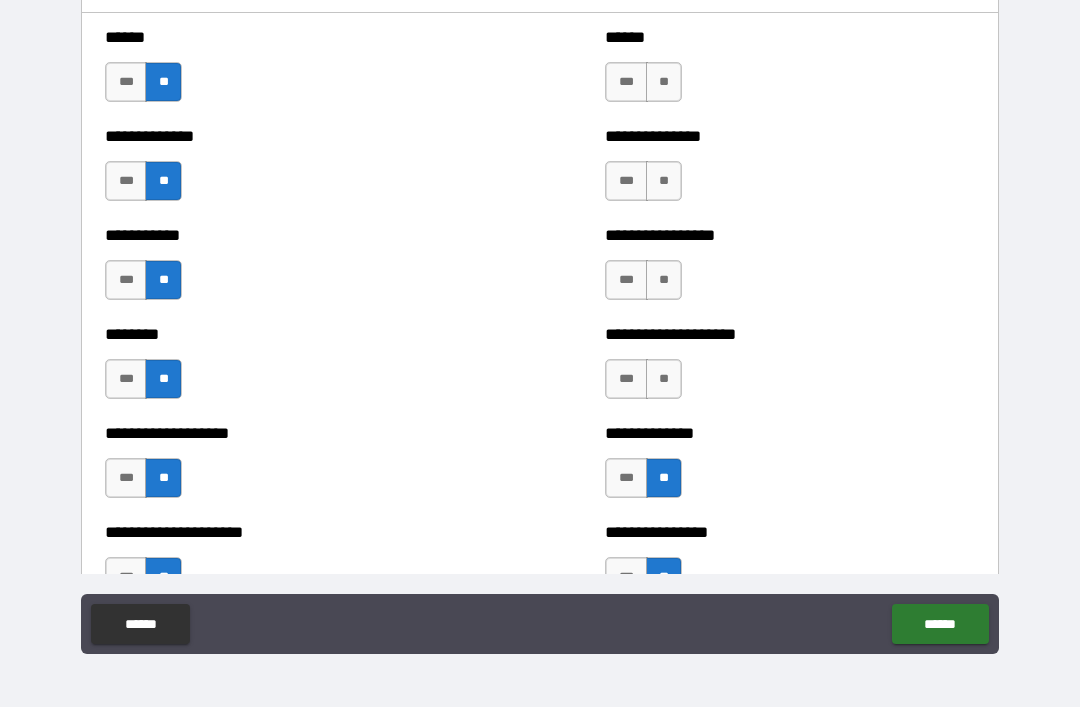 click on "**" at bounding box center [664, 379] 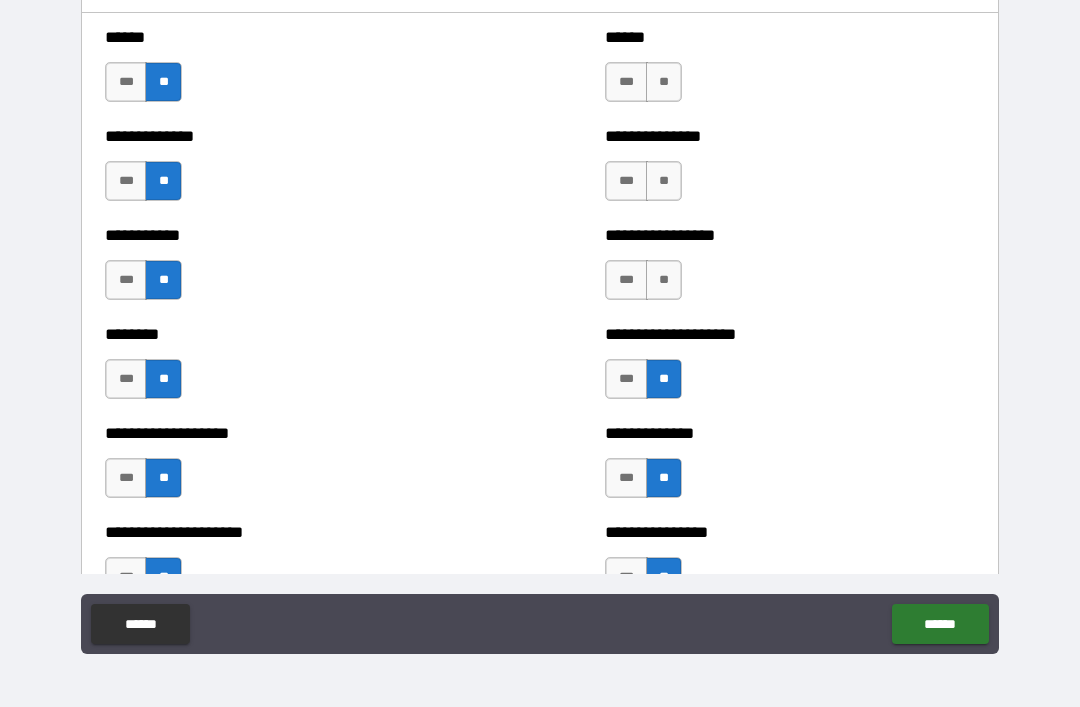 click on "**" at bounding box center (664, 280) 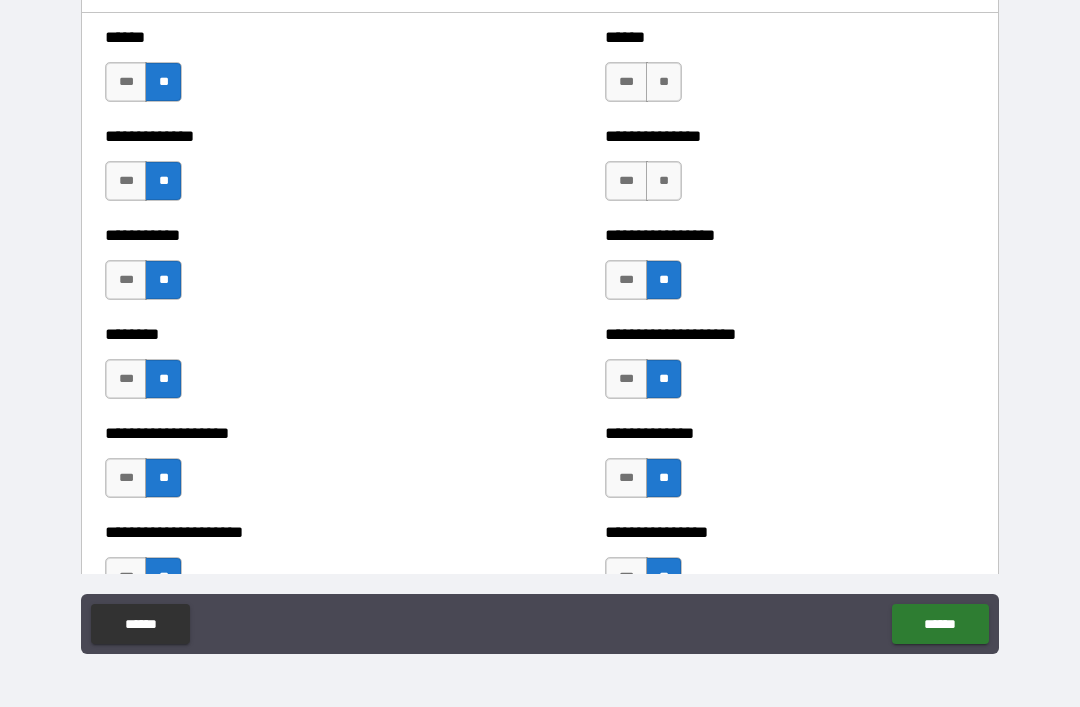 click on "**" at bounding box center (664, 181) 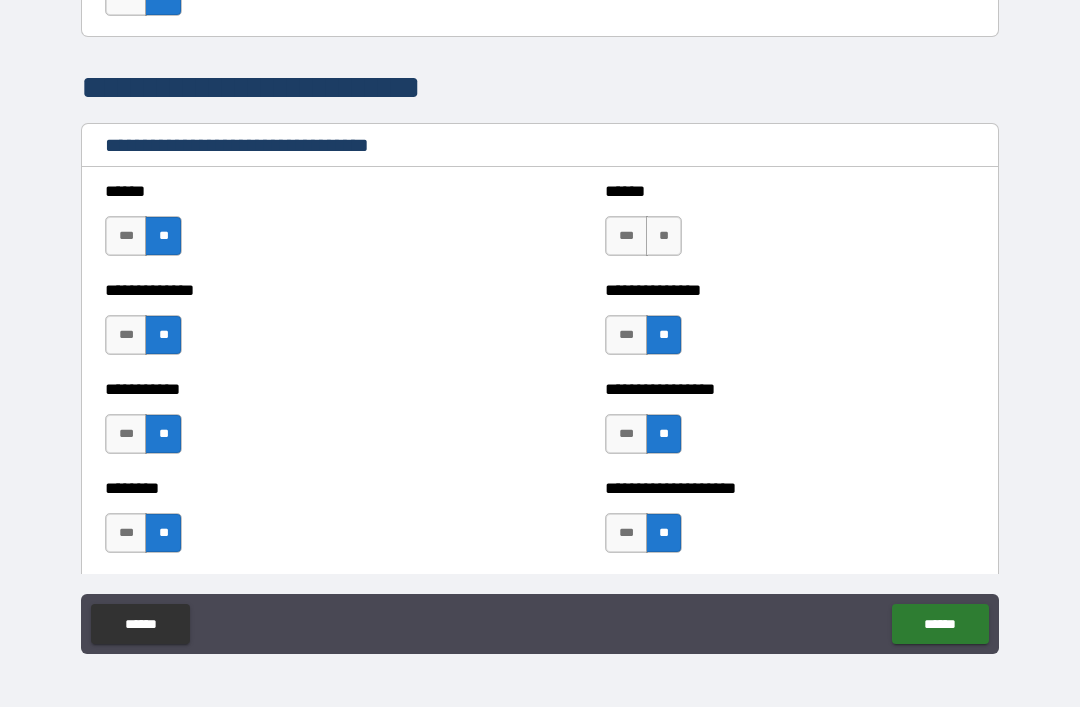 scroll, scrollTop: 3791, scrollLeft: 0, axis: vertical 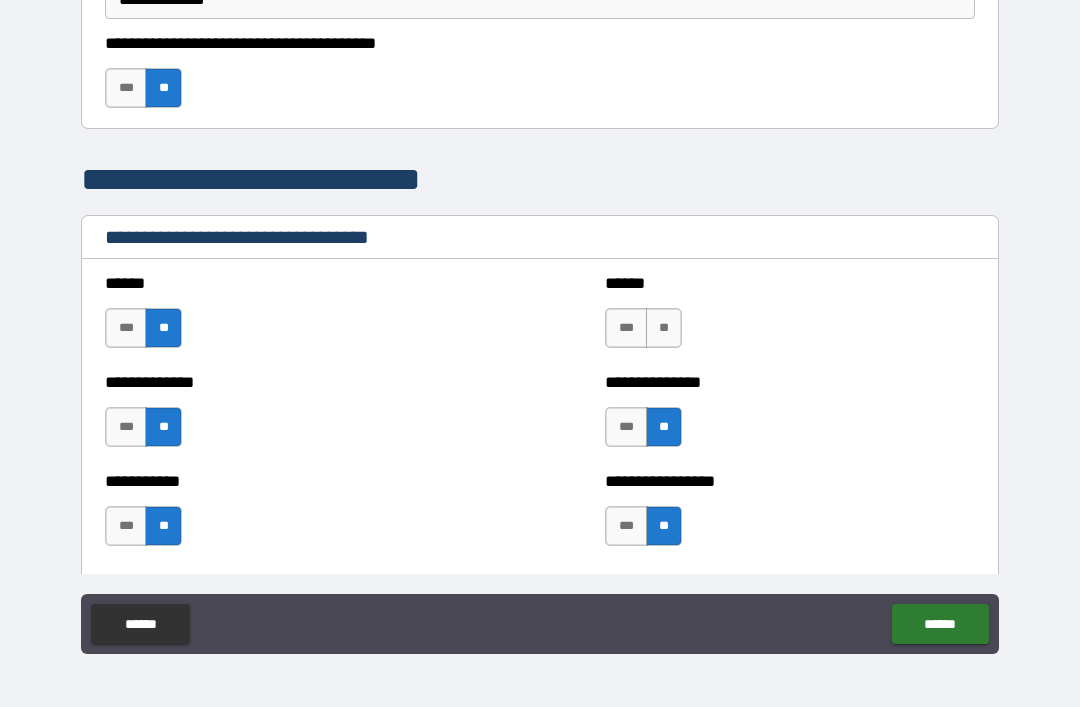 click on "**" at bounding box center [664, 328] 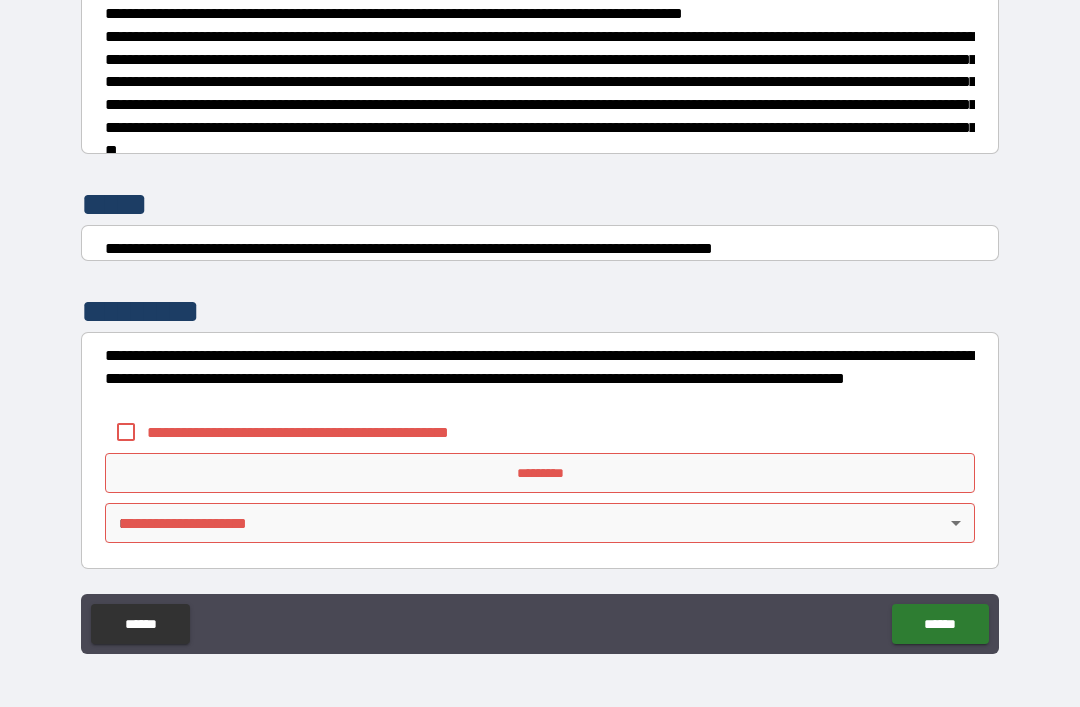 scroll, scrollTop: 7470, scrollLeft: 0, axis: vertical 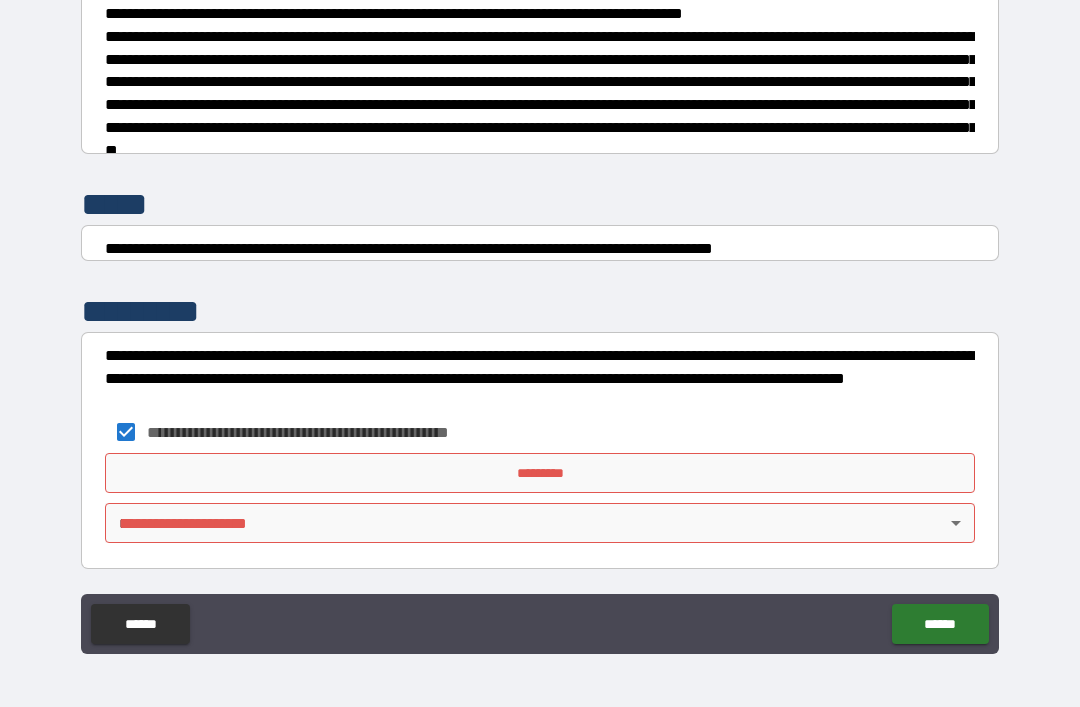 click on "**********" at bounding box center [540, 321] 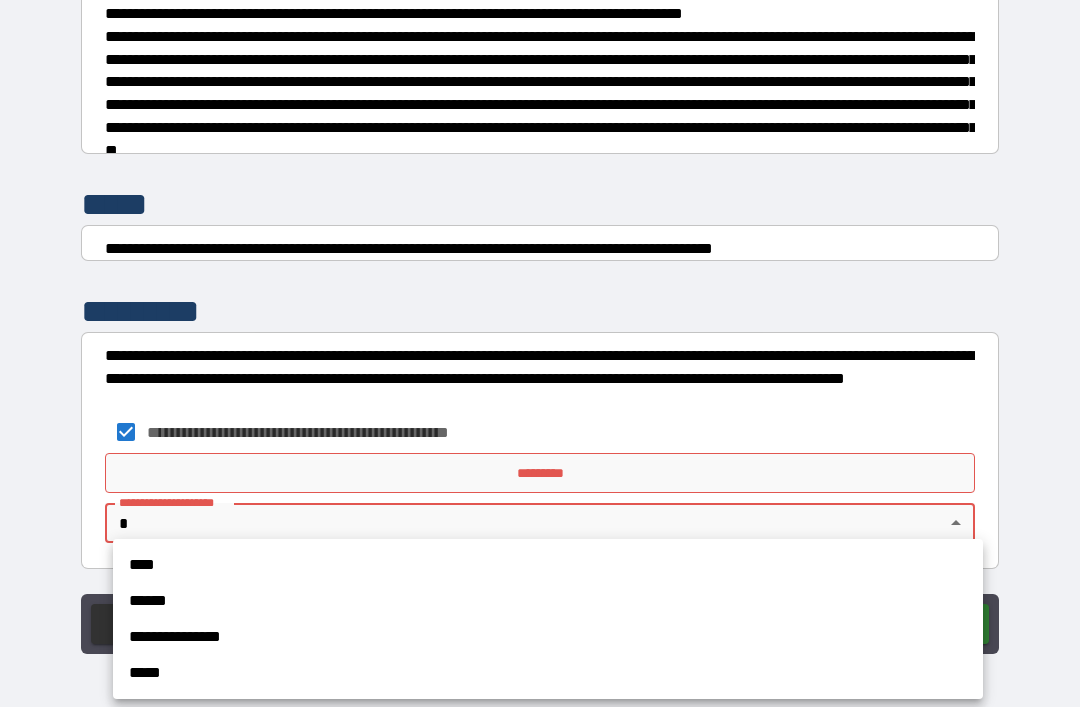 click on "**********" at bounding box center (548, 637) 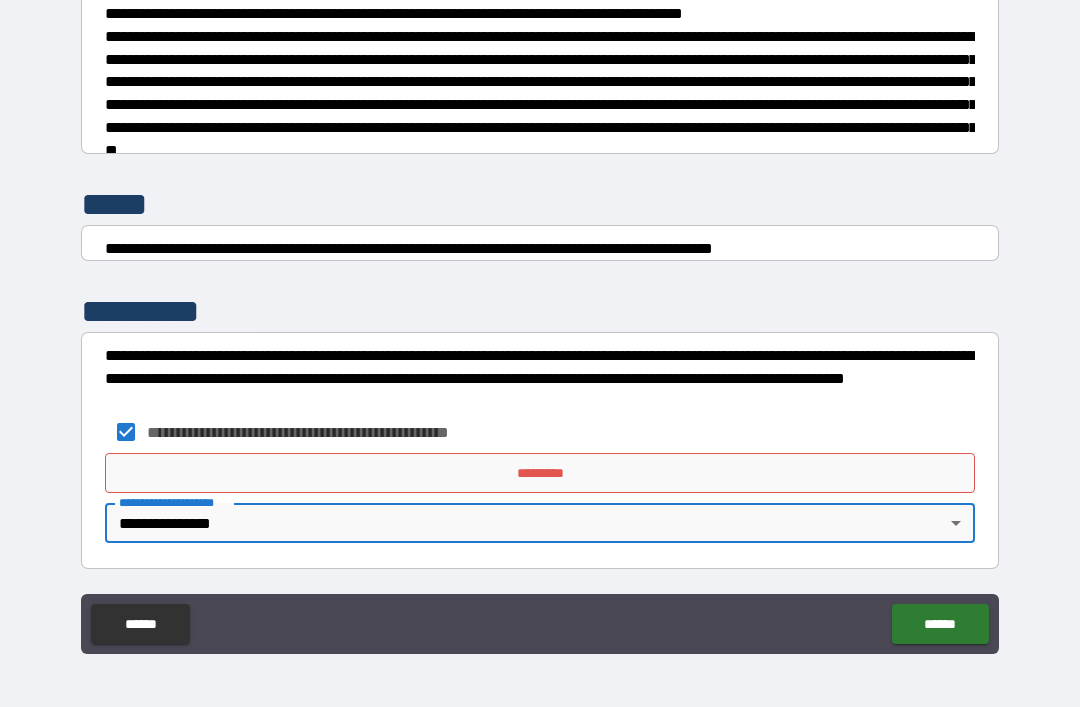 click on "*********" at bounding box center [540, 473] 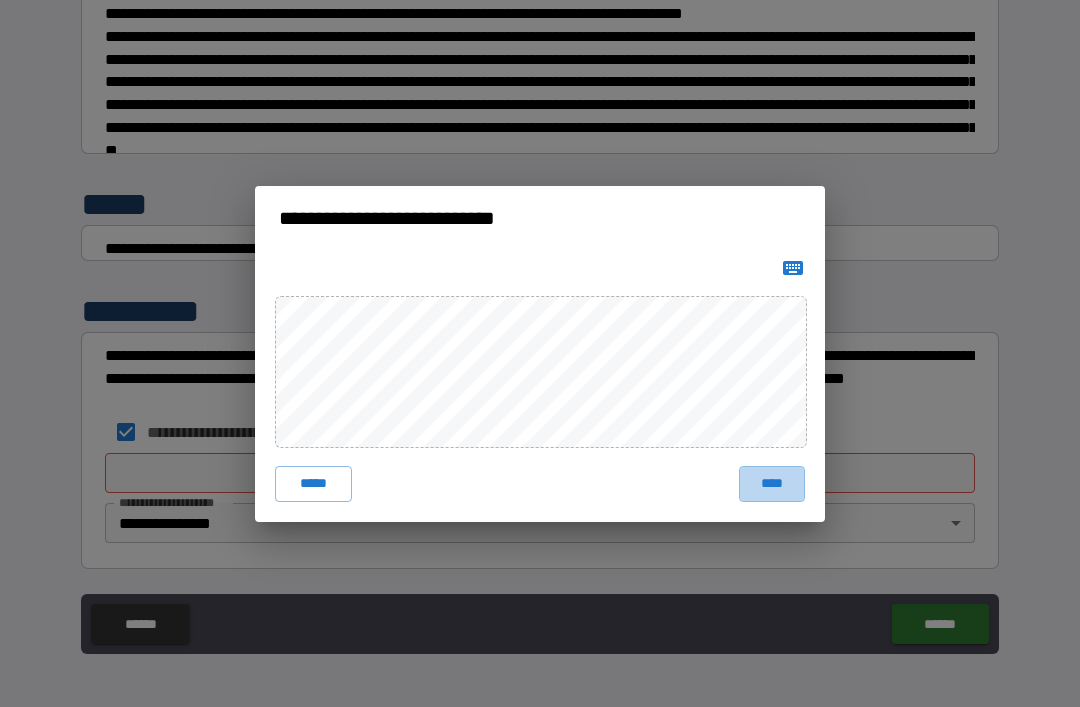 click on "****" at bounding box center [772, 484] 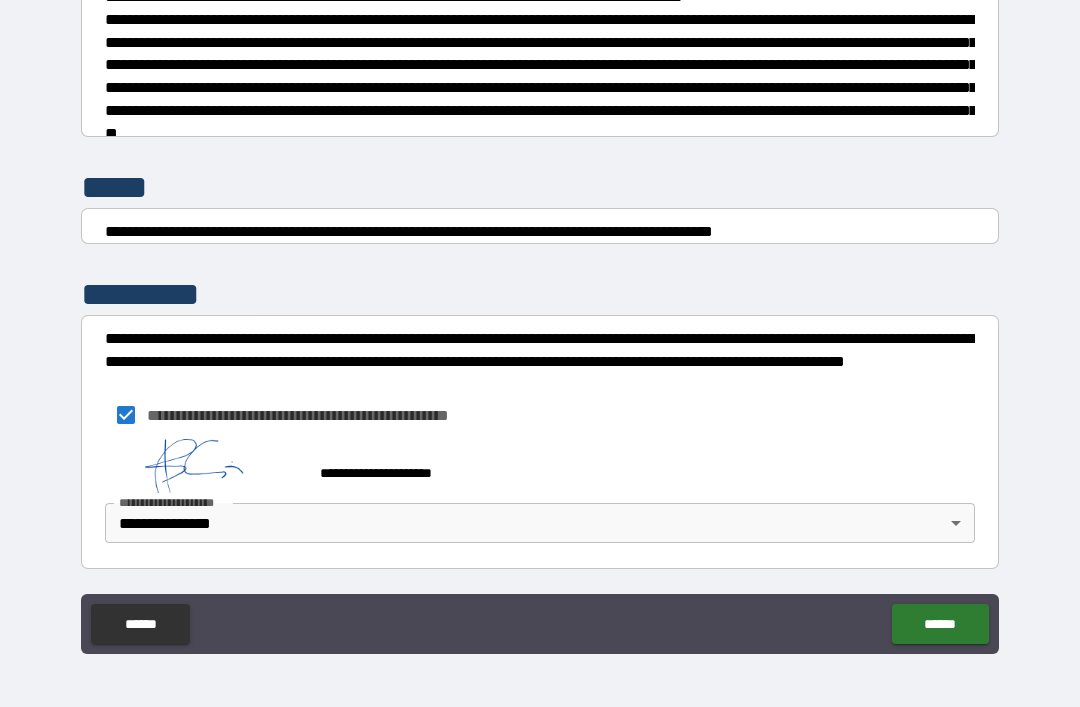 scroll, scrollTop: 7488, scrollLeft: 0, axis: vertical 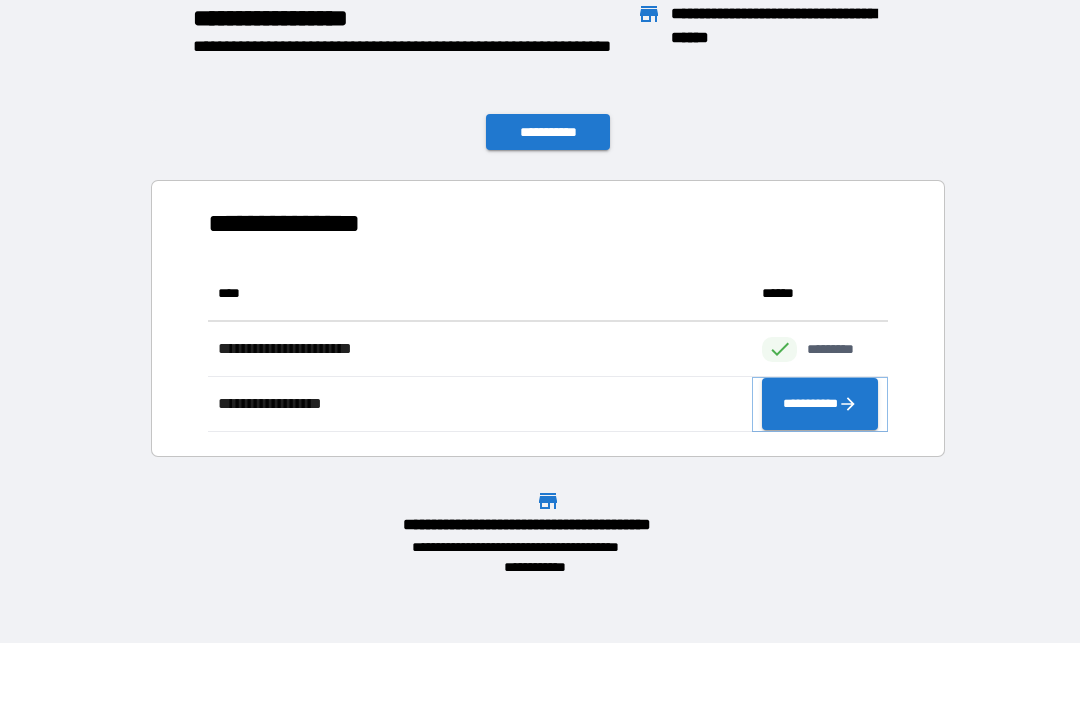 click on "**********" at bounding box center (820, 404) 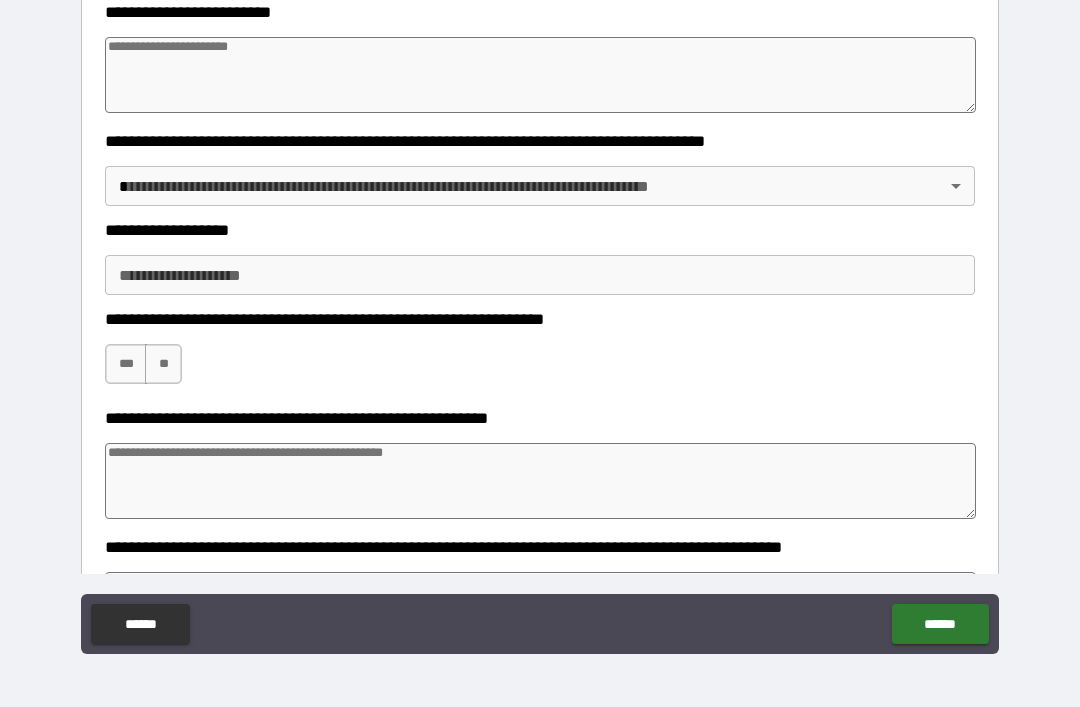 scroll, scrollTop: 486, scrollLeft: 0, axis: vertical 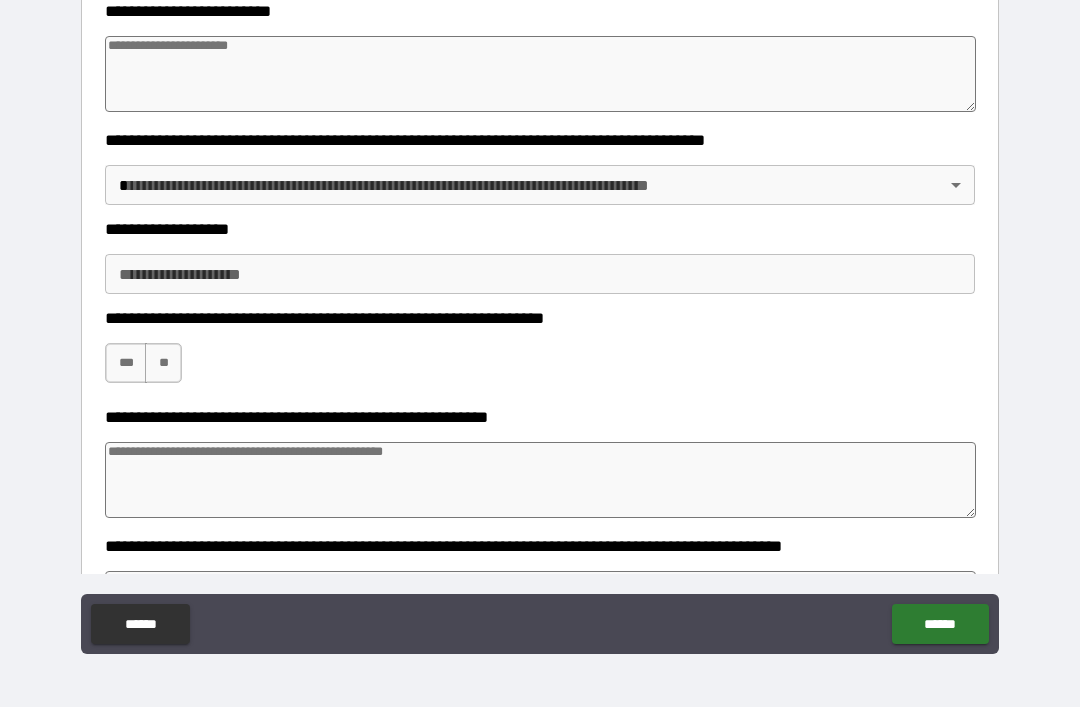 click on "**********" at bounding box center [540, 321] 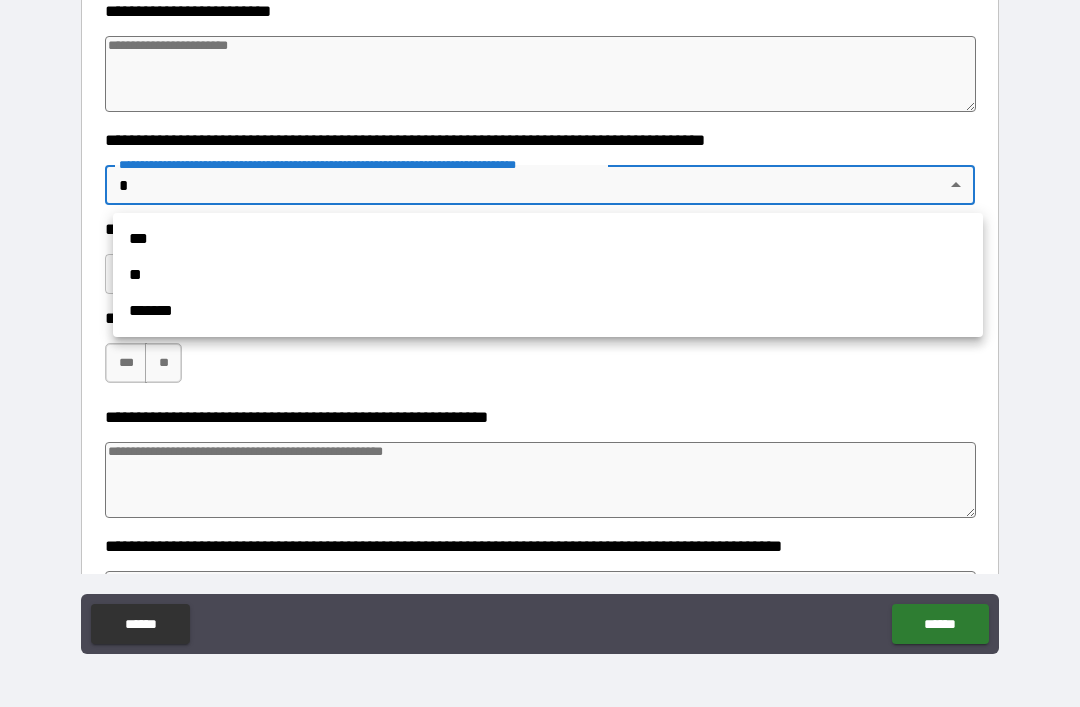 click on "**" at bounding box center (548, 275) 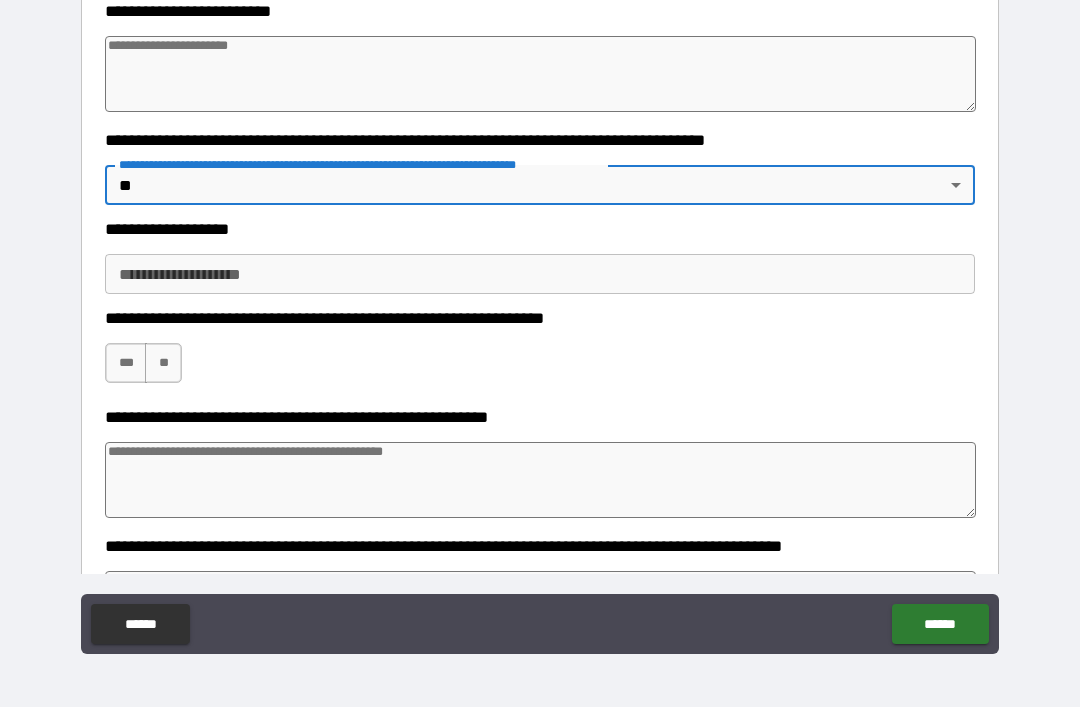 click on "**********" at bounding box center (540, 274) 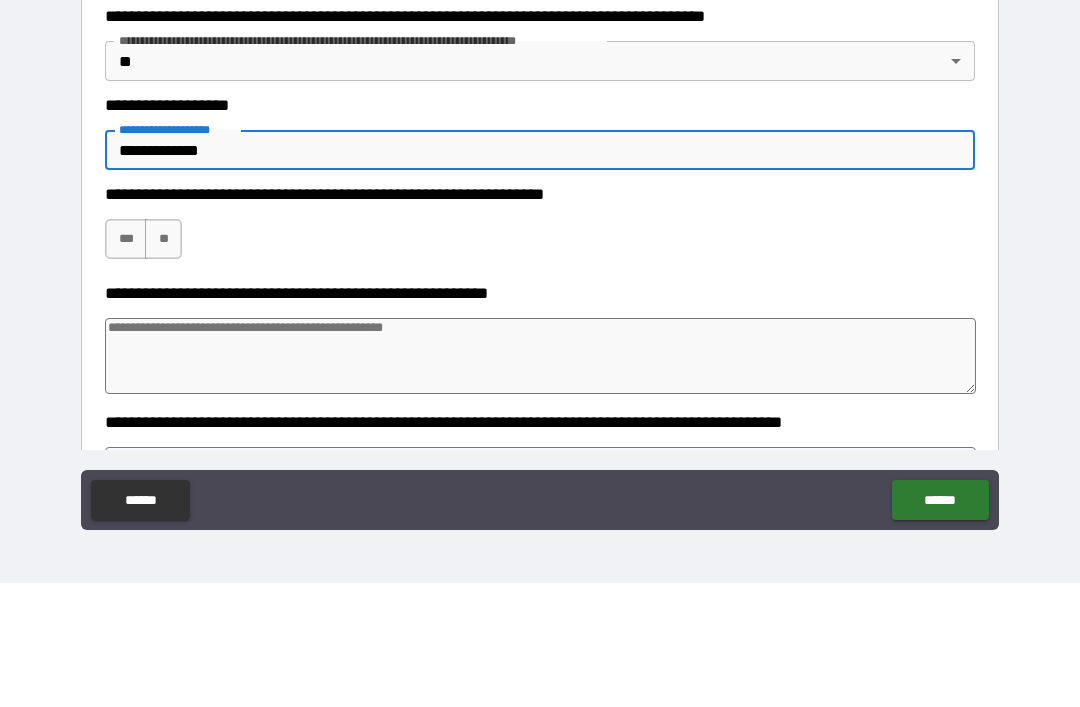 click on "***" at bounding box center [126, 363] 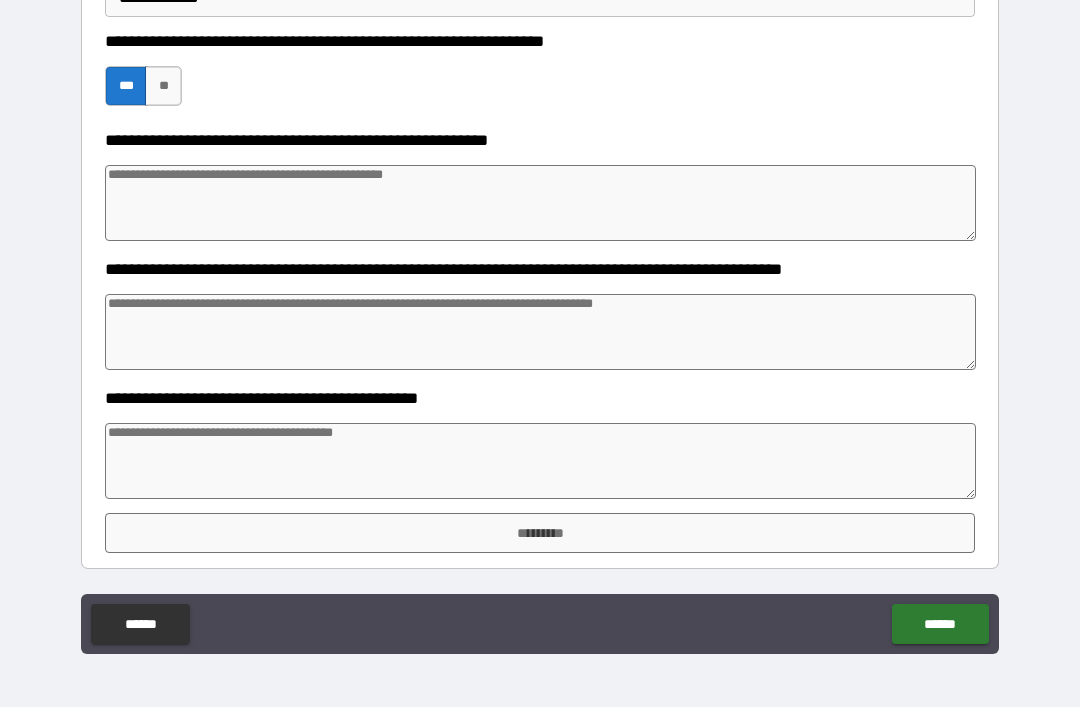 scroll, scrollTop: 763, scrollLeft: 0, axis: vertical 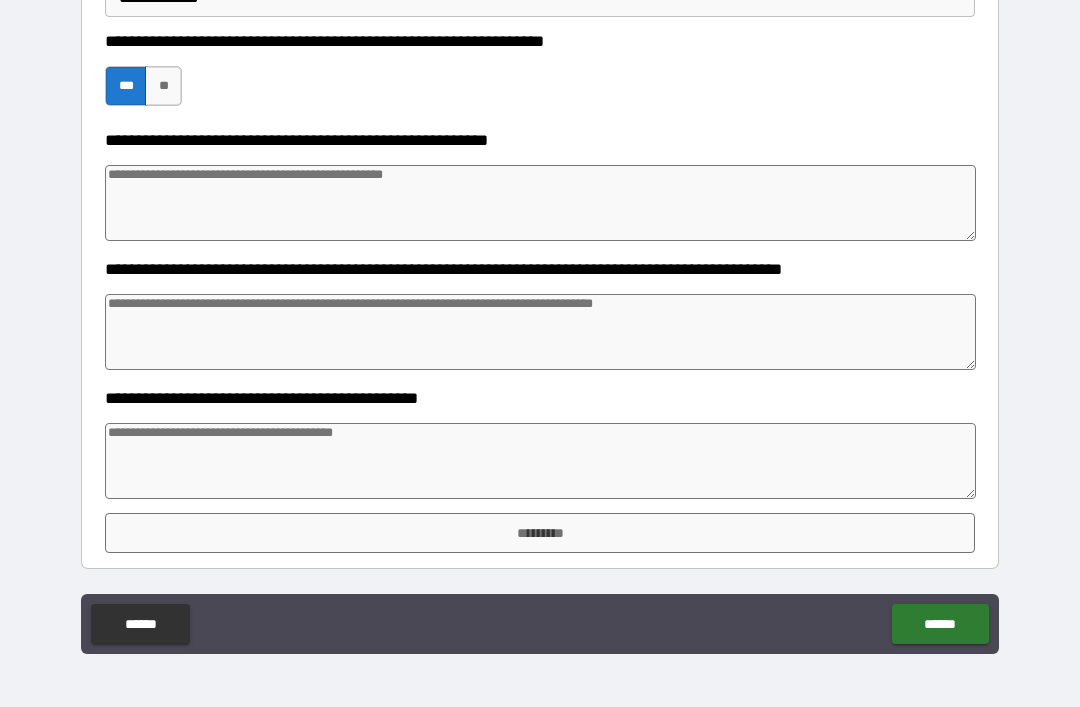 click at bounding box center [540, 203] 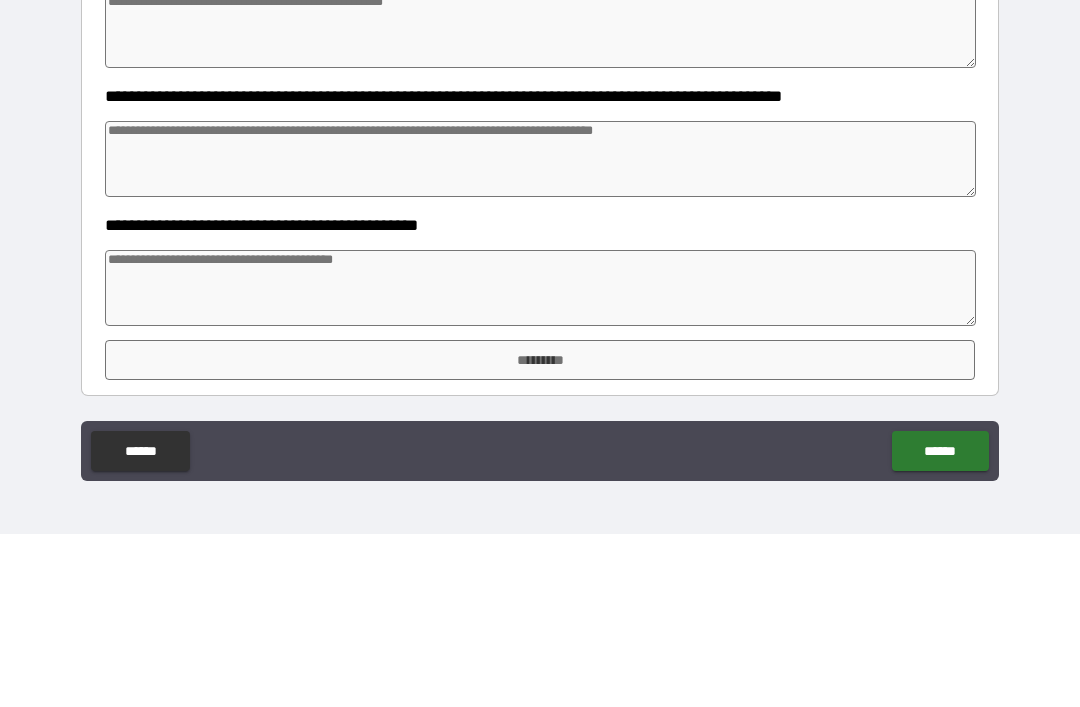 scroll, scrollTop: 763, scrollLeft: 0, axis: vertical 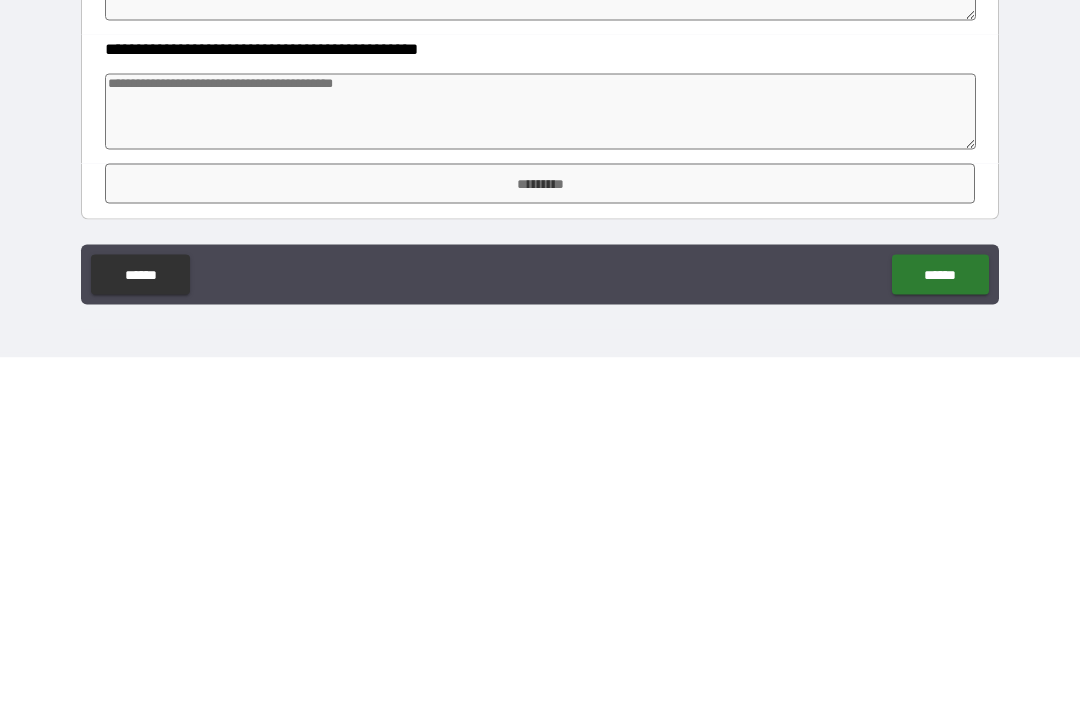 click at bounding box center [540, 461] 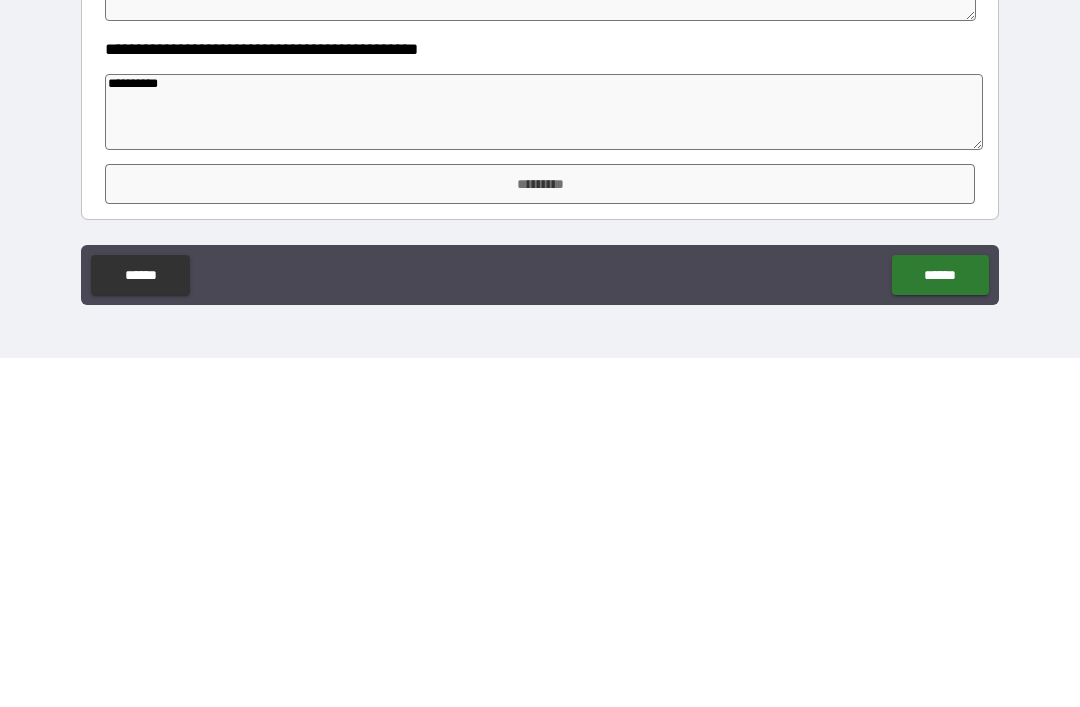 click on "*********" at bounding box center (540, 533) 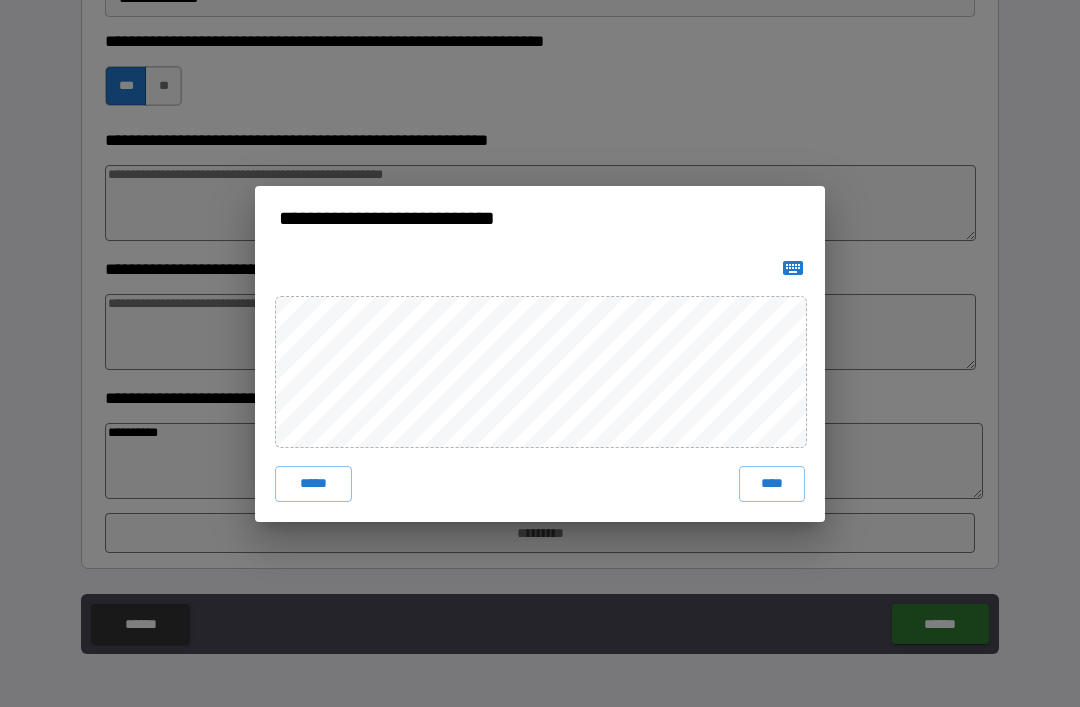 click on "****" at bounding box center (772, 484) 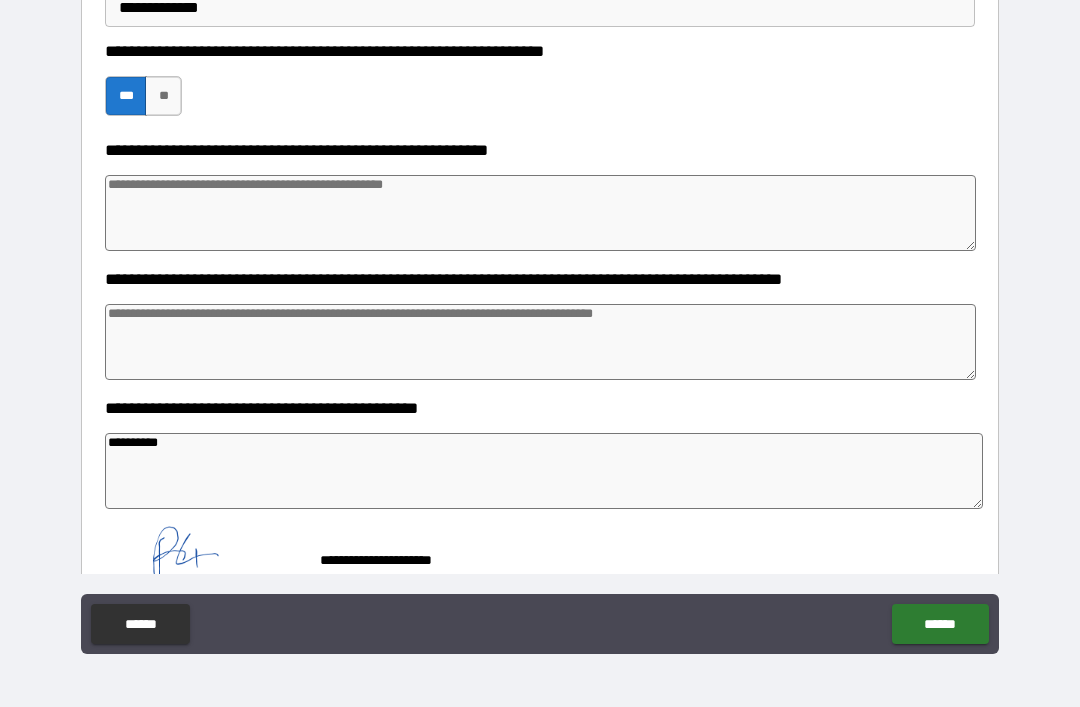 click on "******" at bounding box center [940, 624] 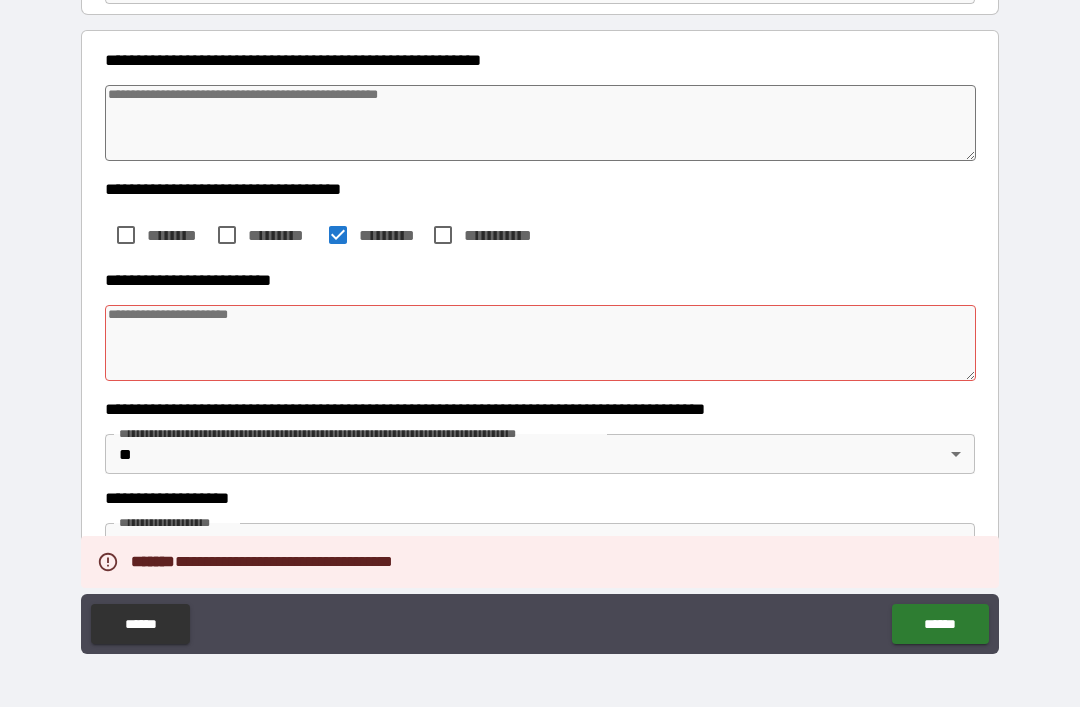 scroll, scrollTop: 155, scrollLeft: 0, axis: vertical 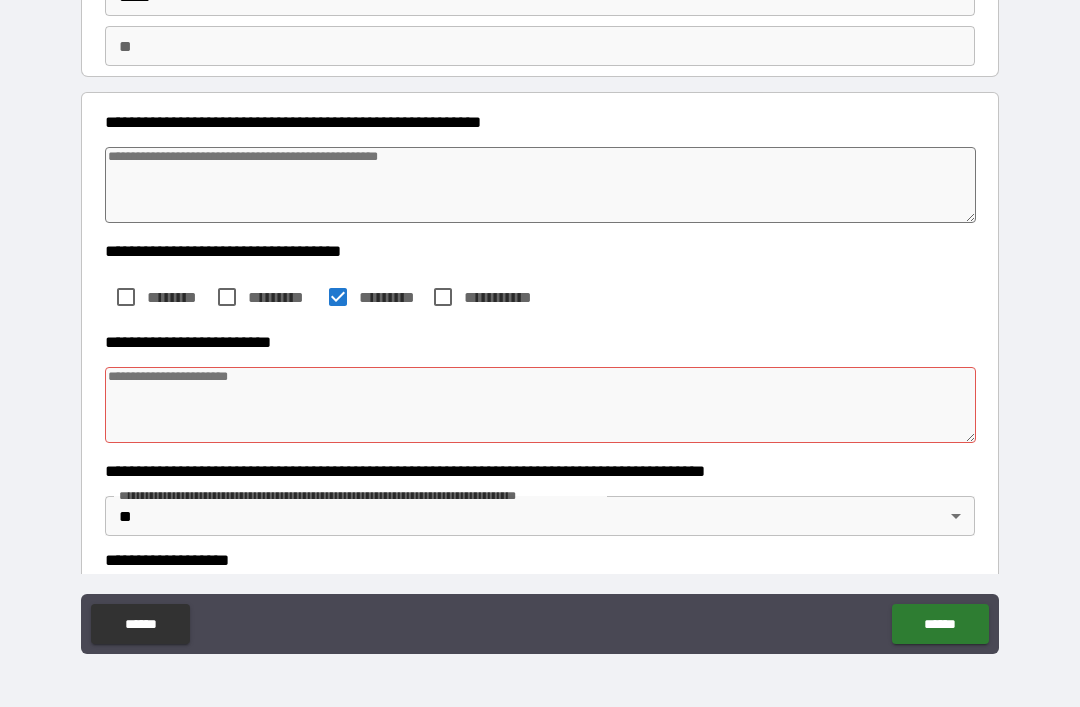 click at bounding box center (540, 405) 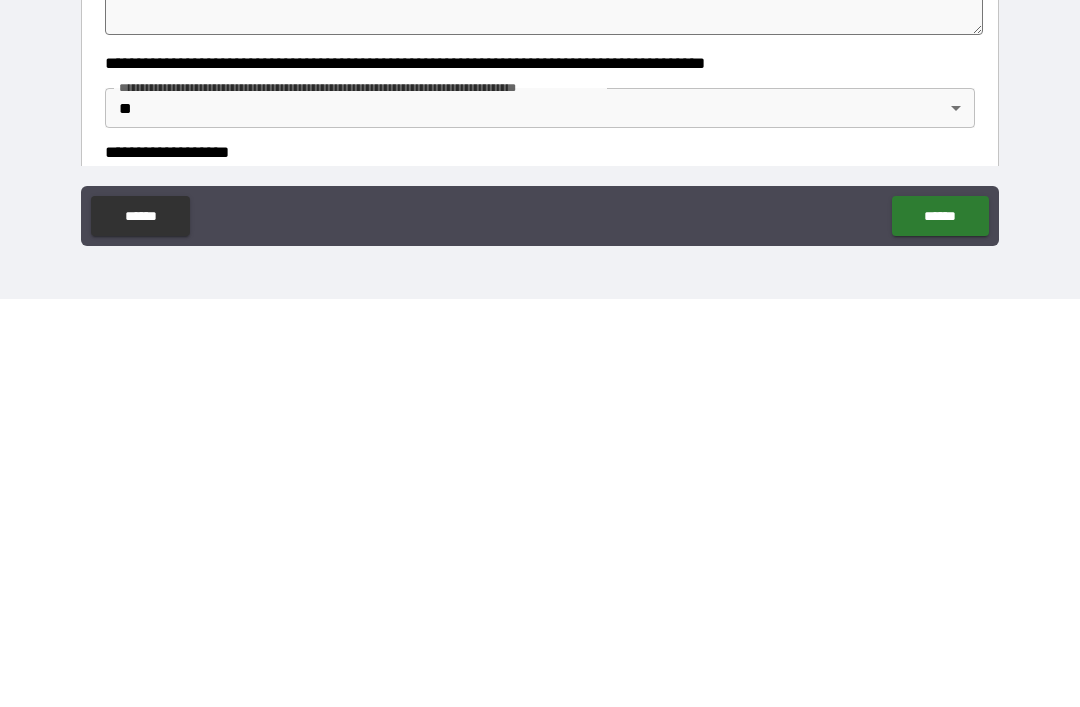 click on "******" at bounding box center [940, 624] 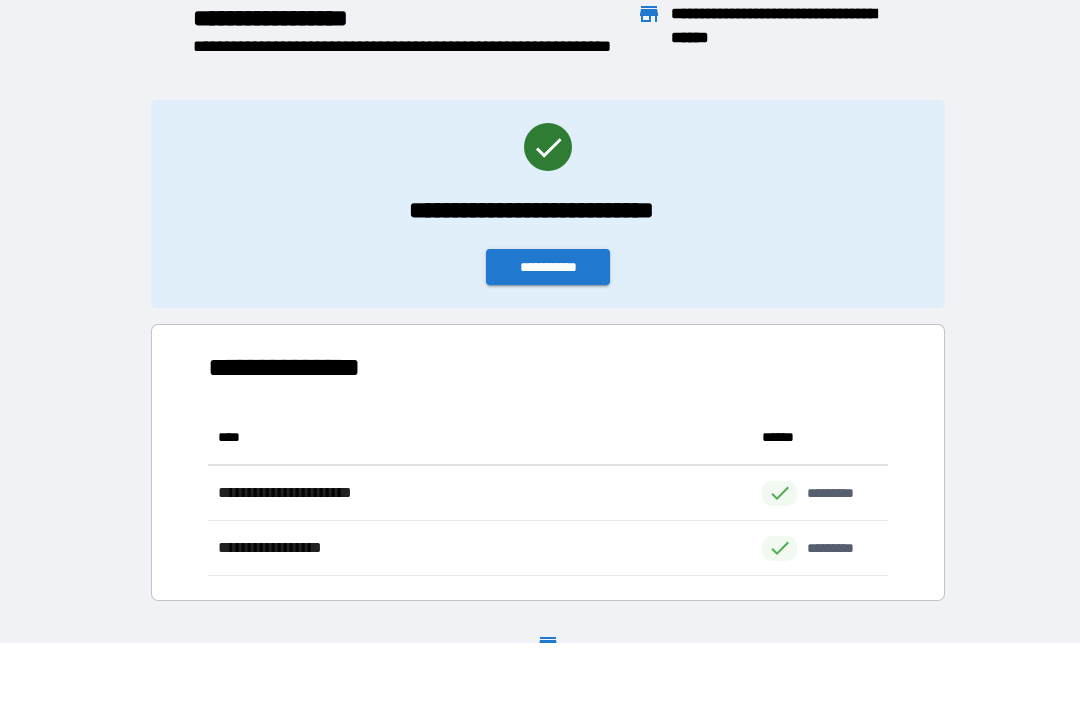 scroll, scrollTop: 166, scrollLeft: 680, axis: both 